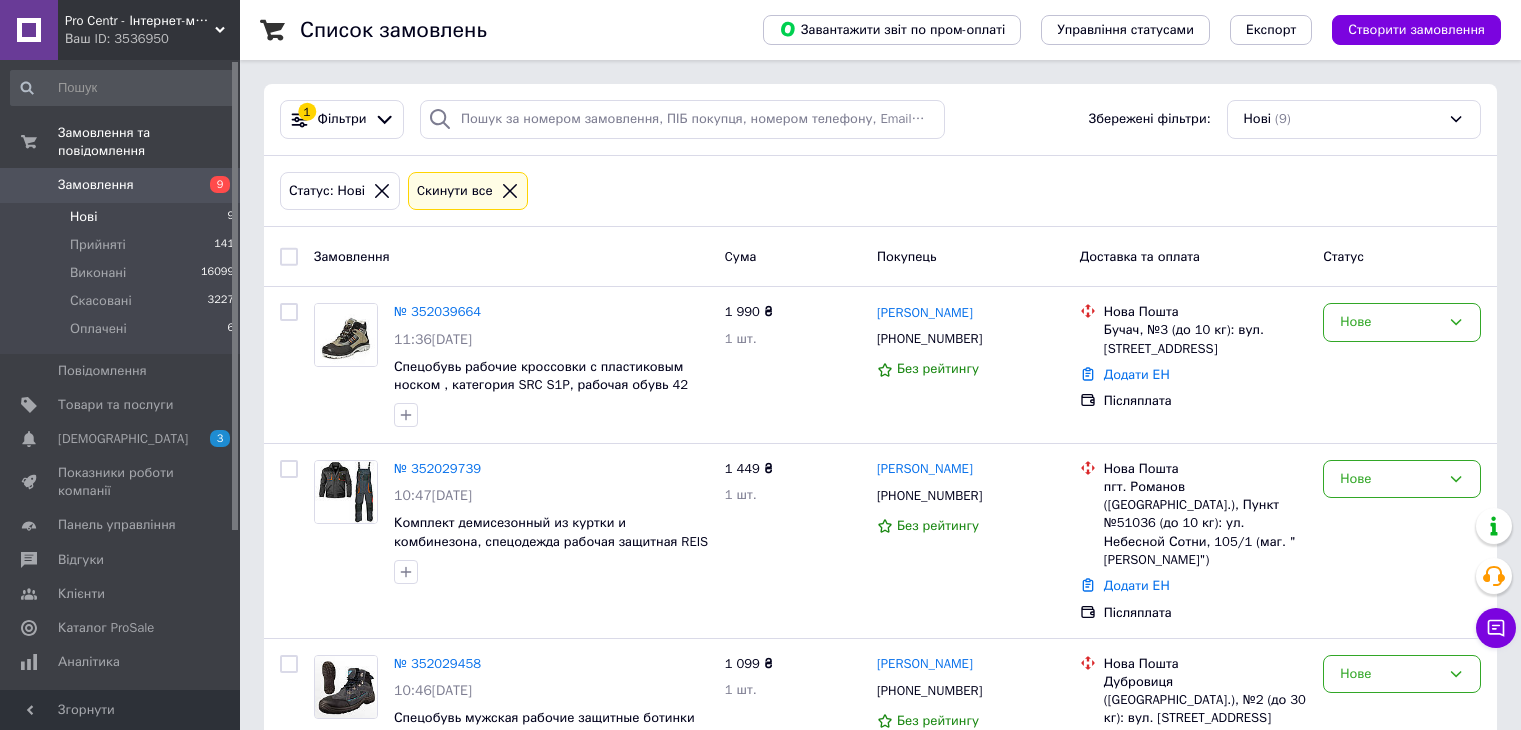 scroll, scrollTop: 0, scrollLeft: 0, axis: both 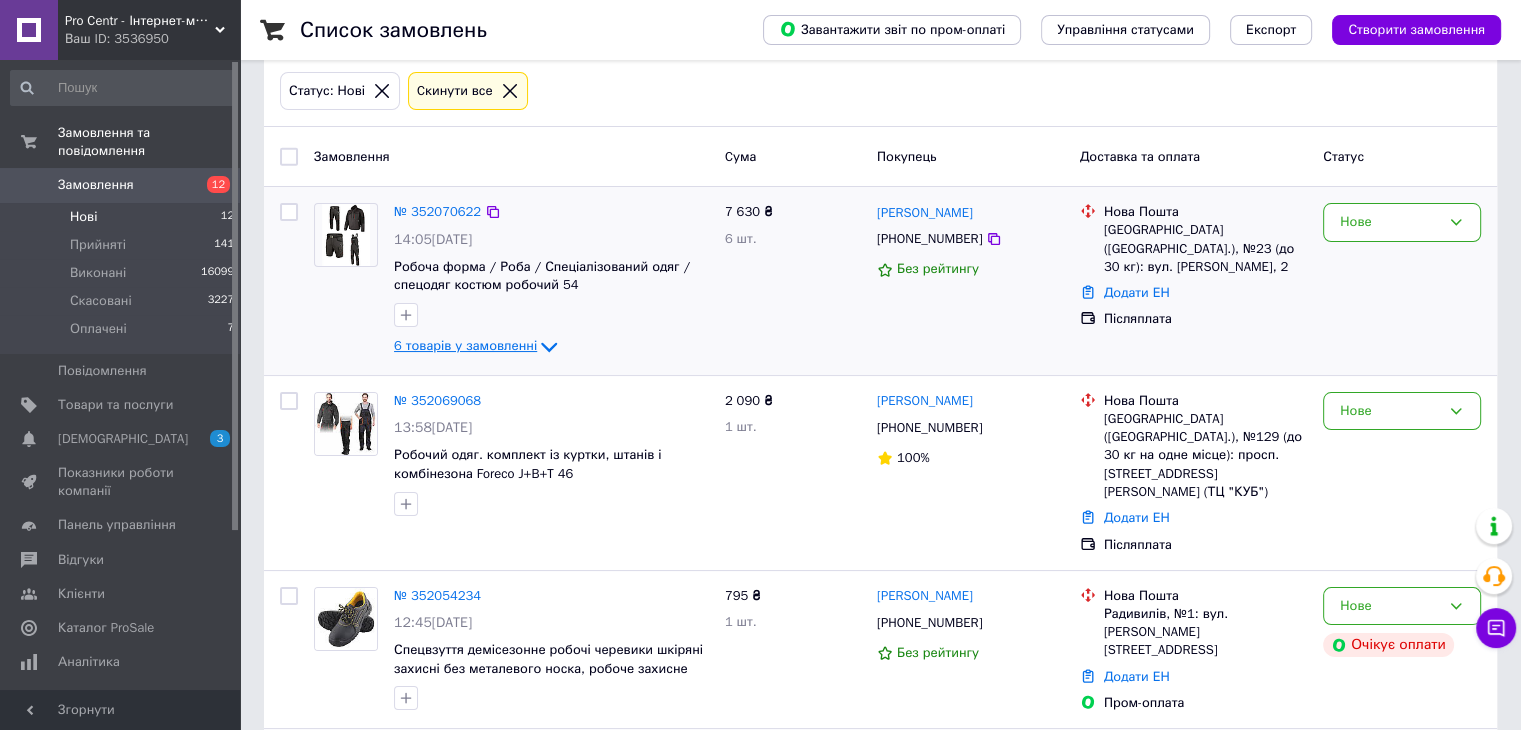 click on "6 товарів у замовленні" at bounding box center (465, 346) 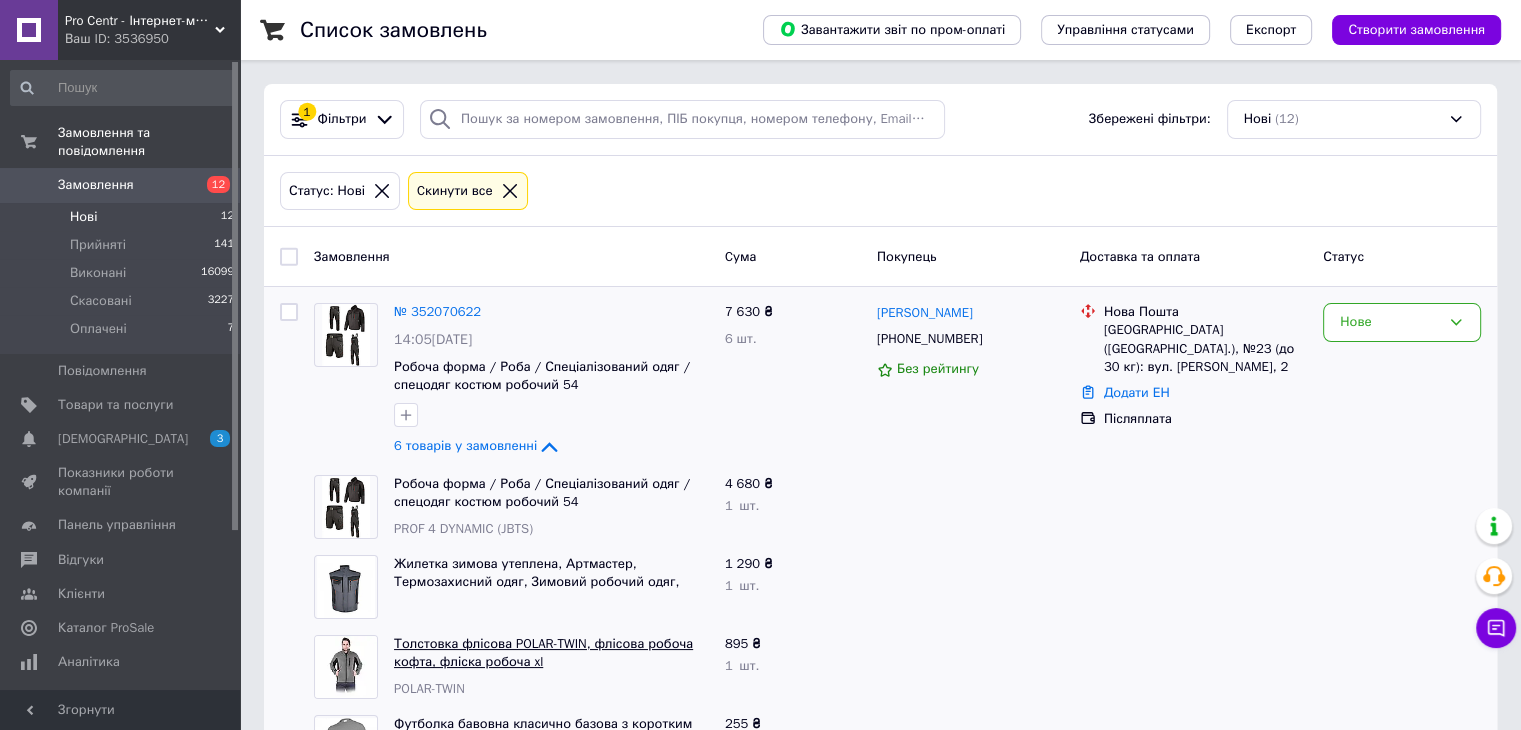 scroll, scrollTop: 100, scrollLeft: 0, axis: vertical 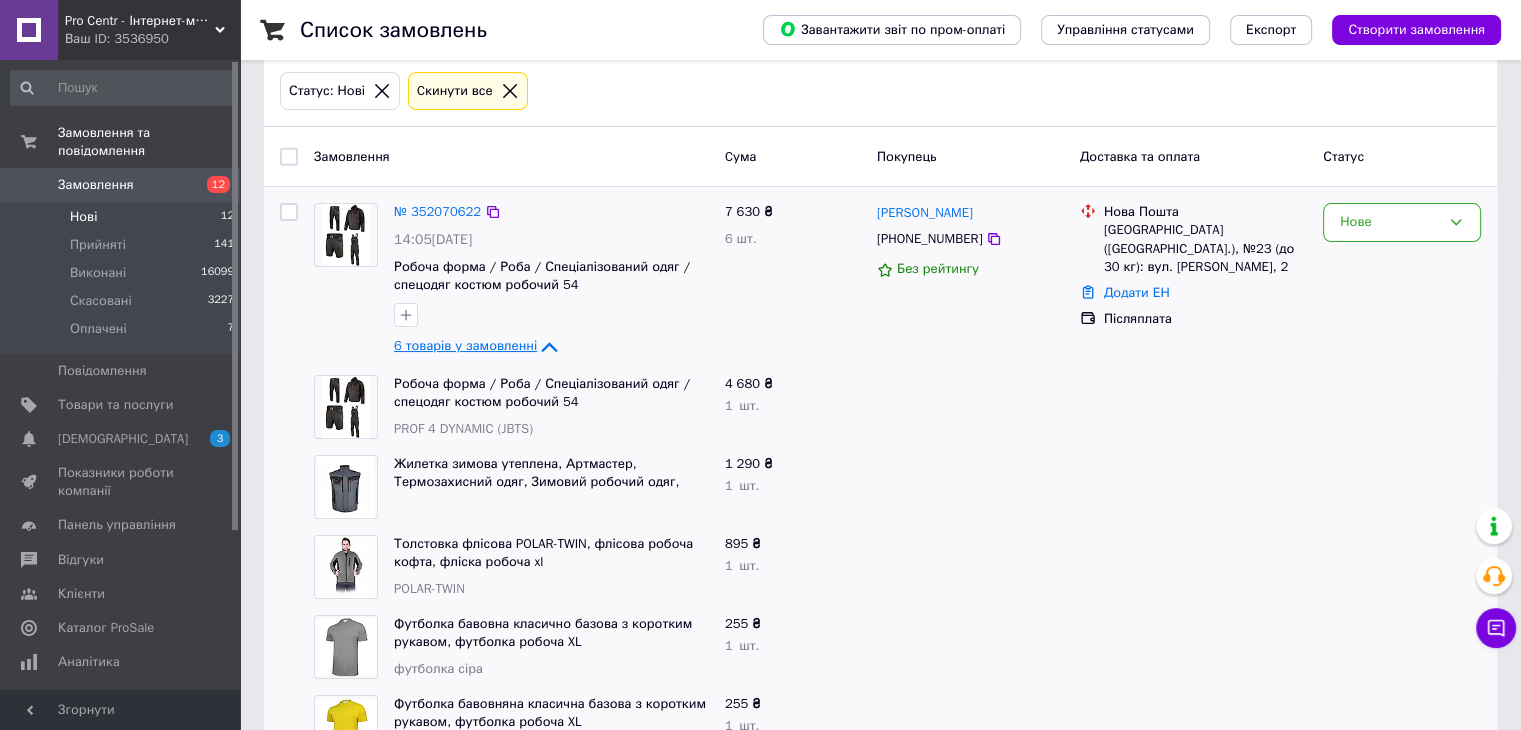 click on "6 товарів у замовленні" at bounding box center (465, 346) 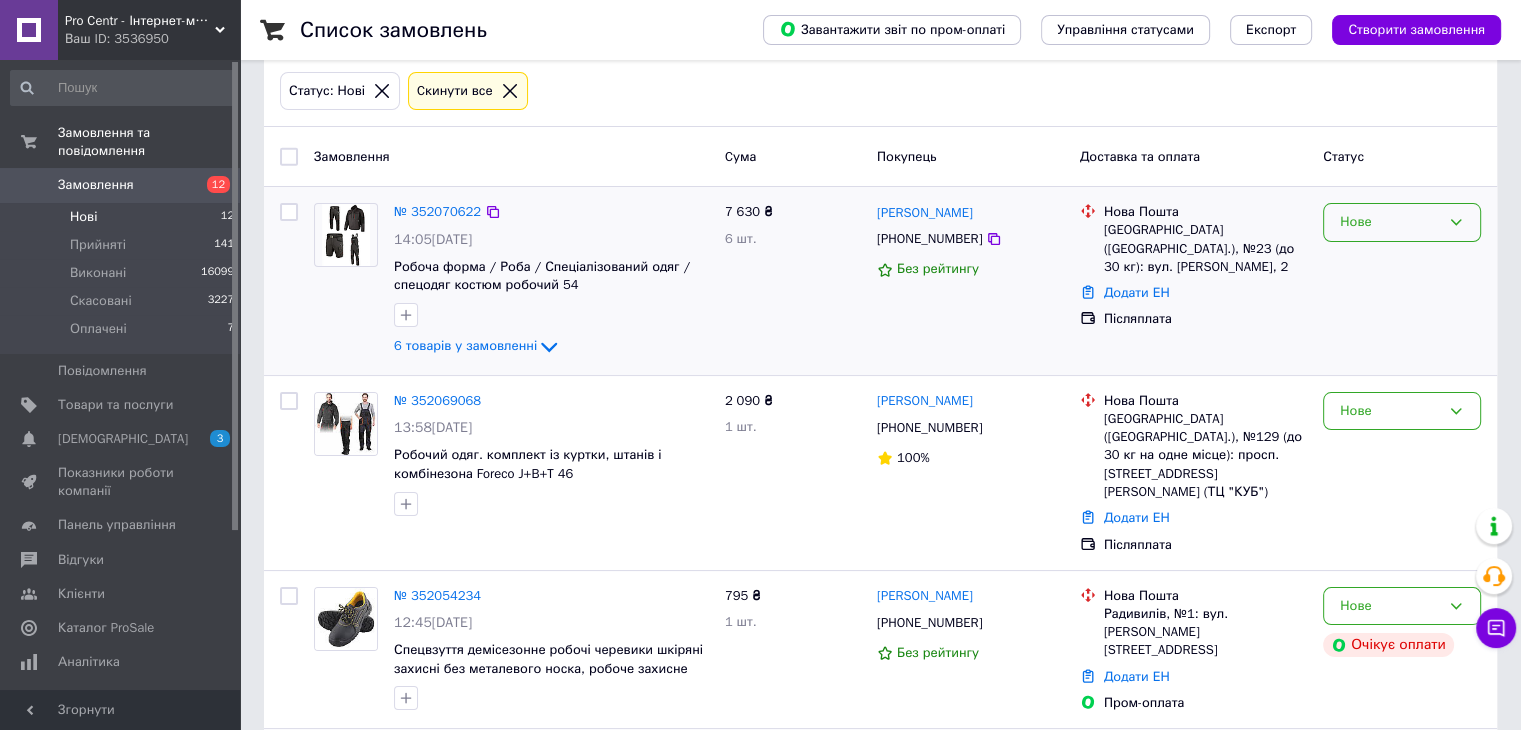 click on "Нове" at bounding box center (1390, 222) 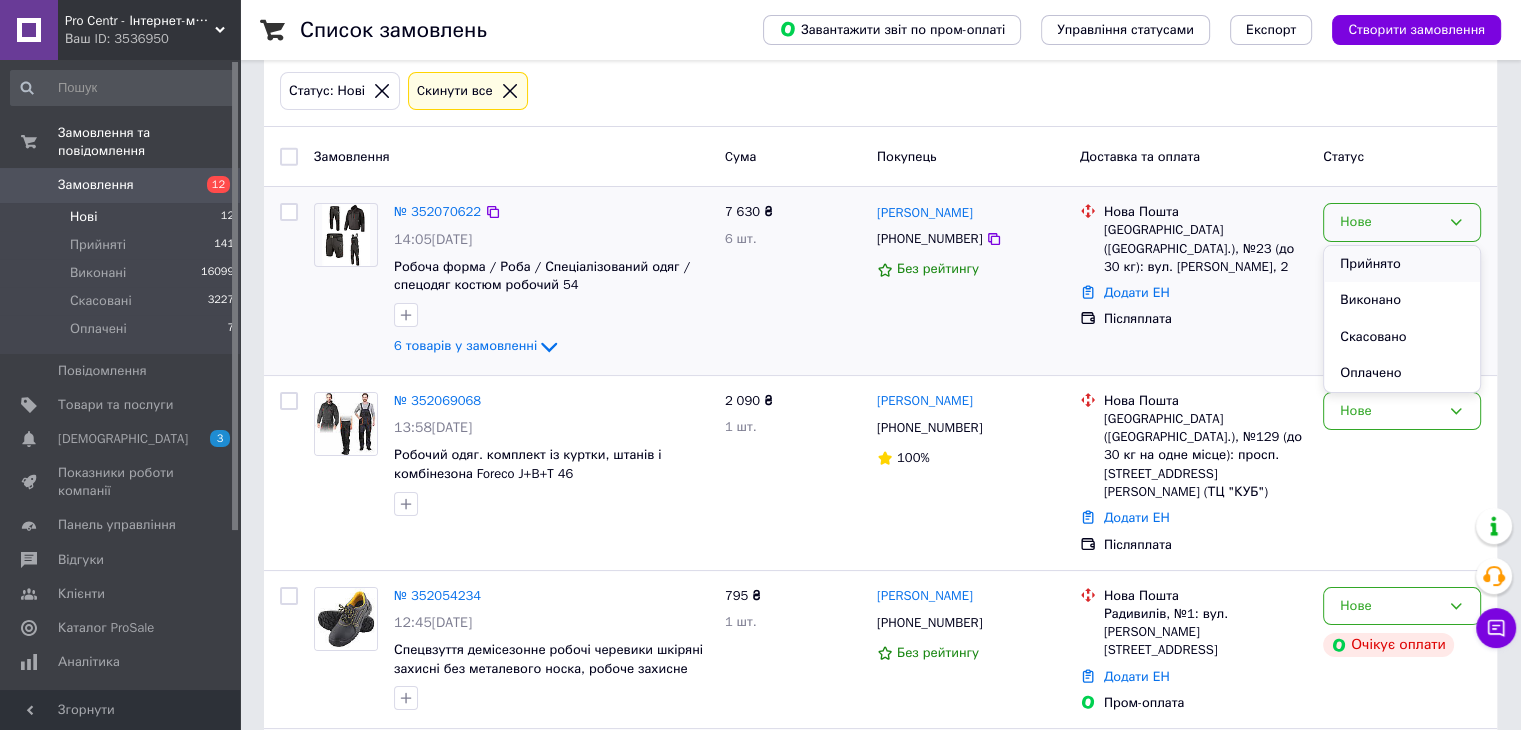 click on "Прийнято" at bounding box center (1402, 264) 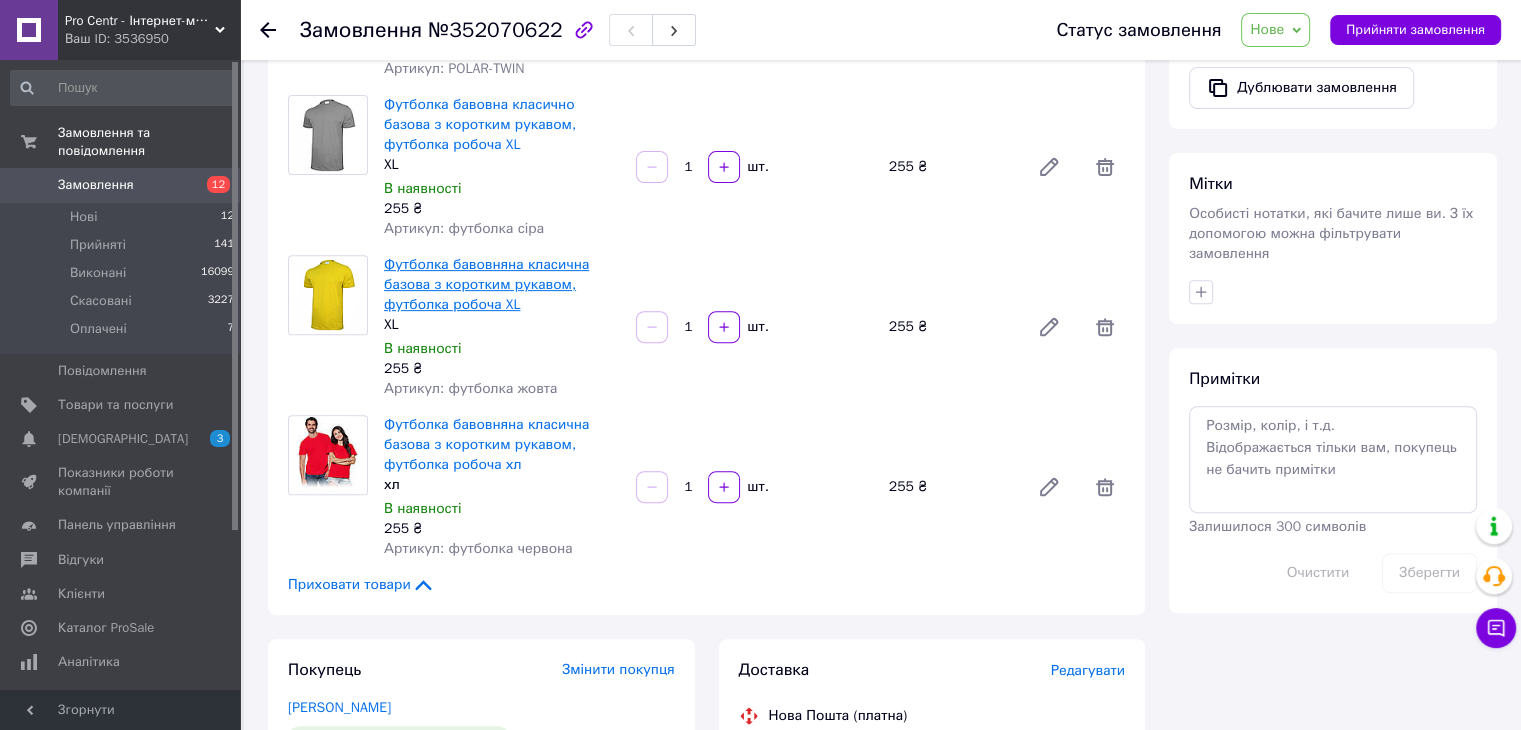 scroll, scrollTop: 900, scrollLeft: 0, axis: vertical 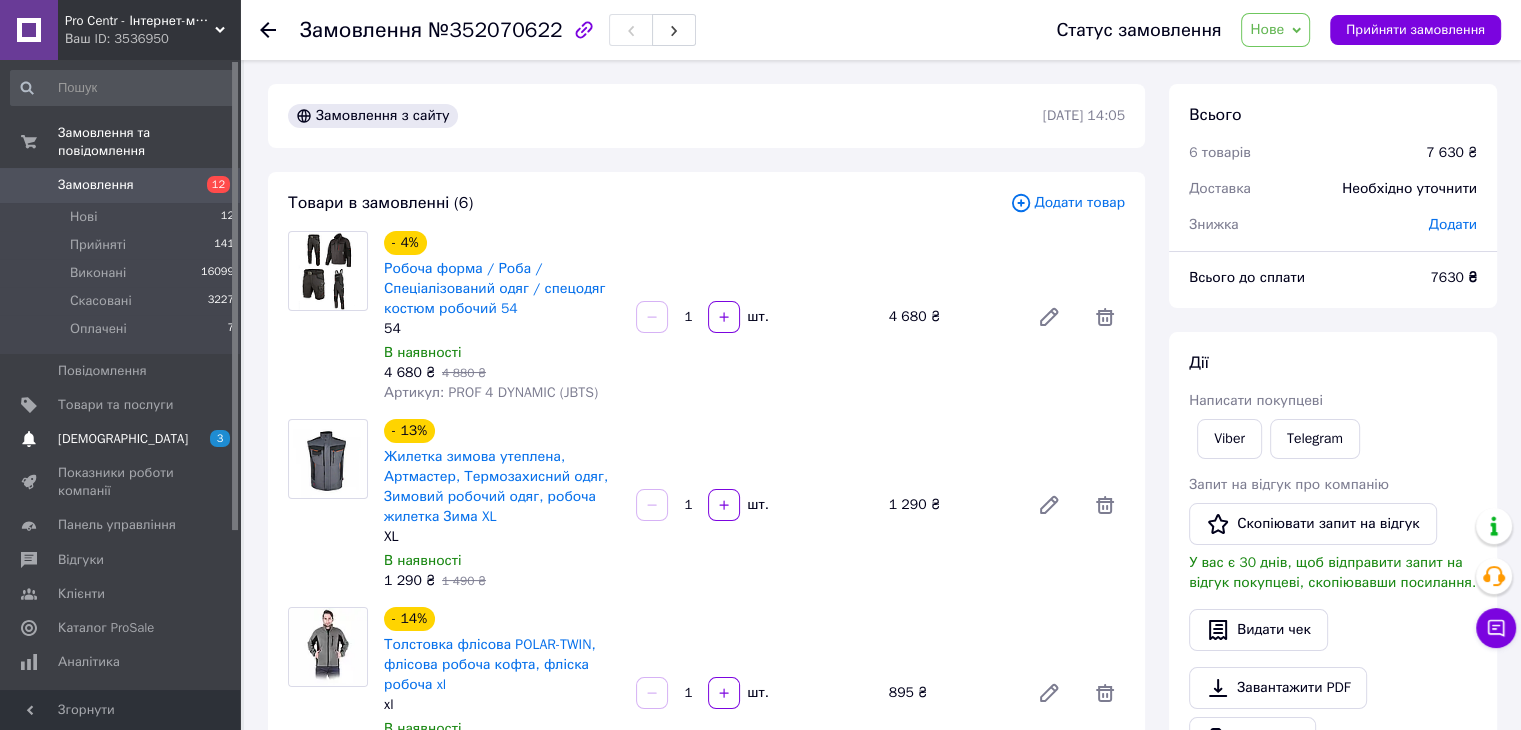 click on "[DEMOGRAPHIC_DATA]" at bounding box center [123, 439] 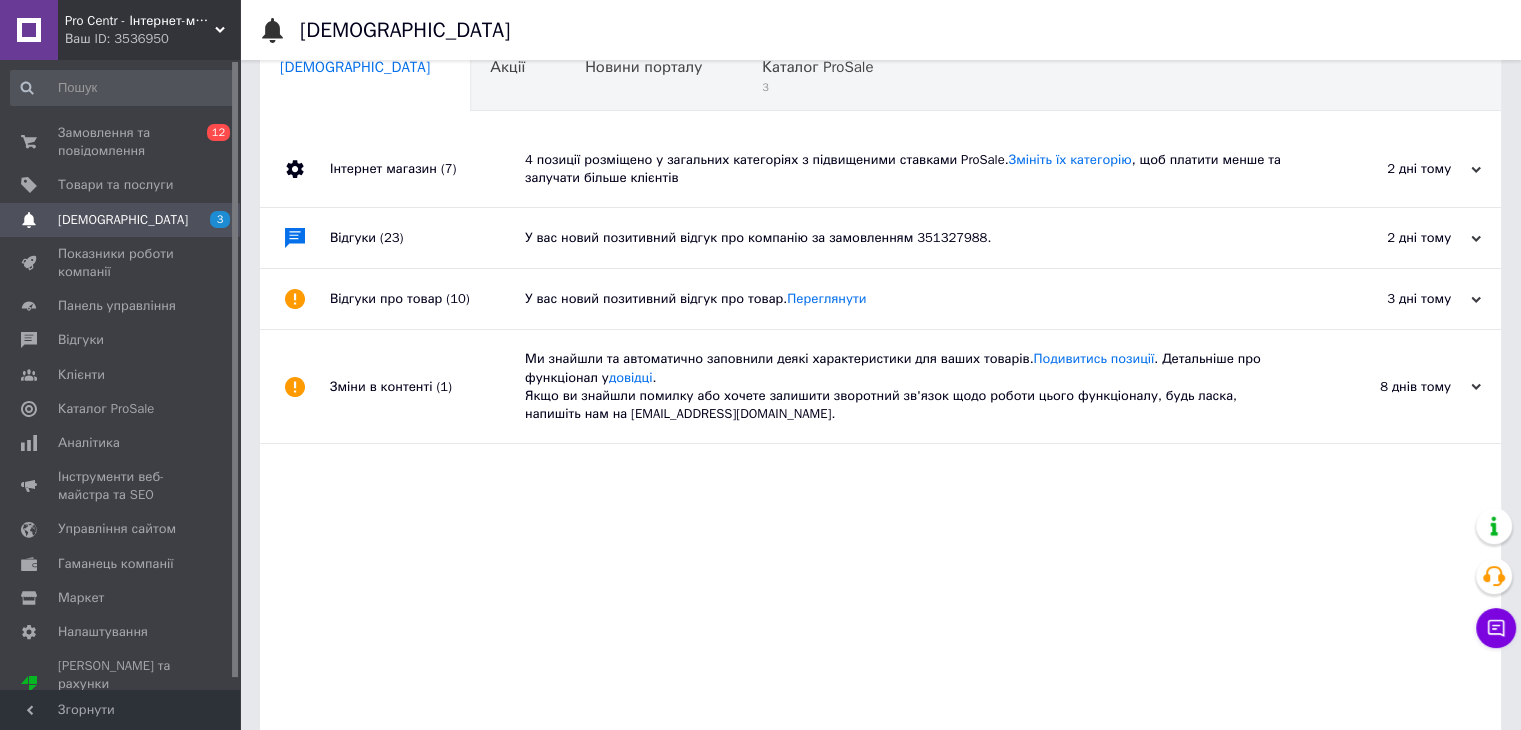 scroll, scrollTop: 0, scrollLeft: 0, axis: both 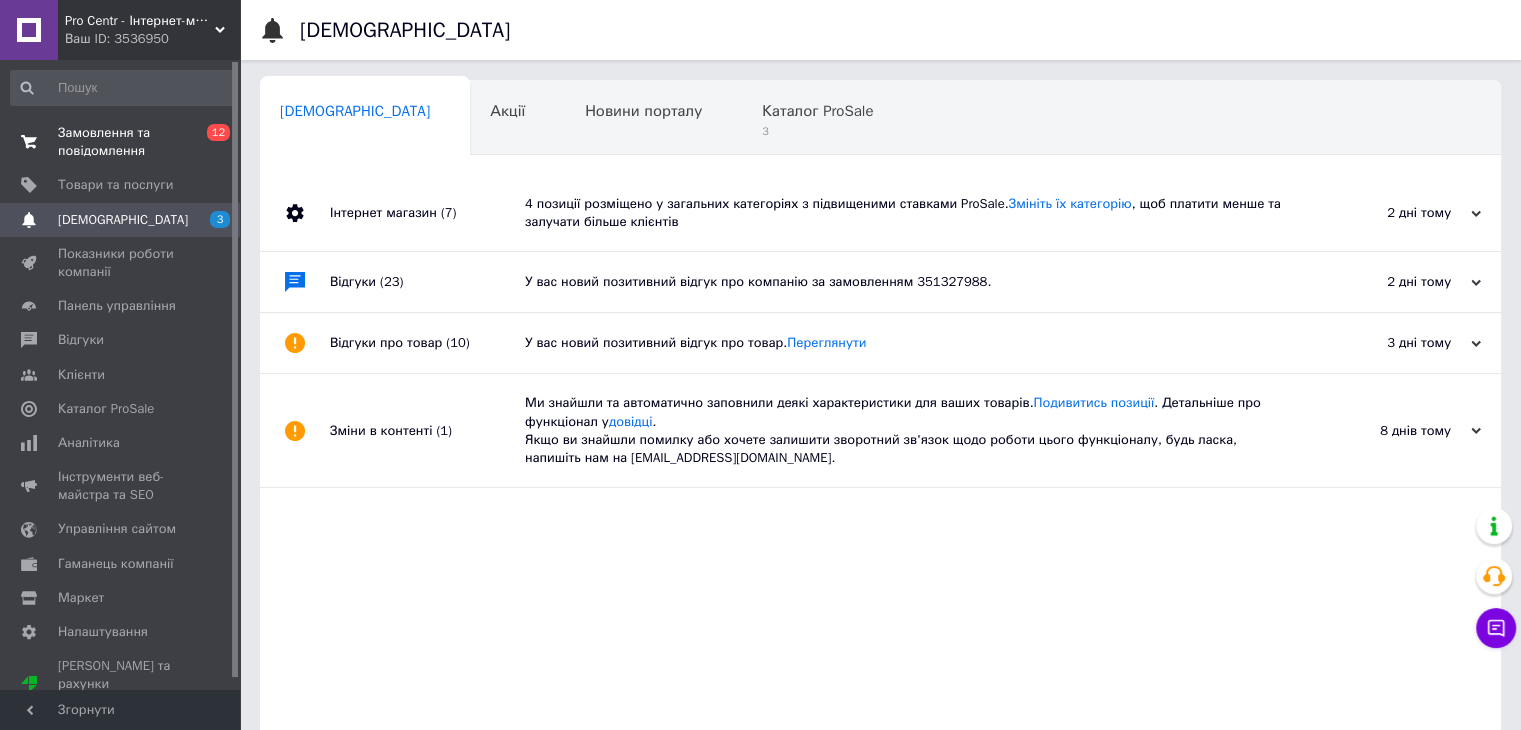 click on "Замовлення та повідомлення" at bounding box center [121, 142] 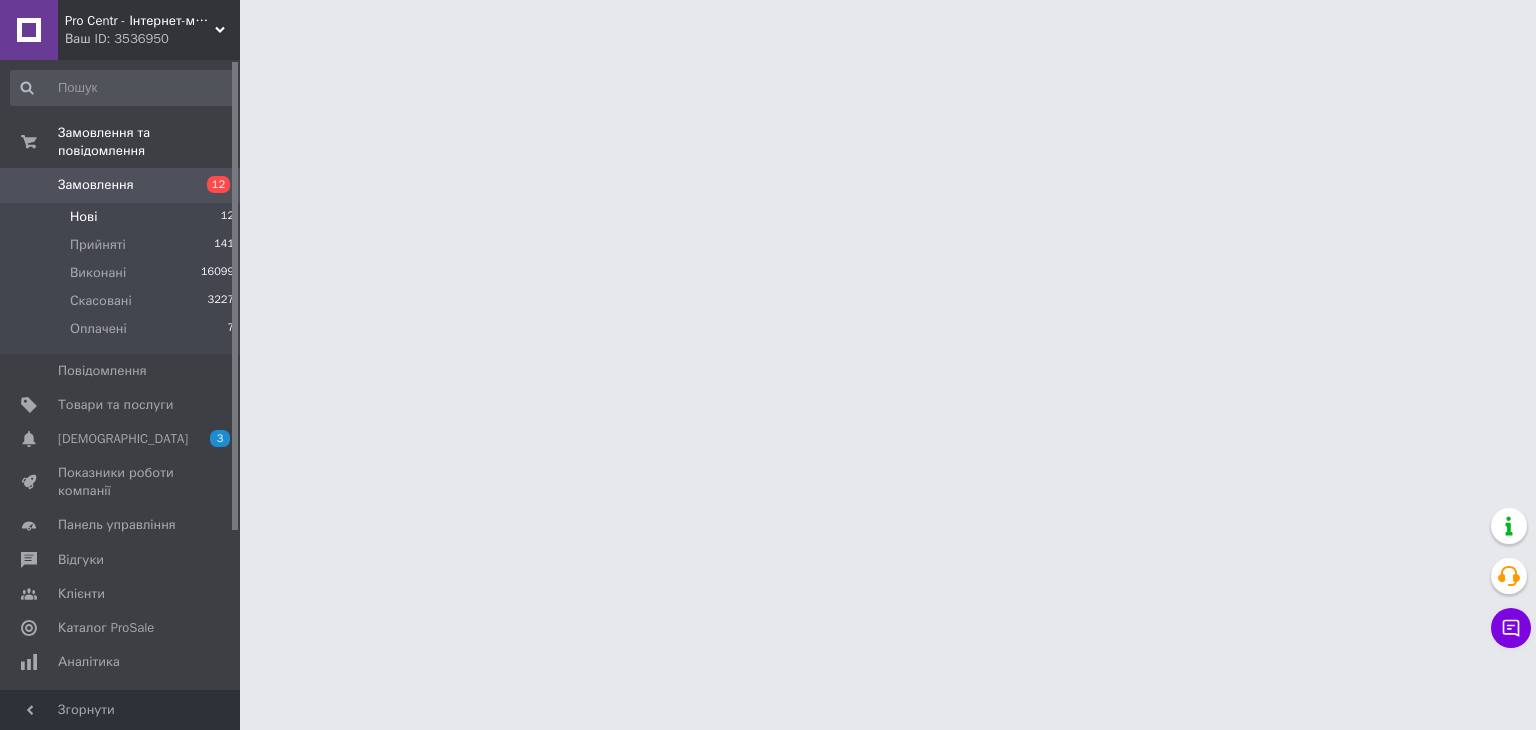 click on "Нові 12" at bounding box center (123, 217) 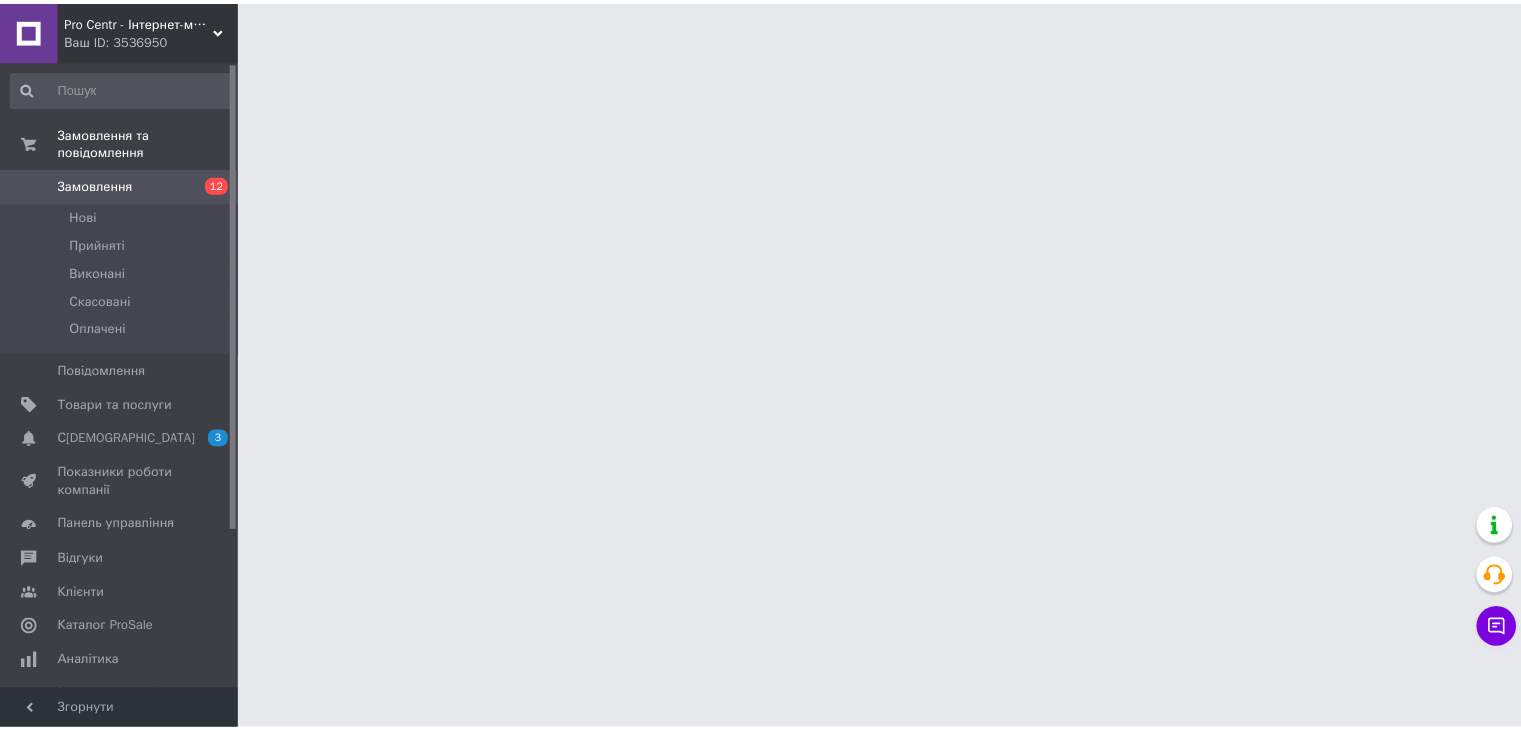 scroll, scrollTop: 0, scrollLeft: 0, axis: both 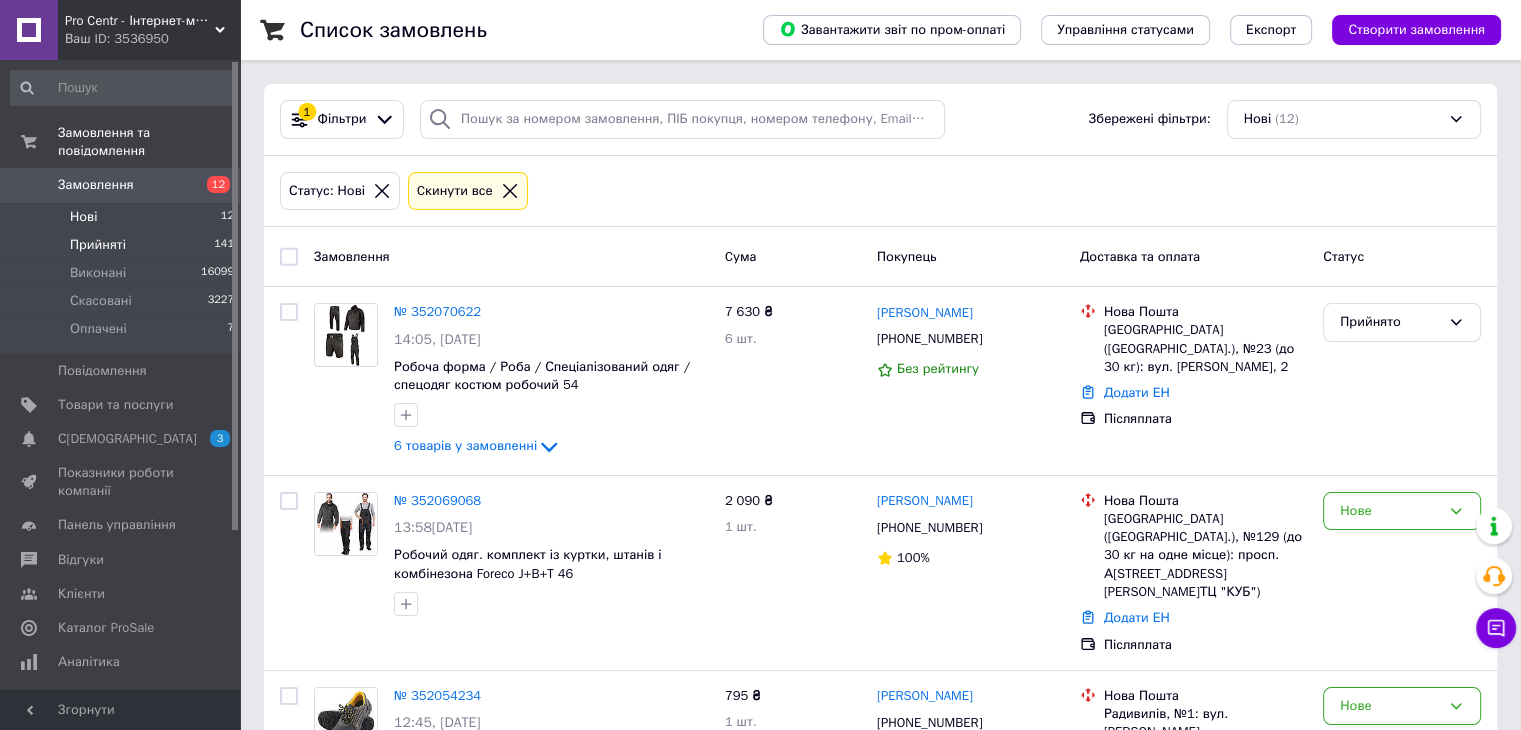 click on "Прийняті" at bounding box center [98, 245] 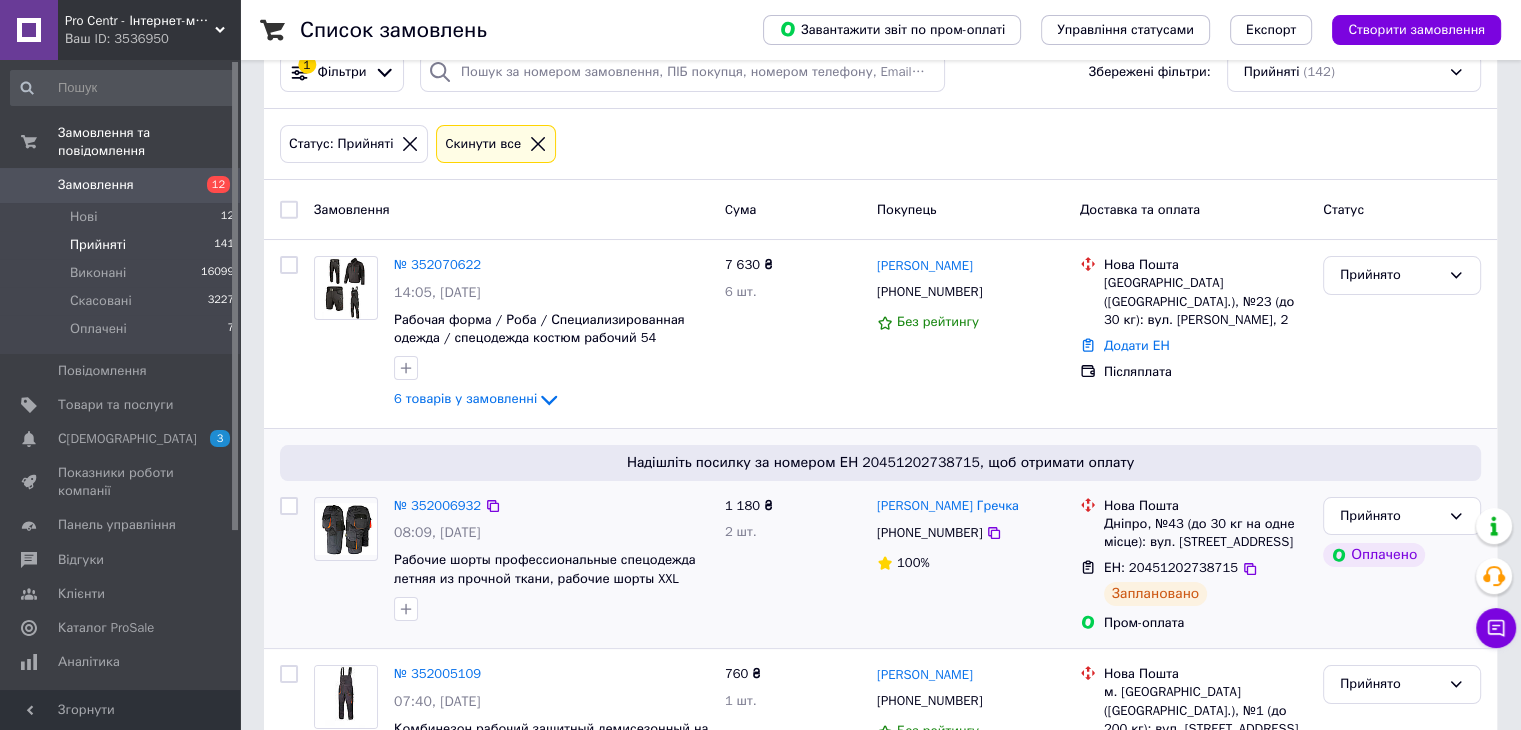 scroll, scrollTop: 0, scrollLeft: 0, axis: both 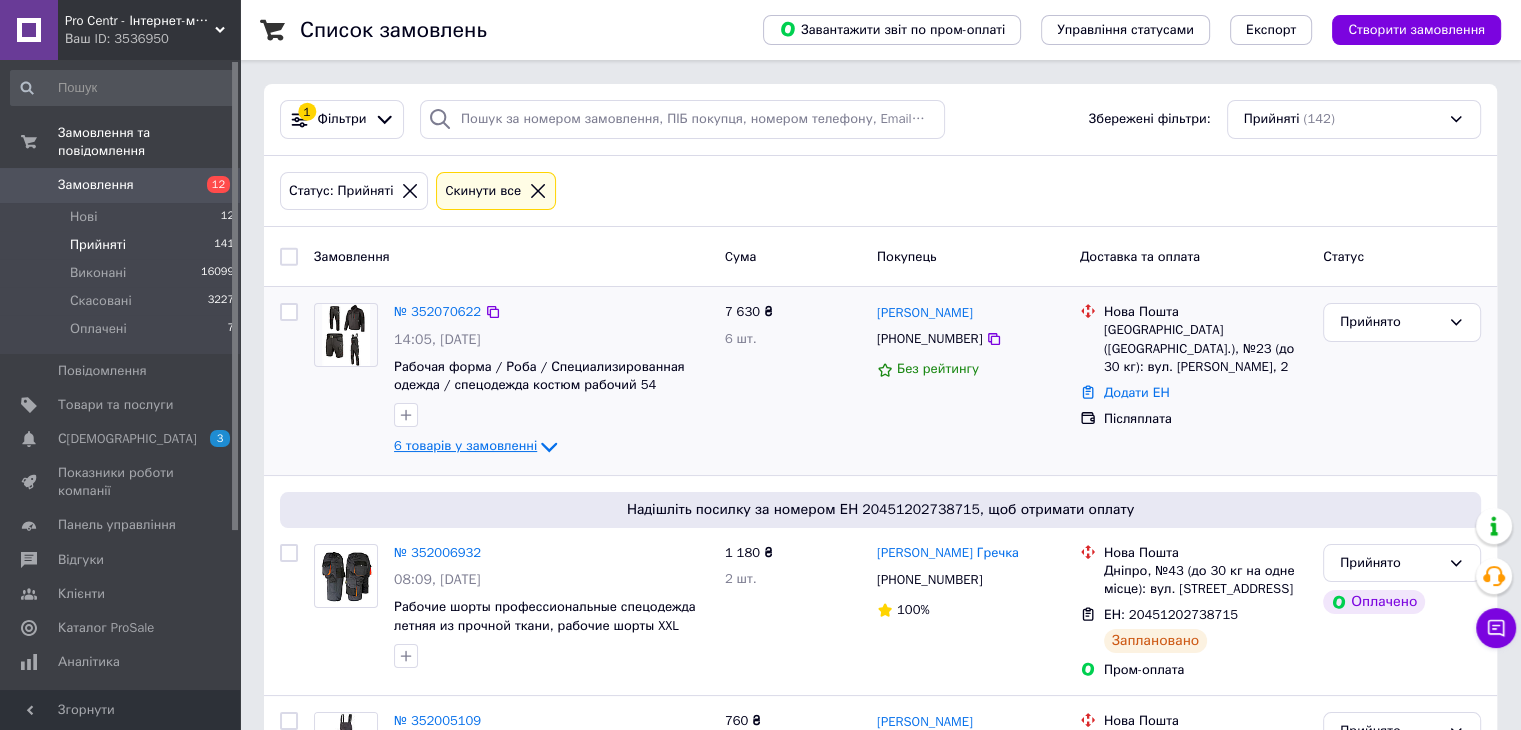 click on "6 товарів у замовленні" at bounding box center [465, 446] 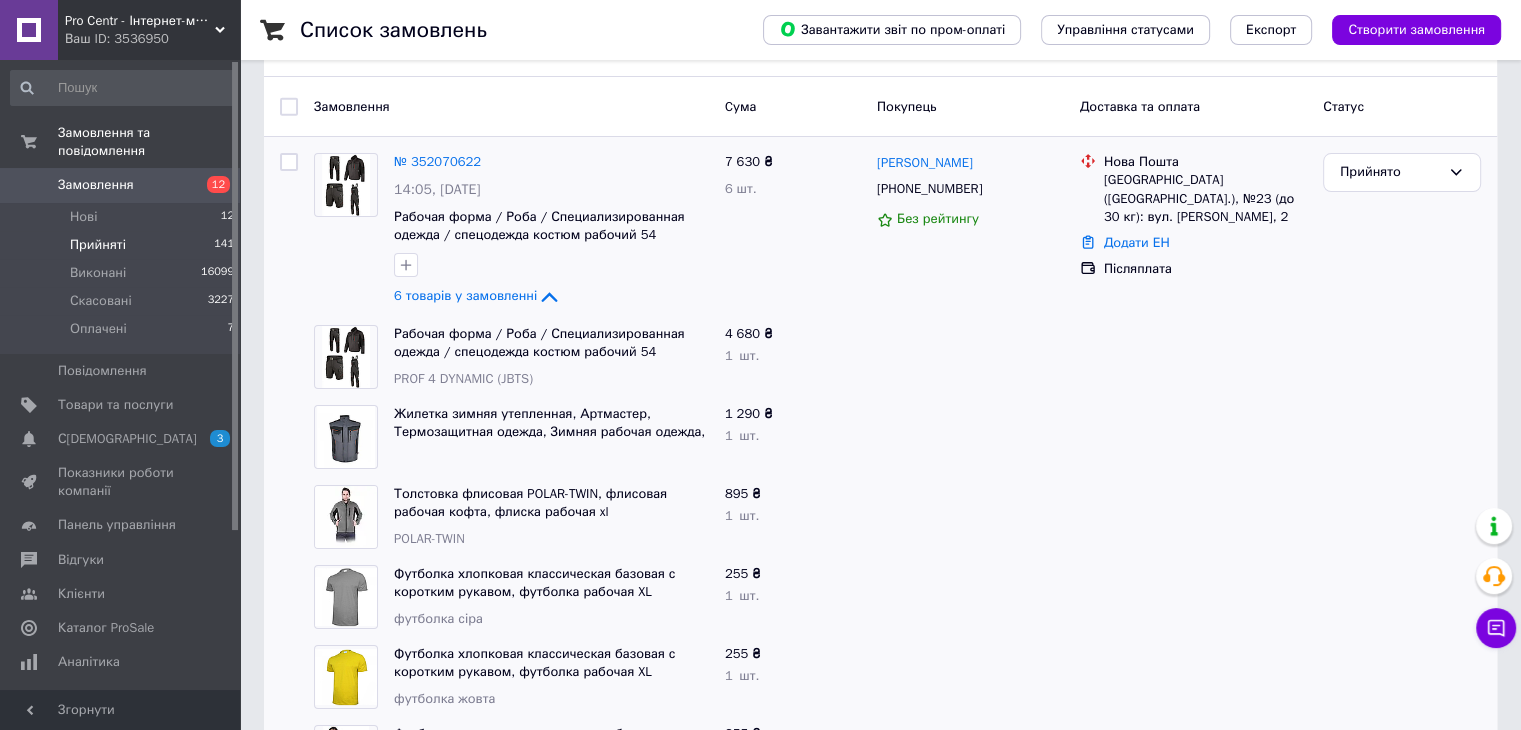 scroll, scrollTop: 200, scrollLeft: 0, axis: vertical 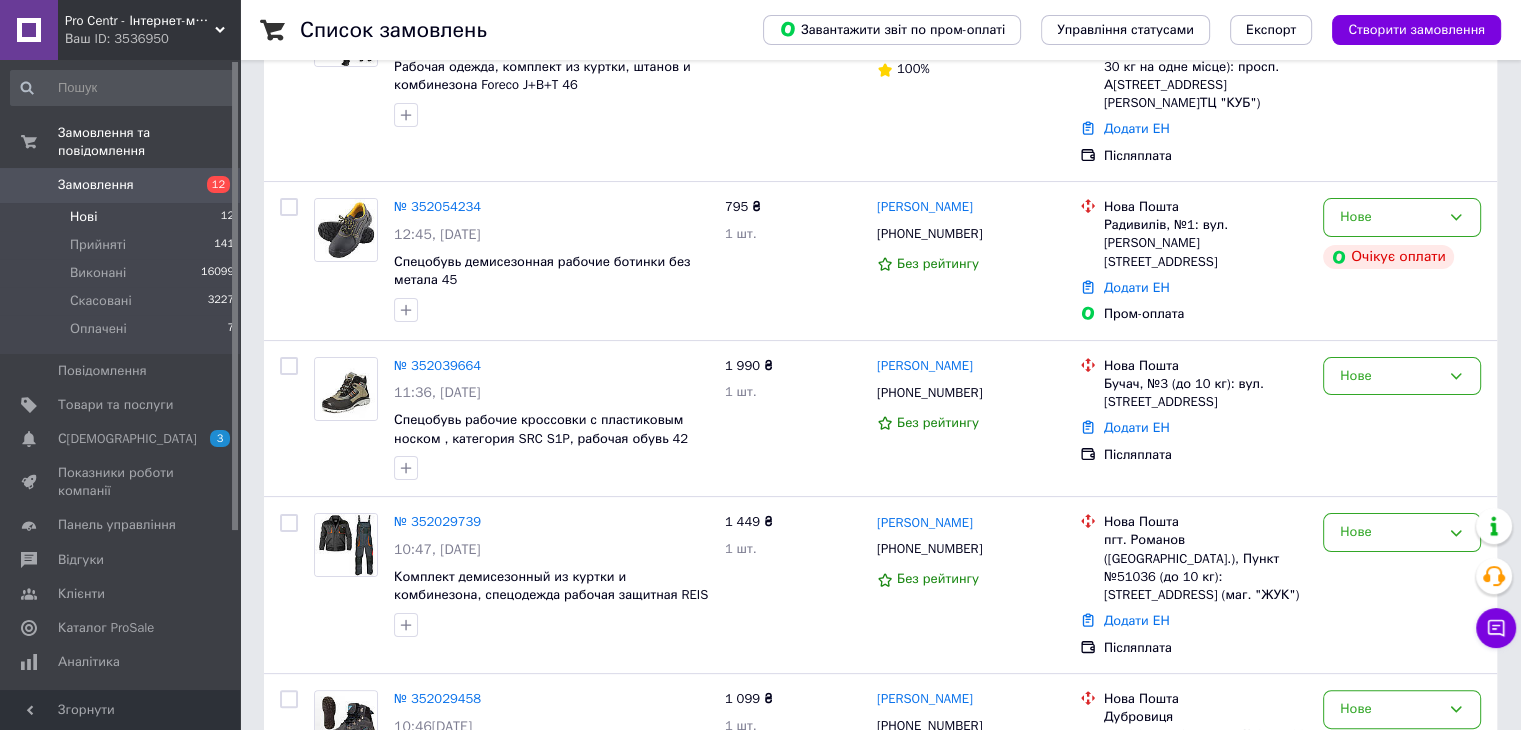 click at bounding box center (123, 88) 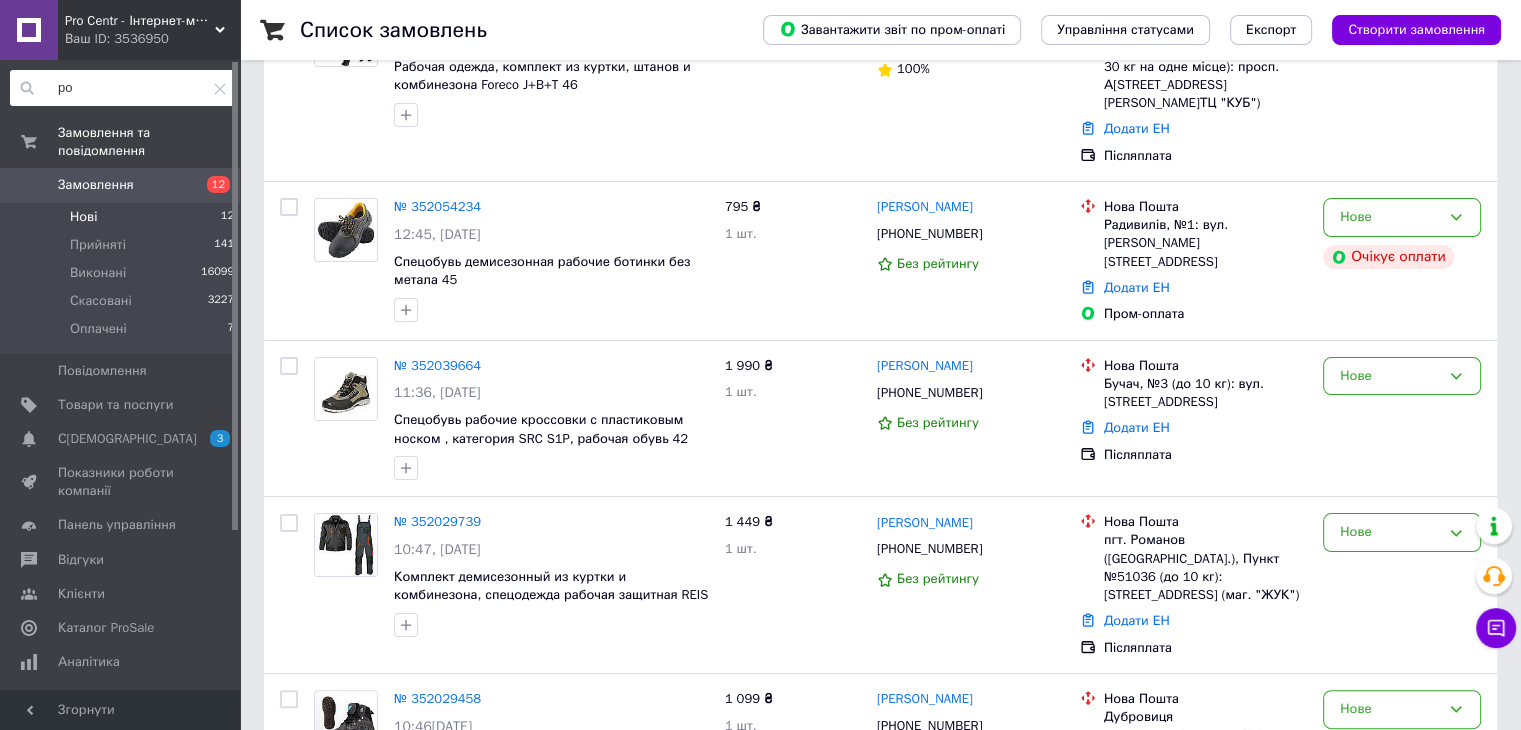 type on "р" 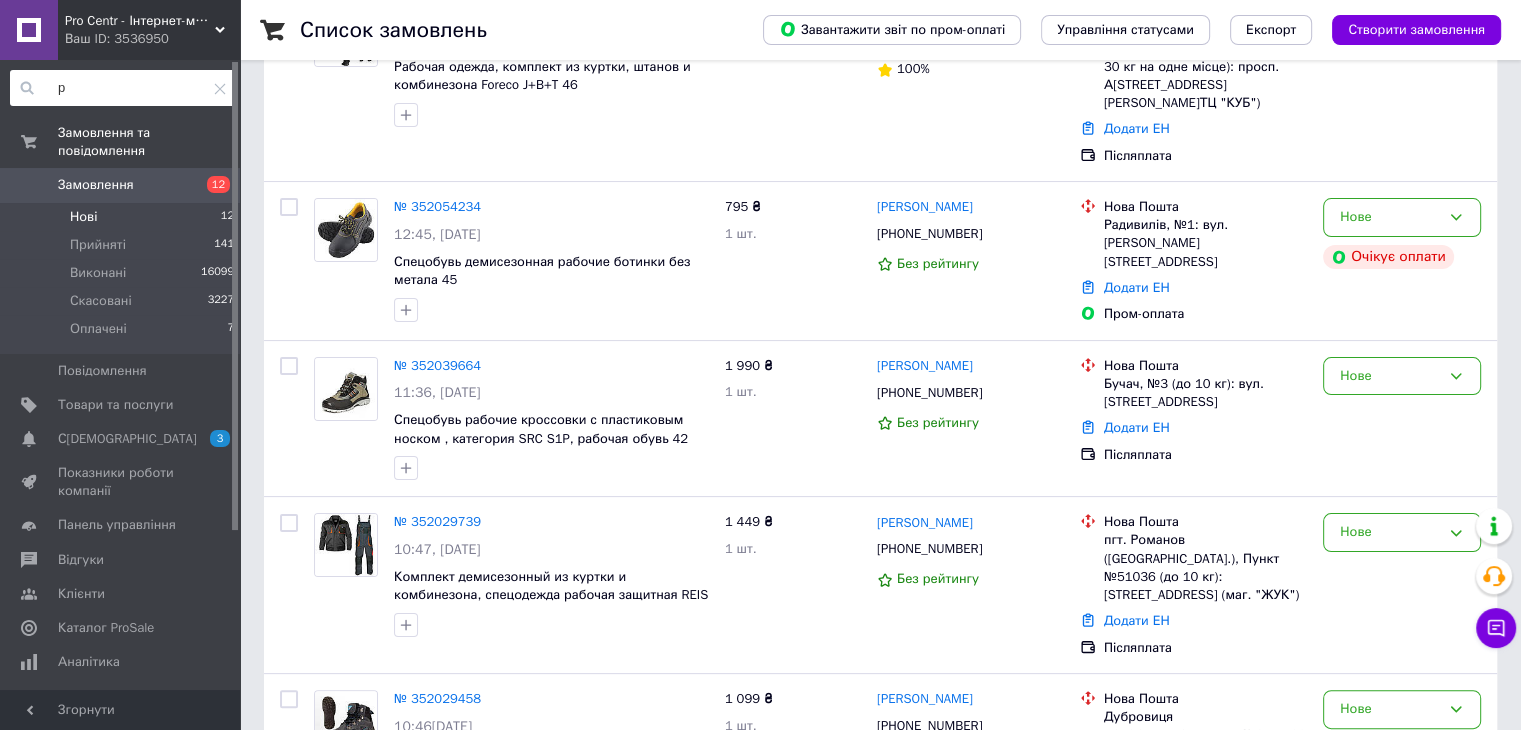 type 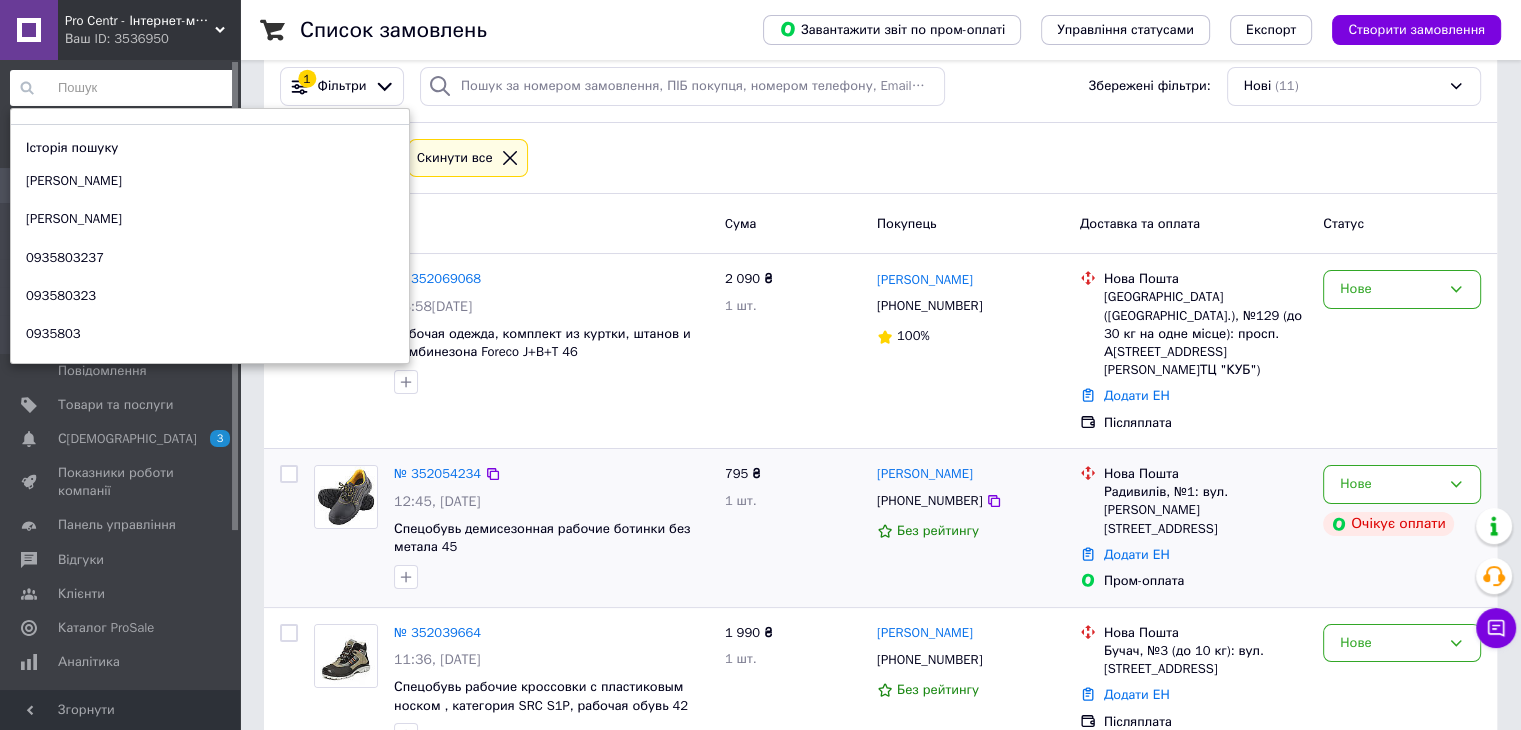 scroll, scrollTop: 0, scrollLeft: 0, axis: both 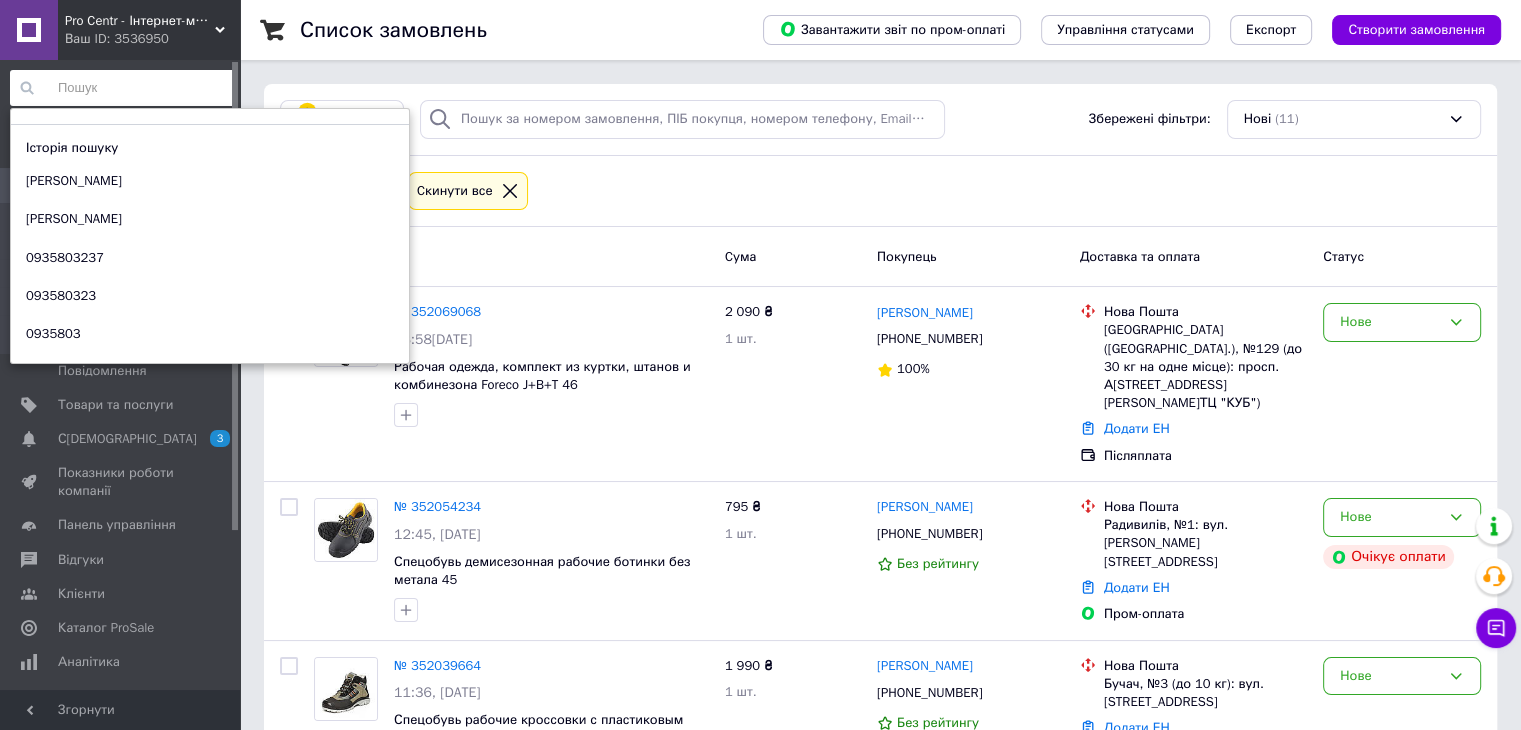 click at bounding box center [123, 88] 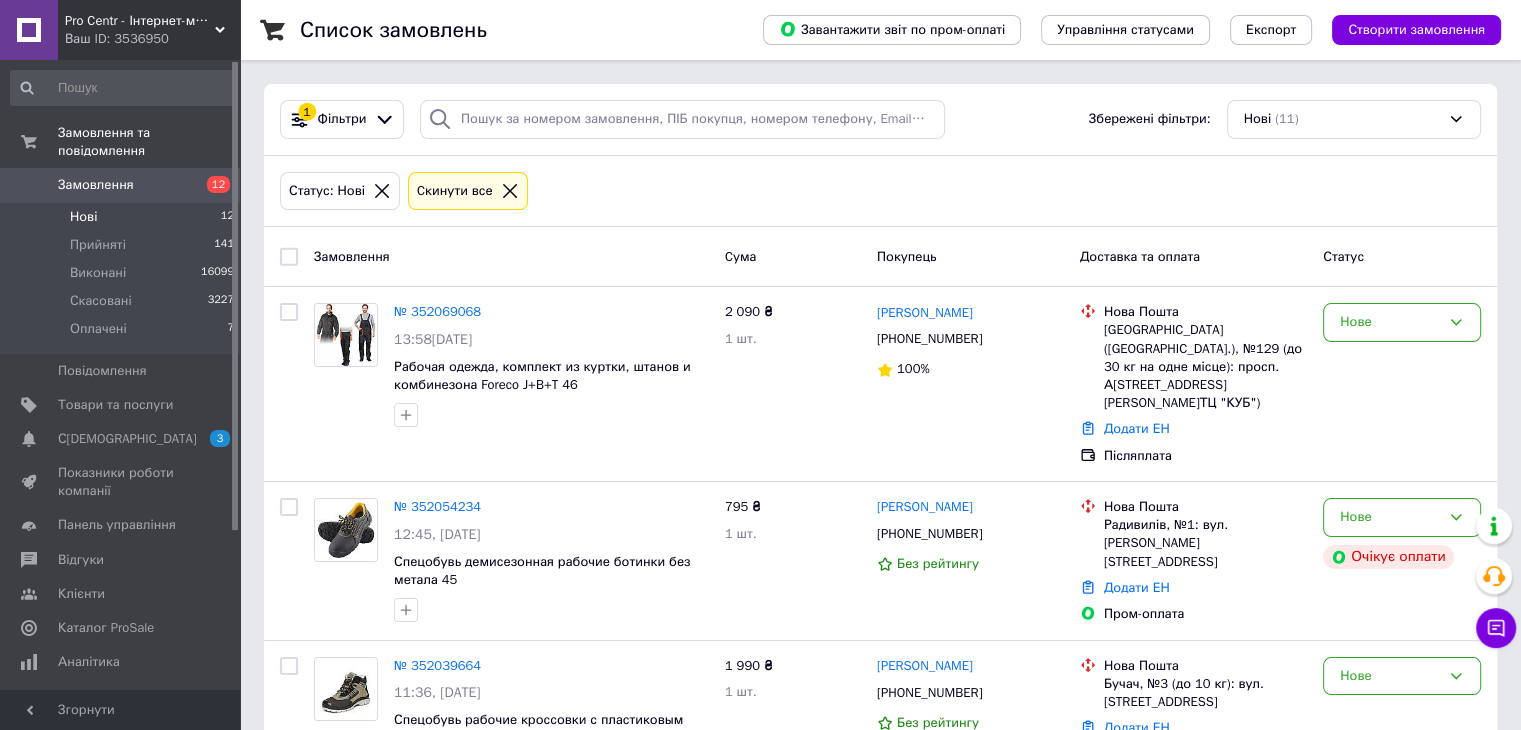 drag, startPoint x: 532, startPoint y: 29, endPoint x: 531, endPoint y: 5, distance: 24.020824 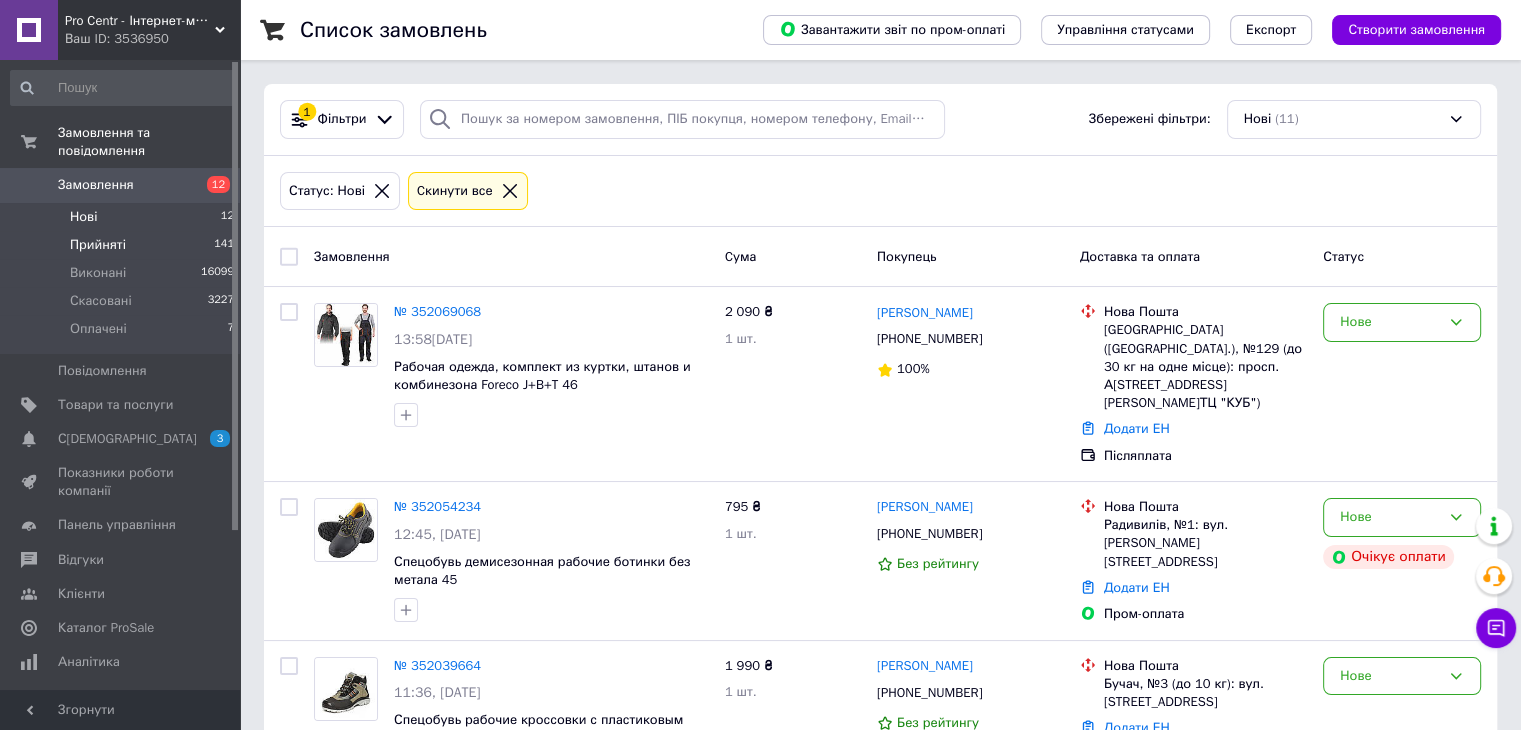 click on "Прийняті" at bounding box center (98, 245) 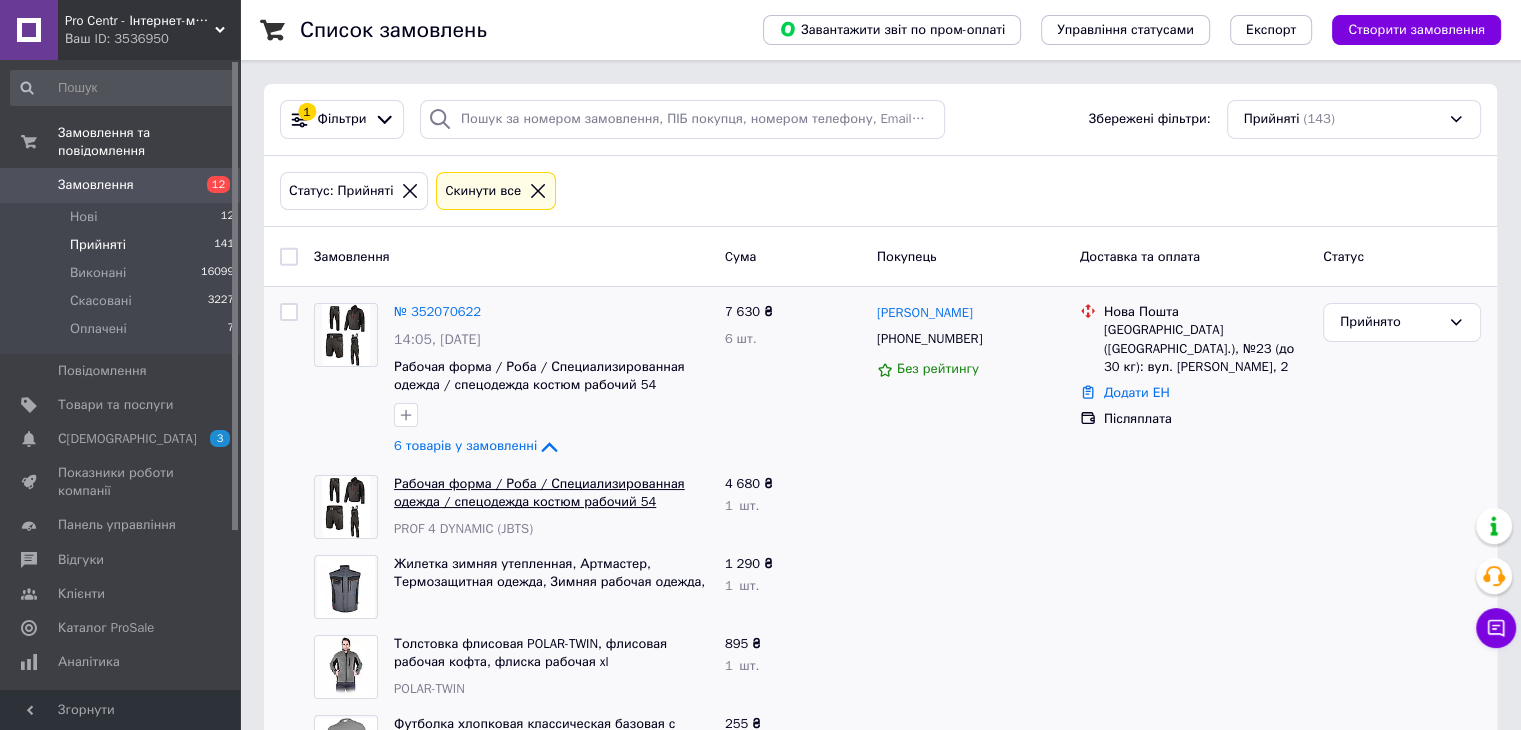 scroll, scrollTop: 100, scrollLeft: 0, axis: vertical 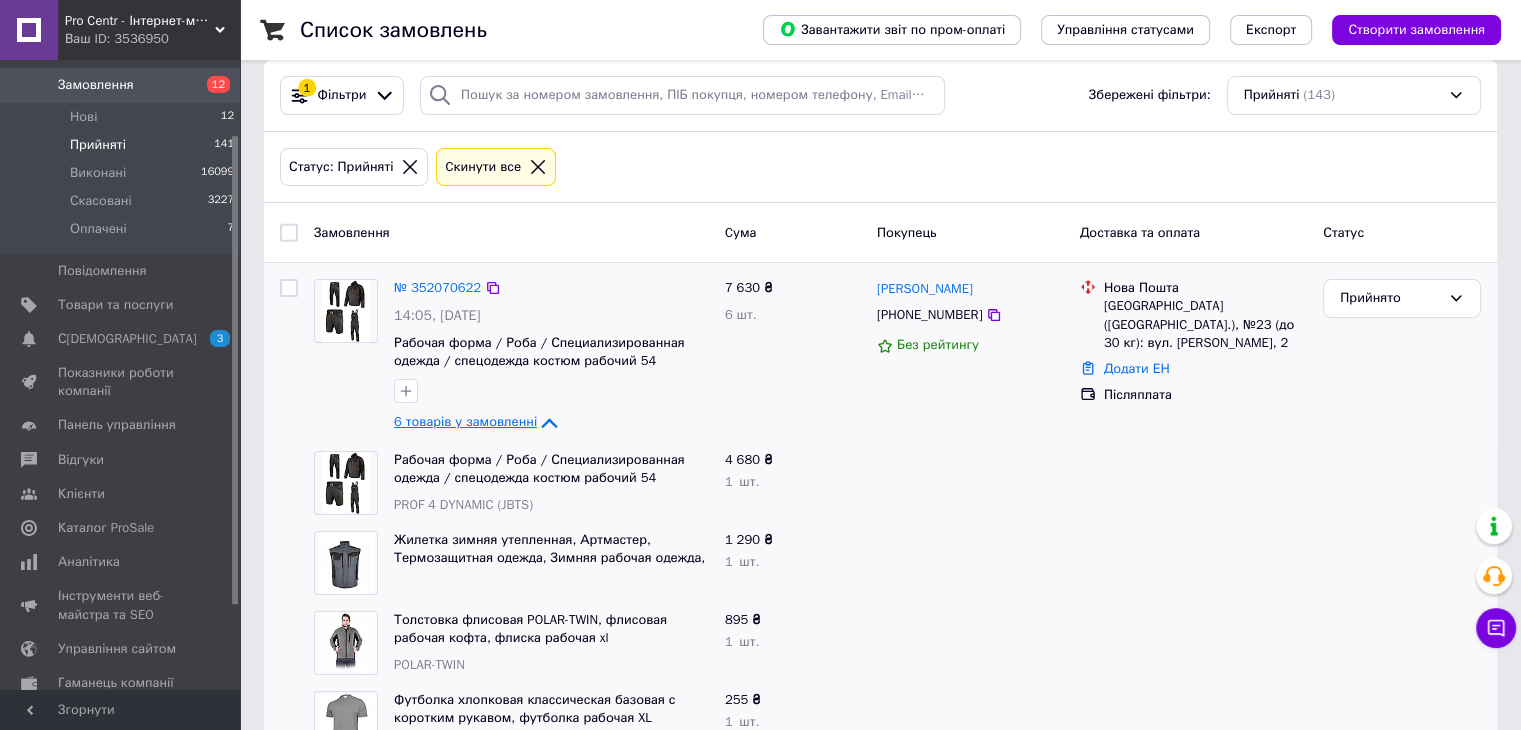 click 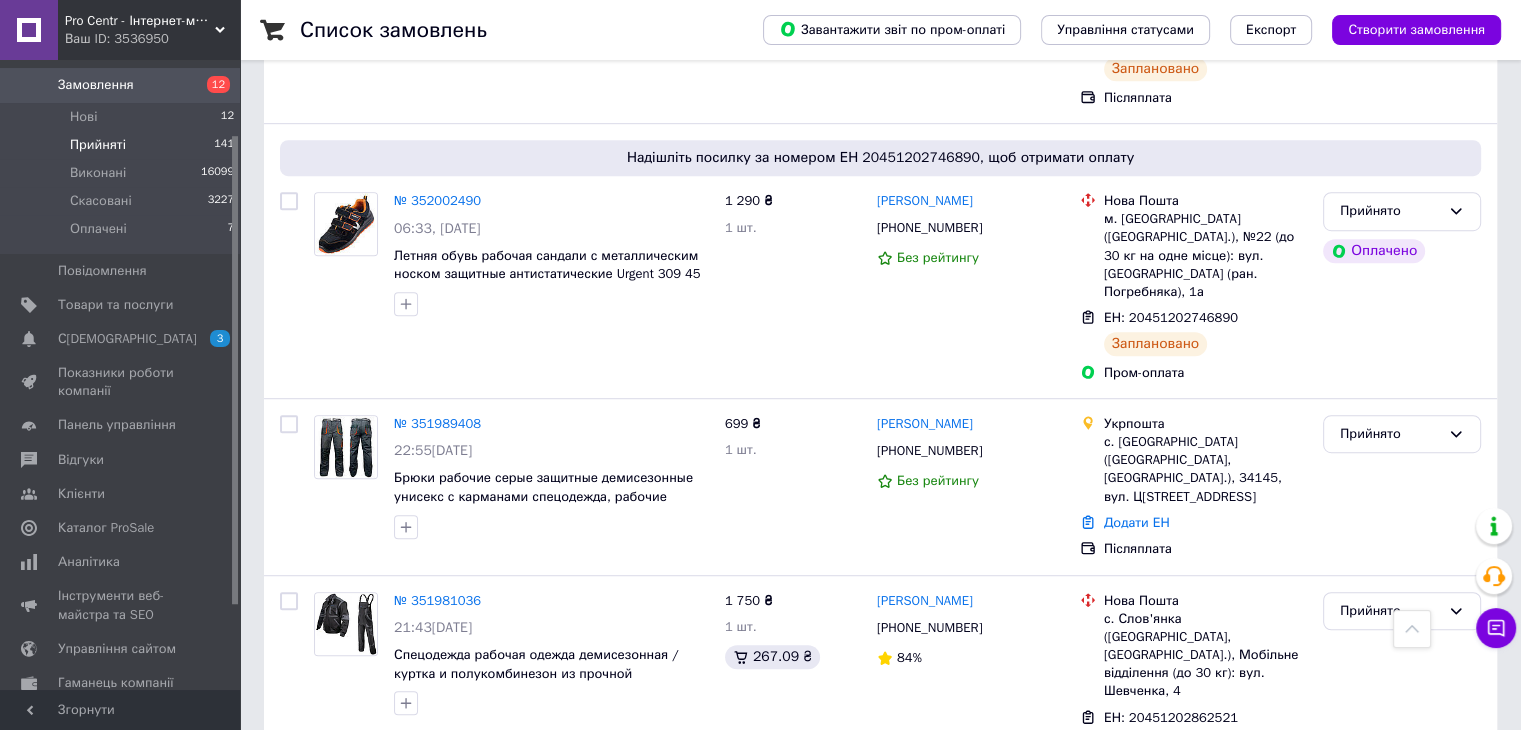 scroll, scrollTop: 1248, scrollLeft: 0, axis: vertical 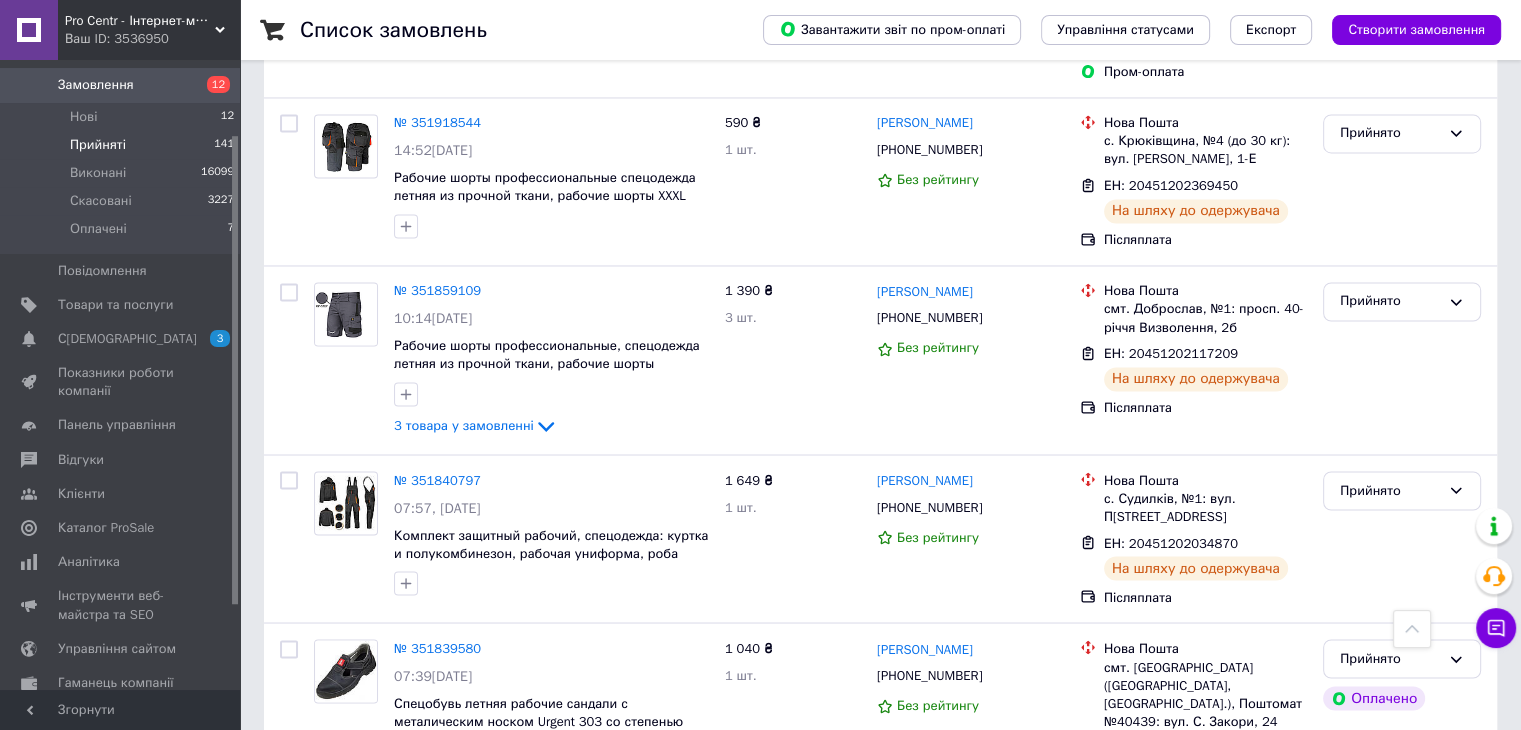 drag, startPoint x: 323, startPoint y: 685, endPoint x: 352, endPoint y: 650, distance: 45.453274 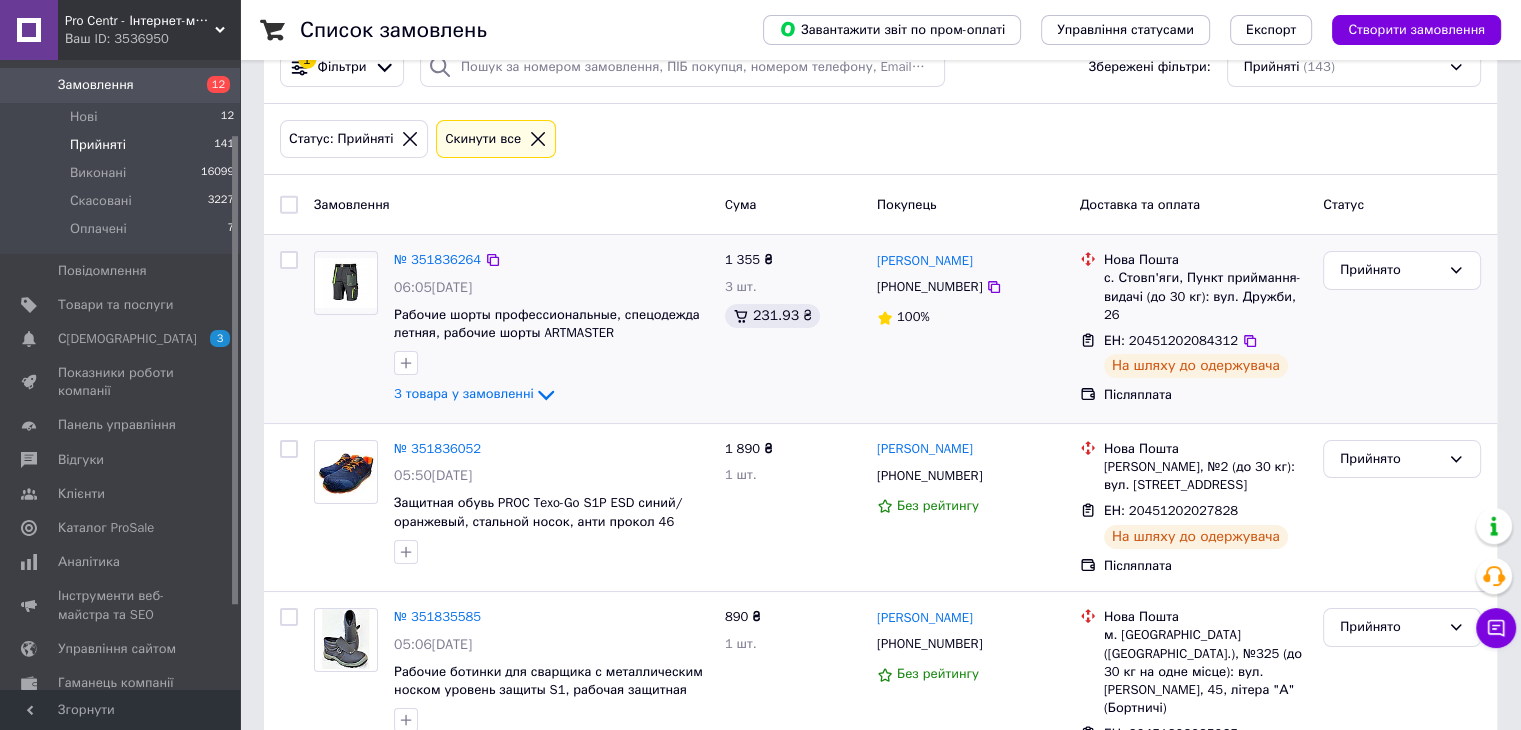 scroll, scrollTop: 100, scrollLeft: 0, axis: vertical 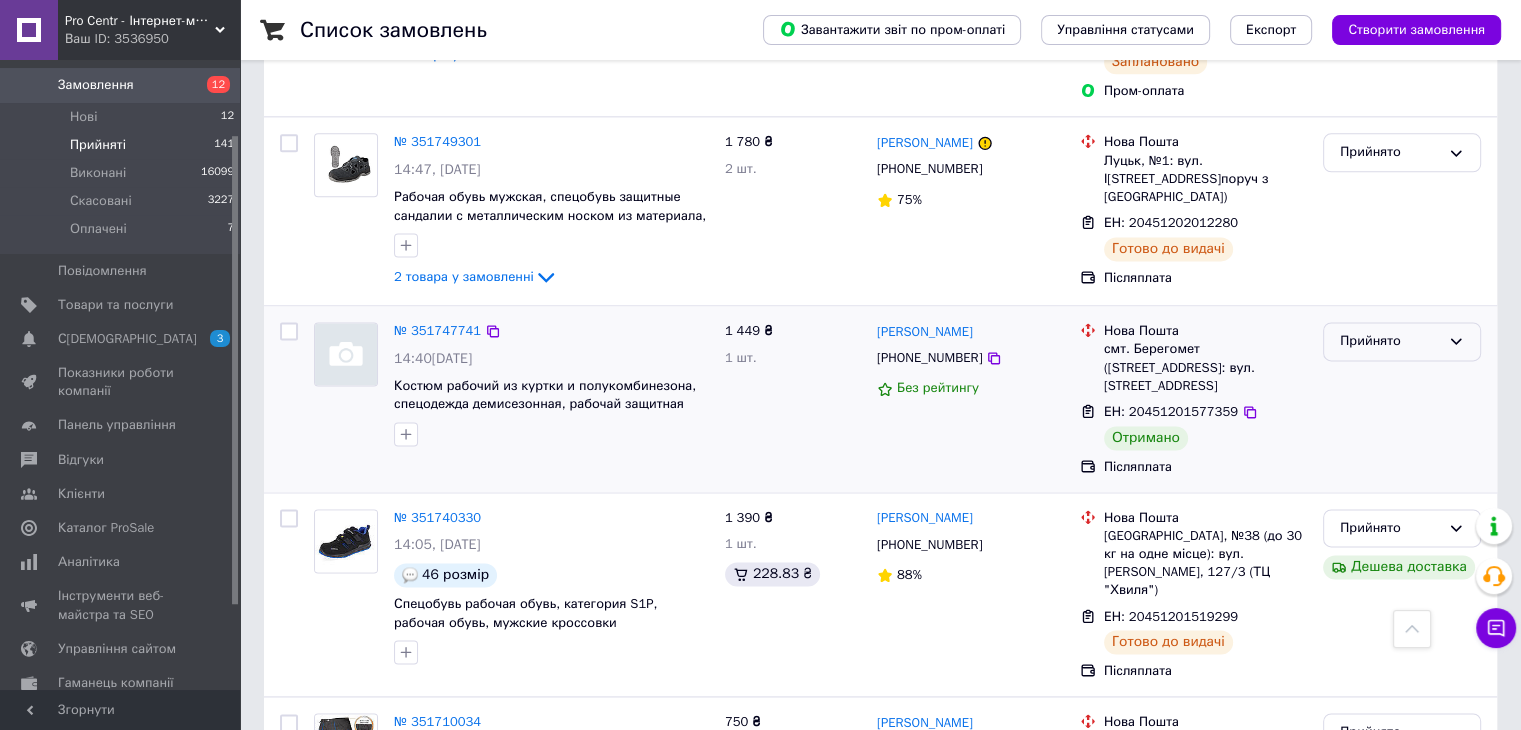 click on "Прийнято" at bounding box center (1390, 341) 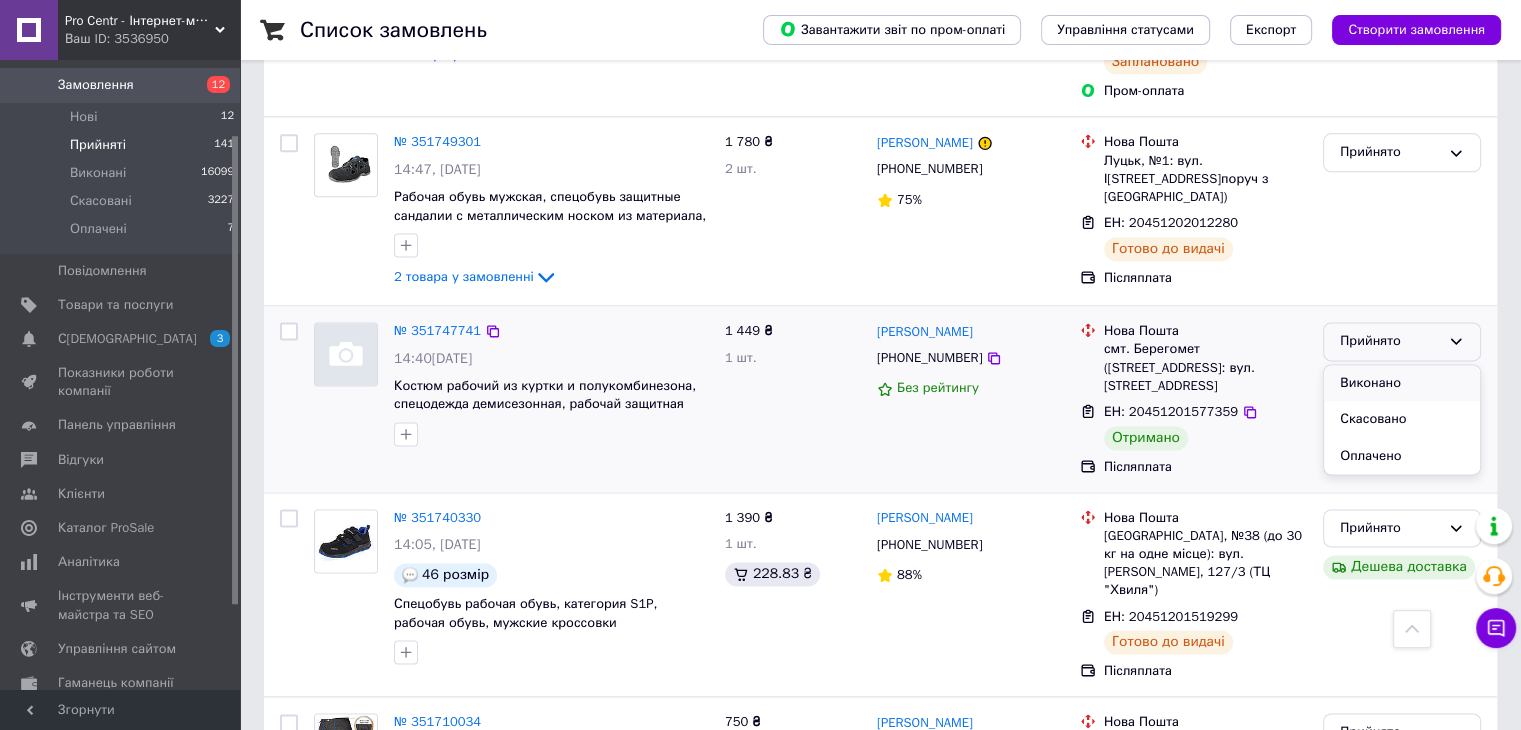 click on "Виконано" at bounding box center (1402, 383) 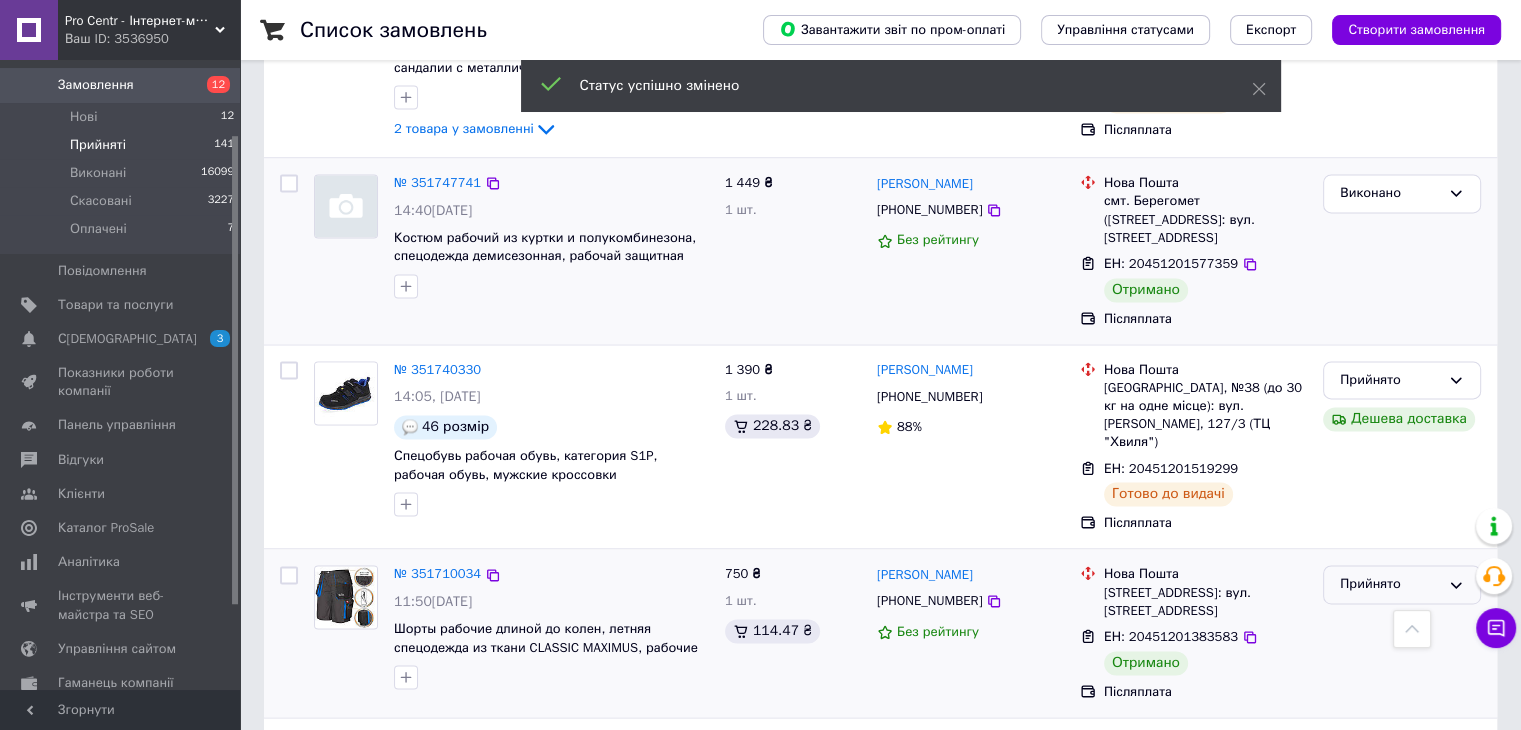 scroll, scrollTop: 2837, scrollLeft: 0, axis: vertical 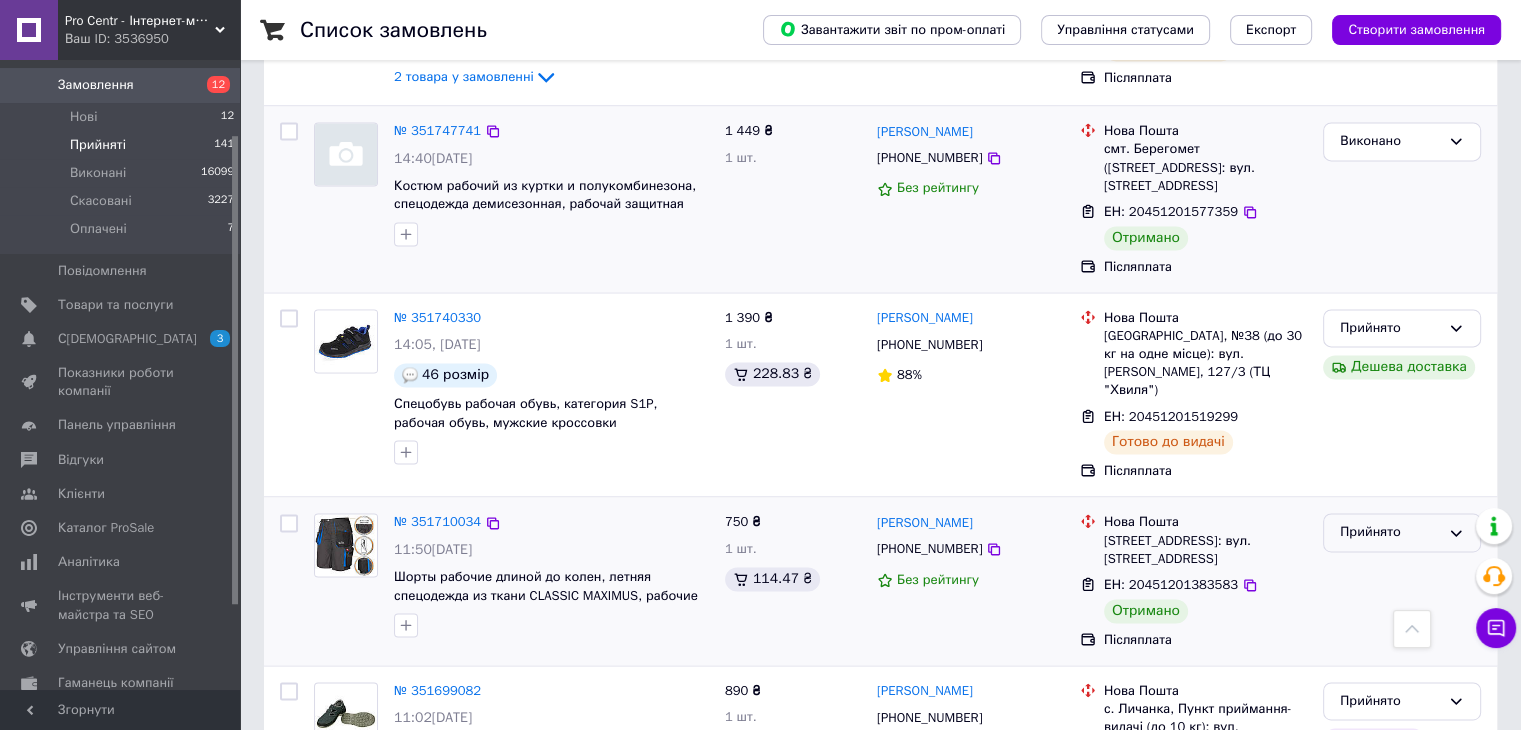 click on "Прийнято" at bounding box center (1390, 532) 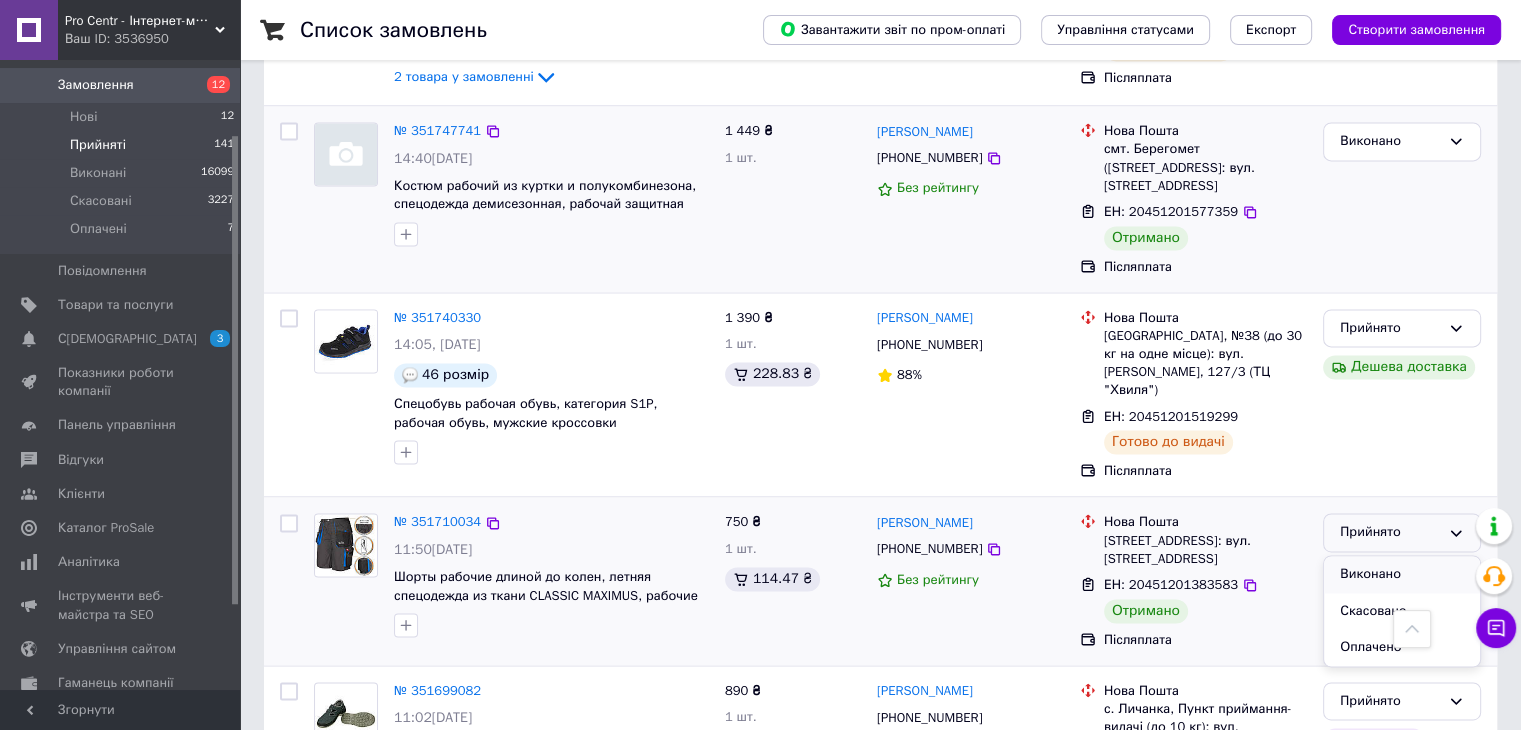 click on "Виконано" at bounding box center (1402, 574) 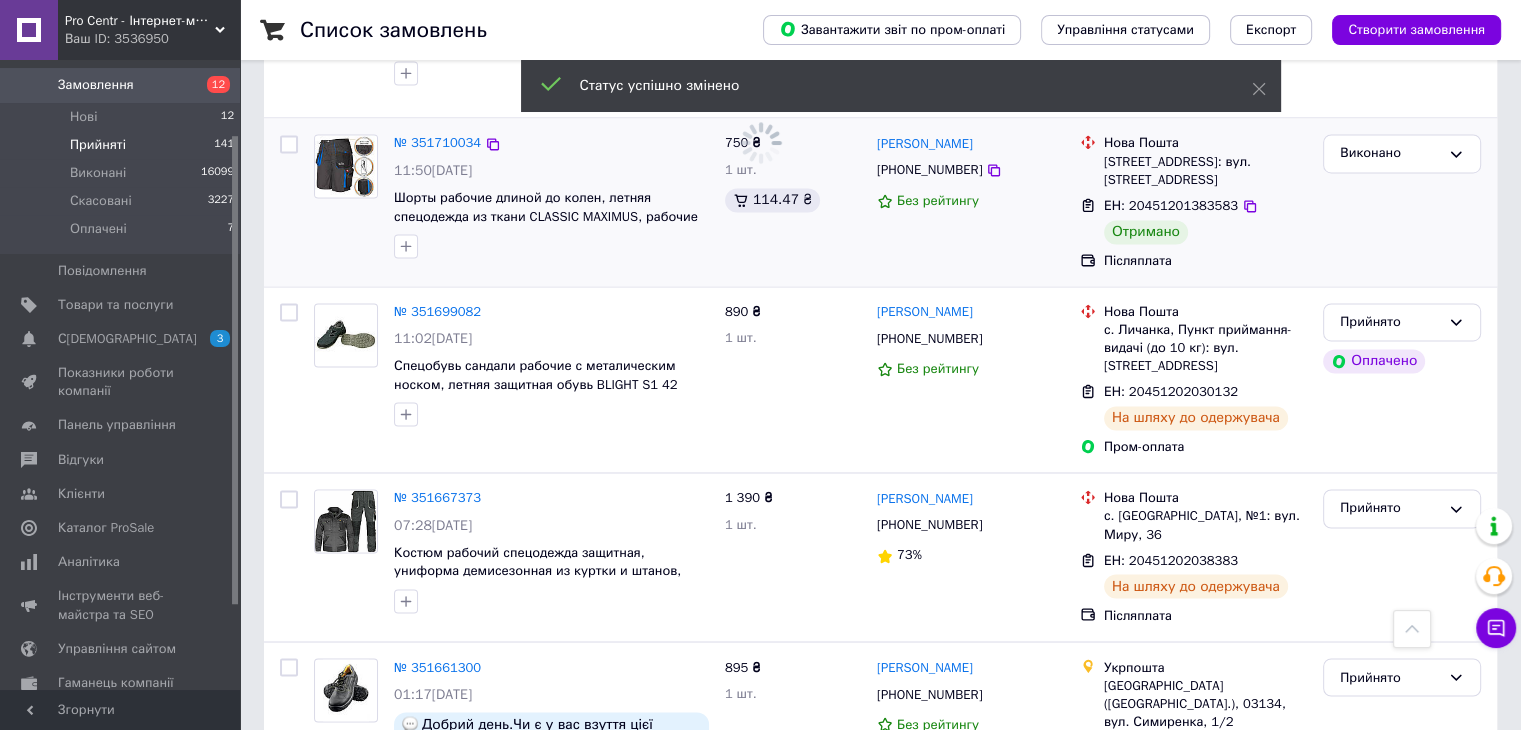 scroll, scrollTop: 3280, scrollLeft: 0, axis: vertical 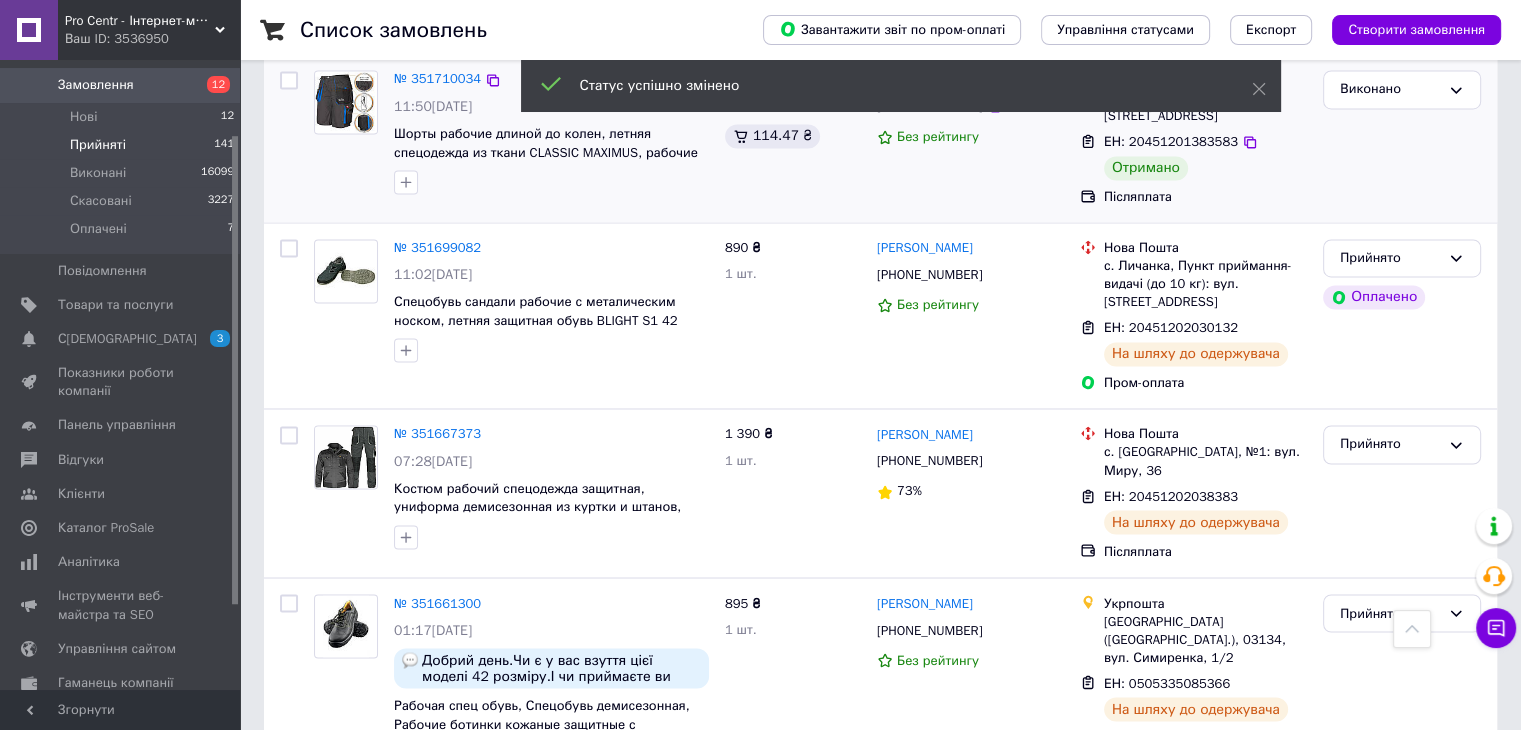 click on "3" at bounding box center (494, 826) 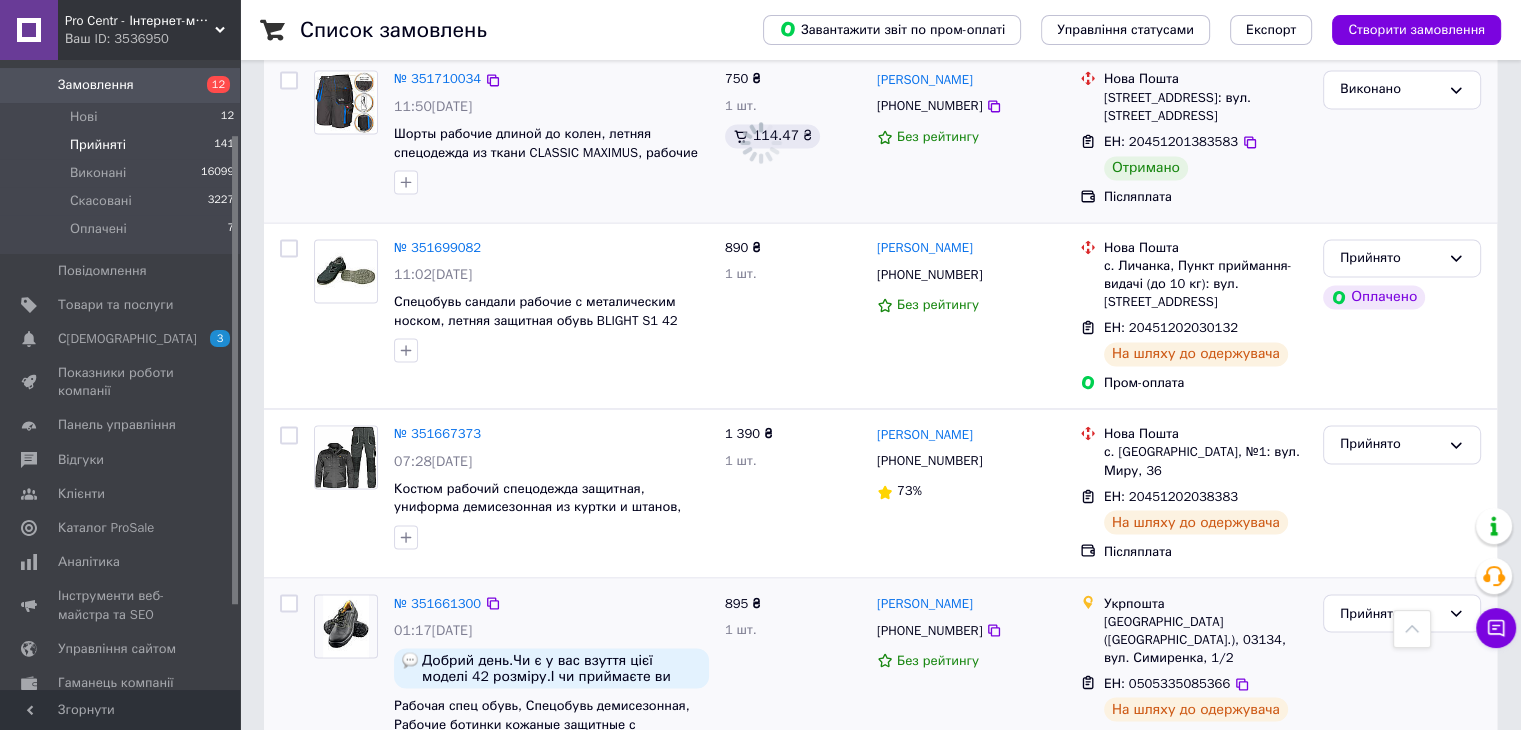 scroll, scrollTop: 0, scrollLeft: 0, axis: both 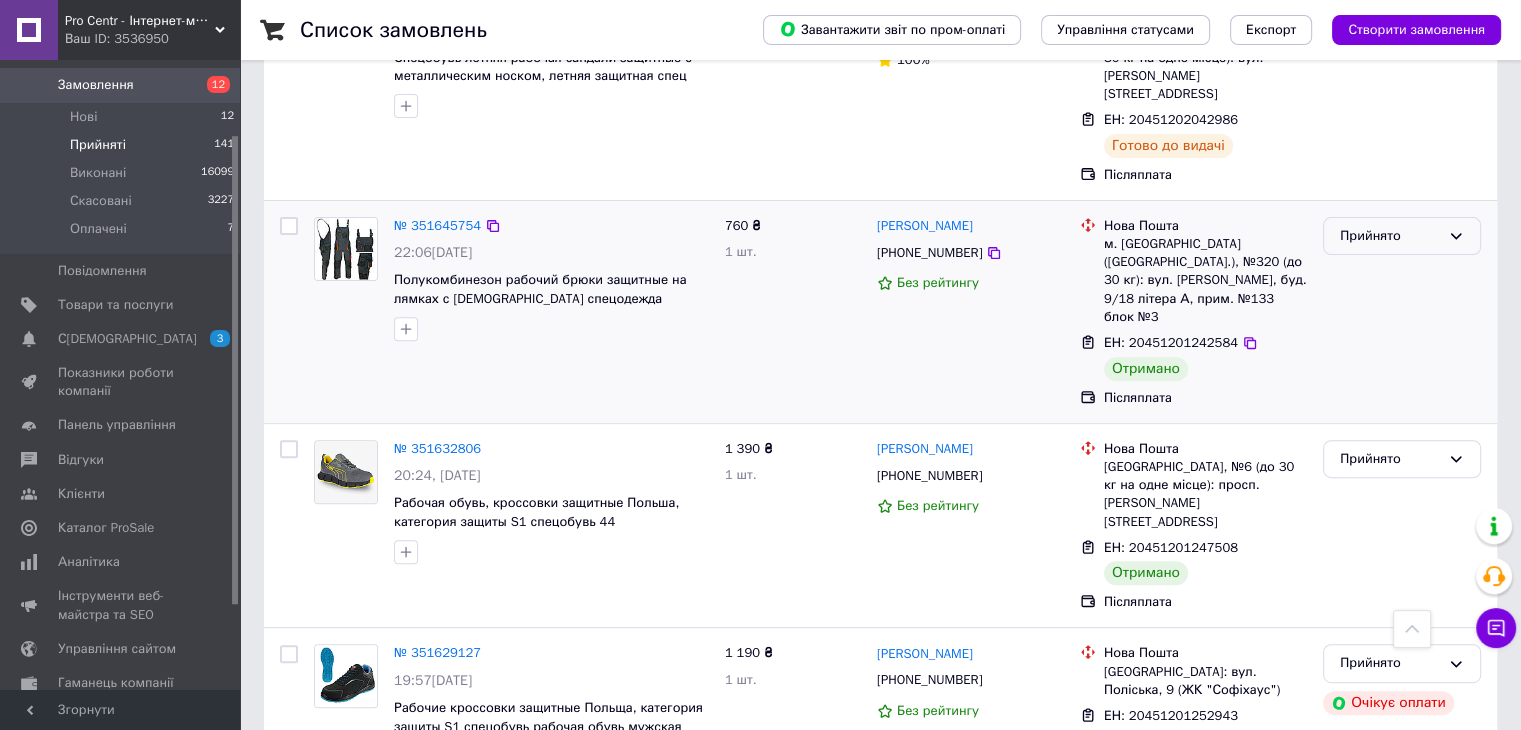 click on "Прийнято" at bounding box center [1390, 236] 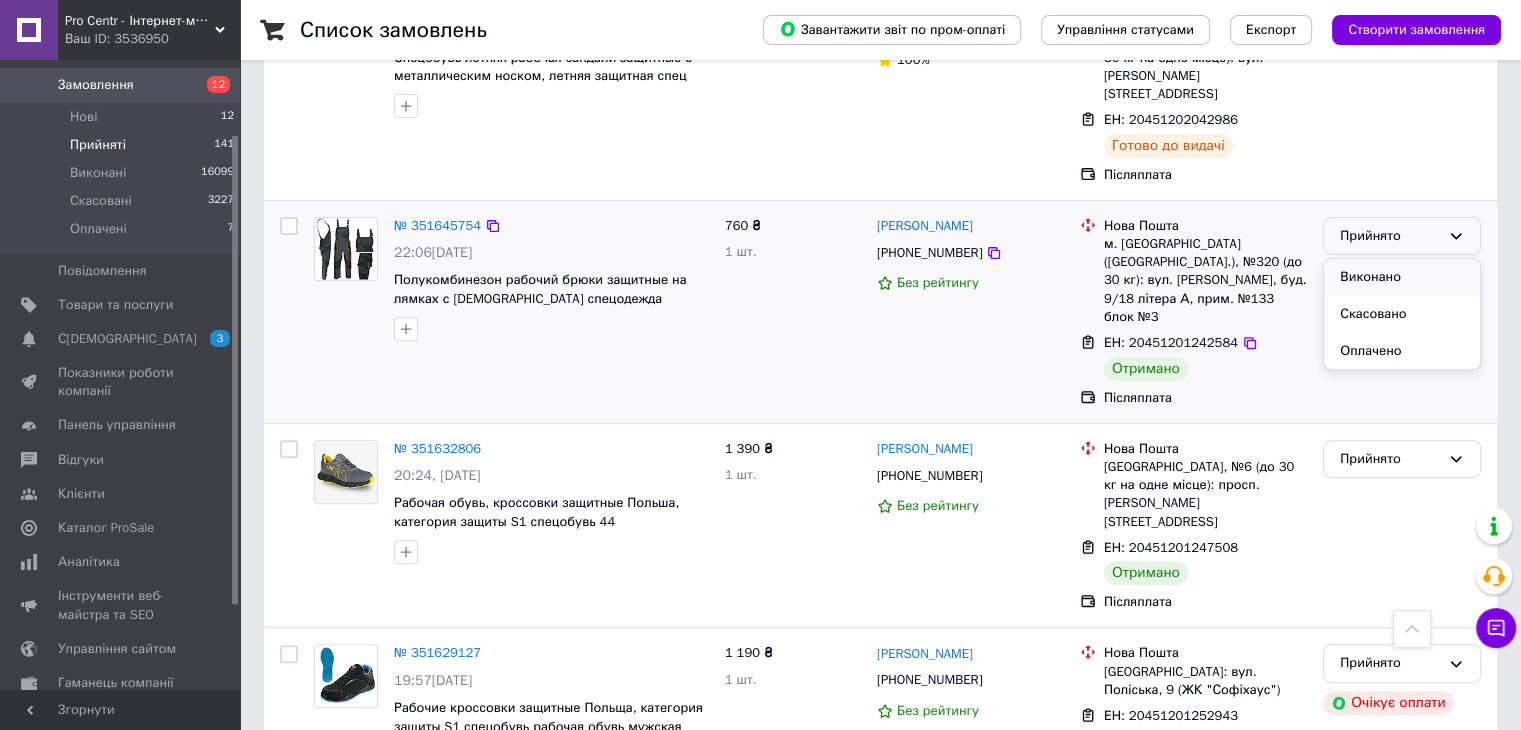 click on "Виконано" at bounding box center (1402, 277) 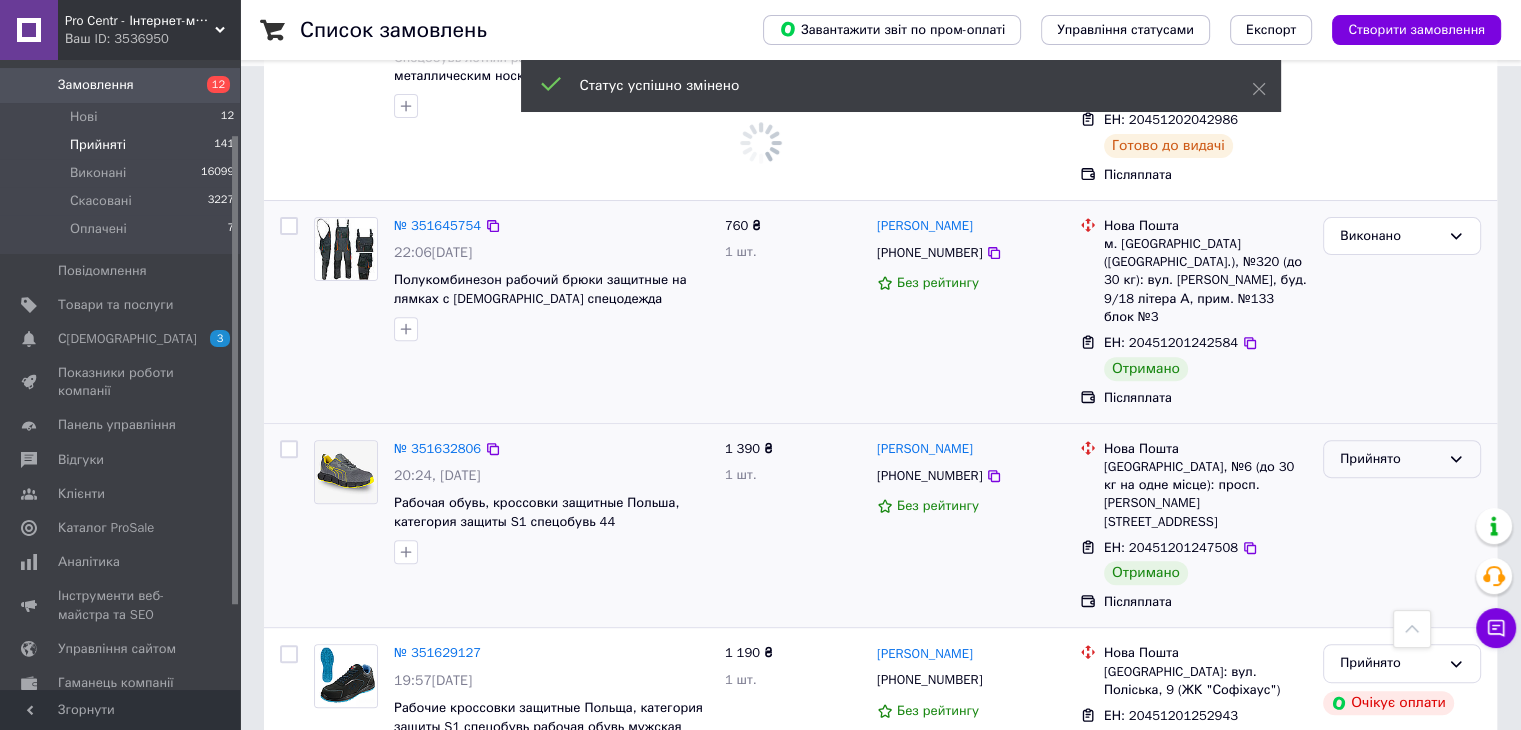 click on "Прийнято" at bounding box center (1390, 459) 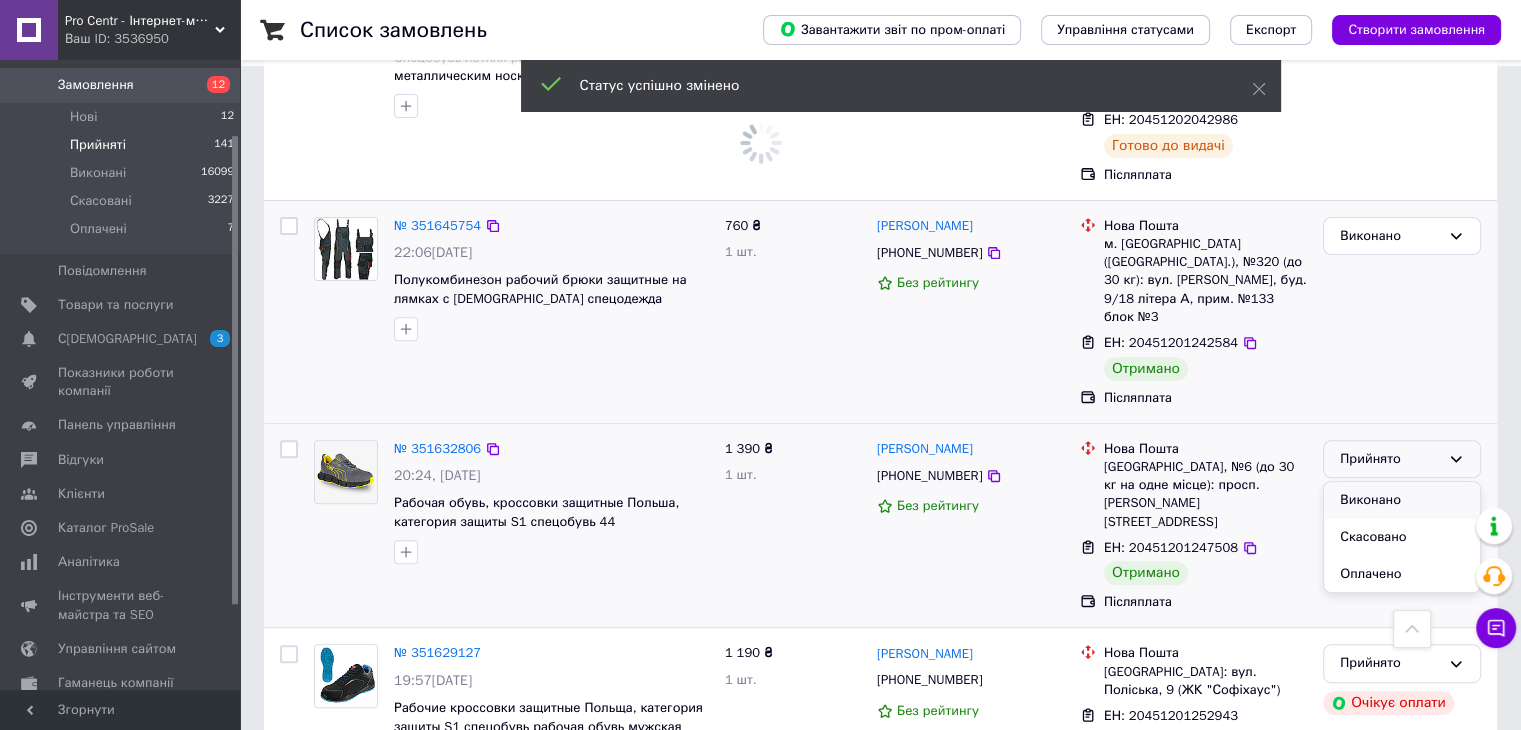 click on "Виконано" at bounding box center [1402, 500] 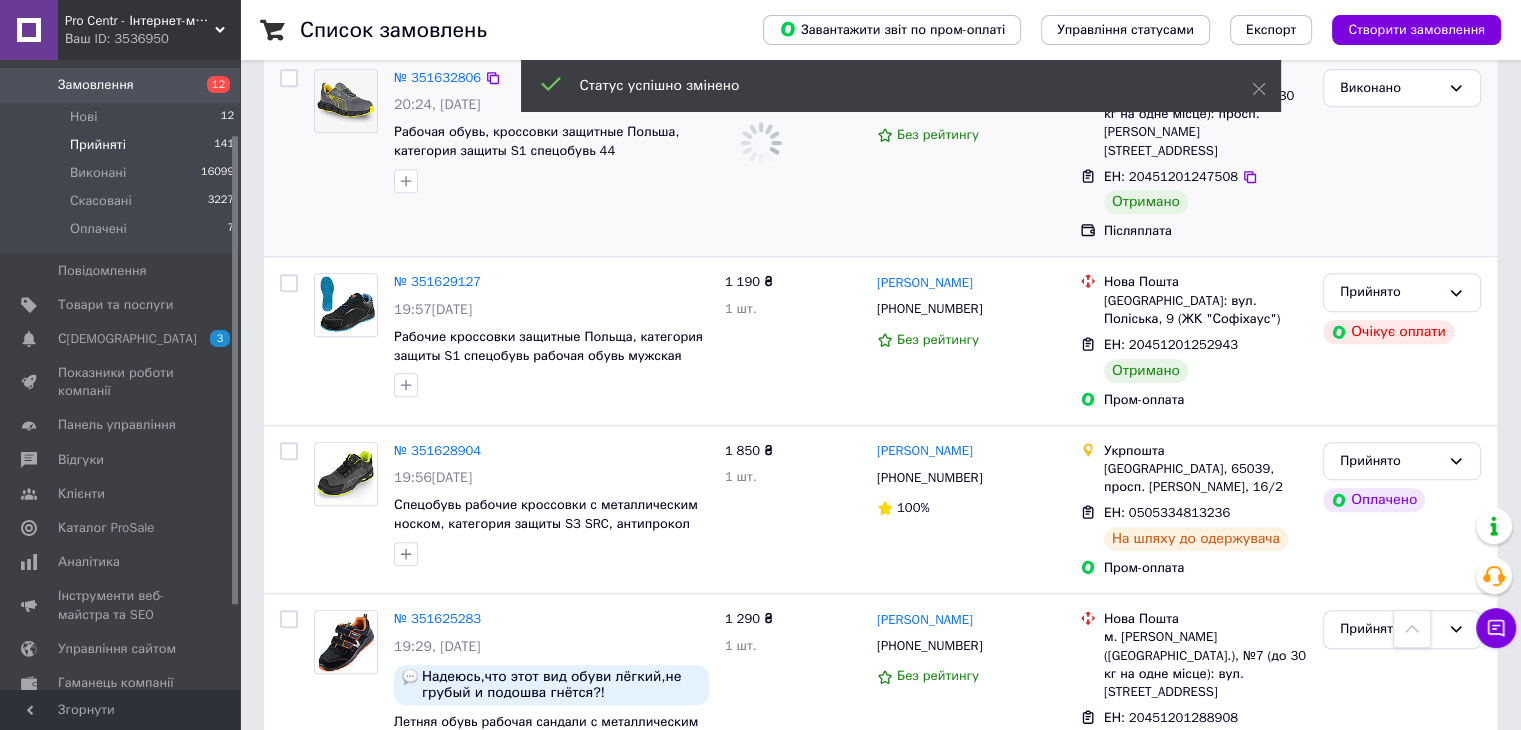 scroll, scrollTop: 1057, scrollLeft: 0, axis: vertical 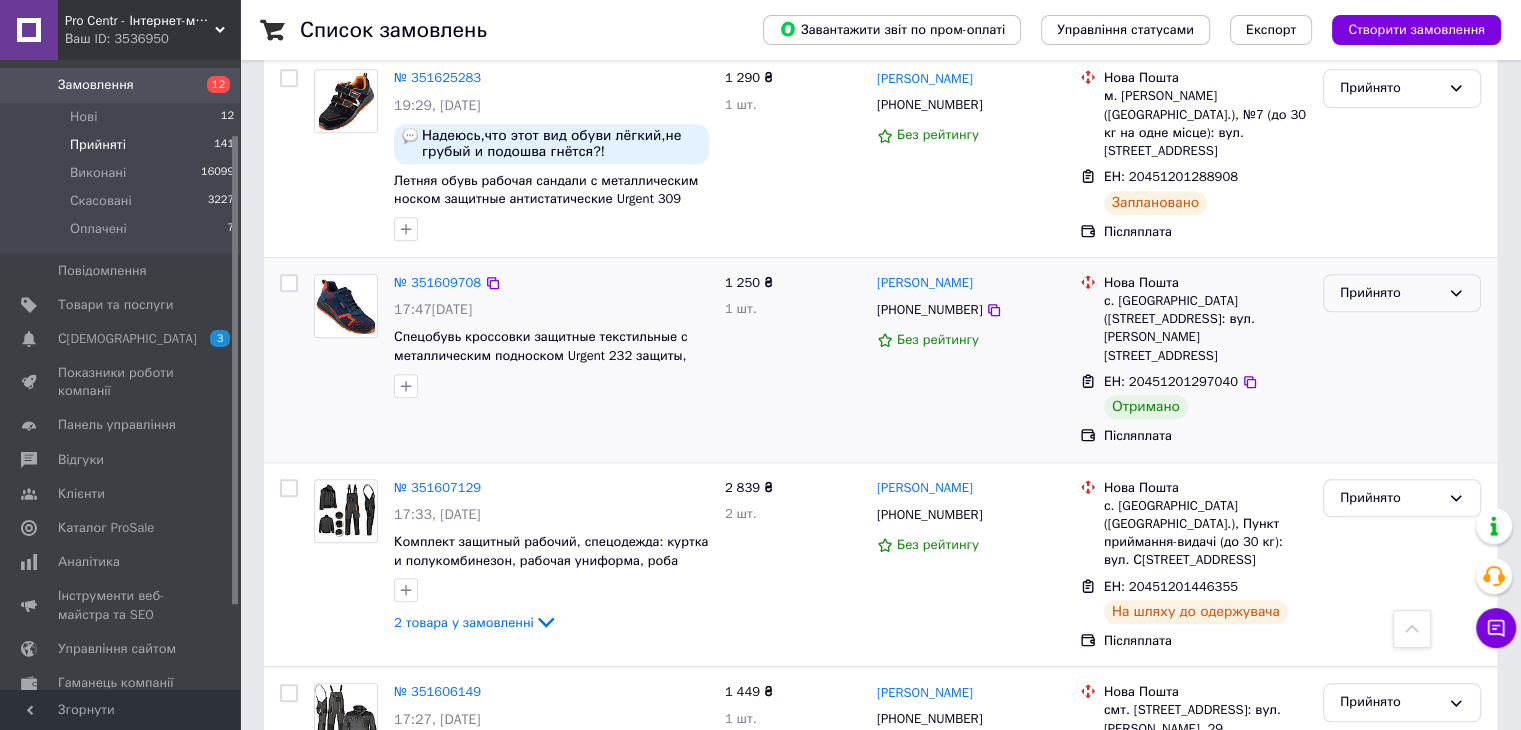 click on "Прийнято" at bounding box center [1390, 293] 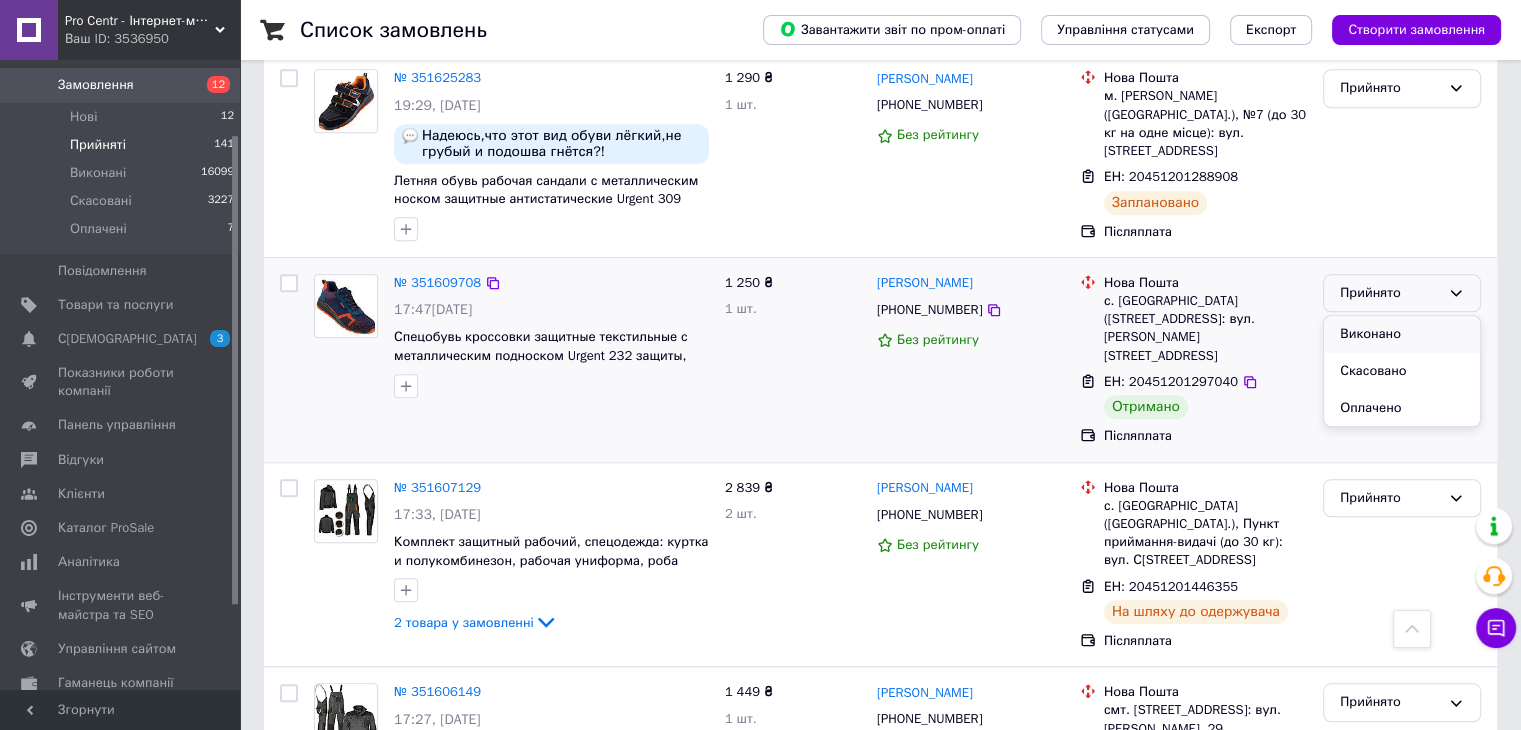click on "Виконано" at bounding box center [1402, 334] 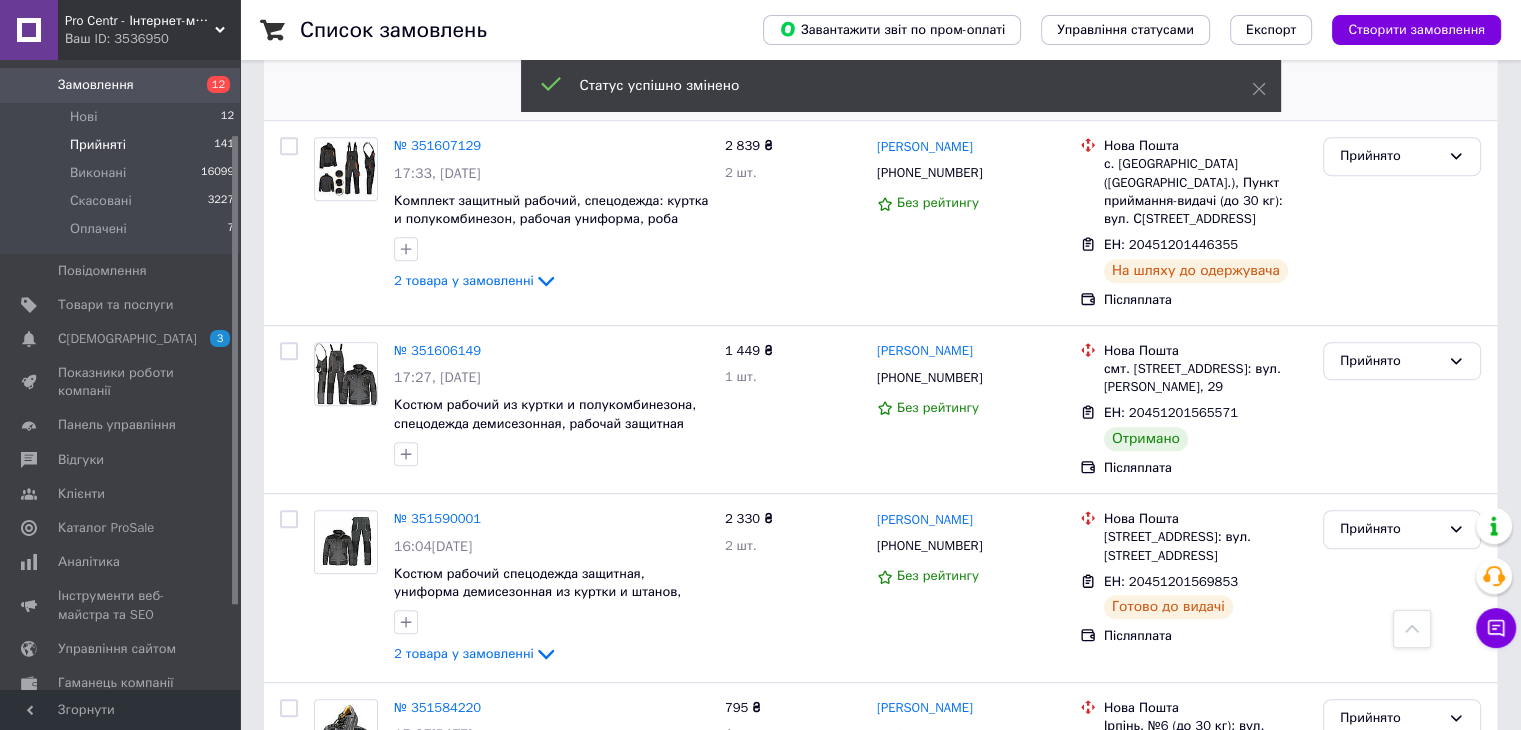 scroll, scrollTop: 1148, scrollLeft: 0, axis: vertical 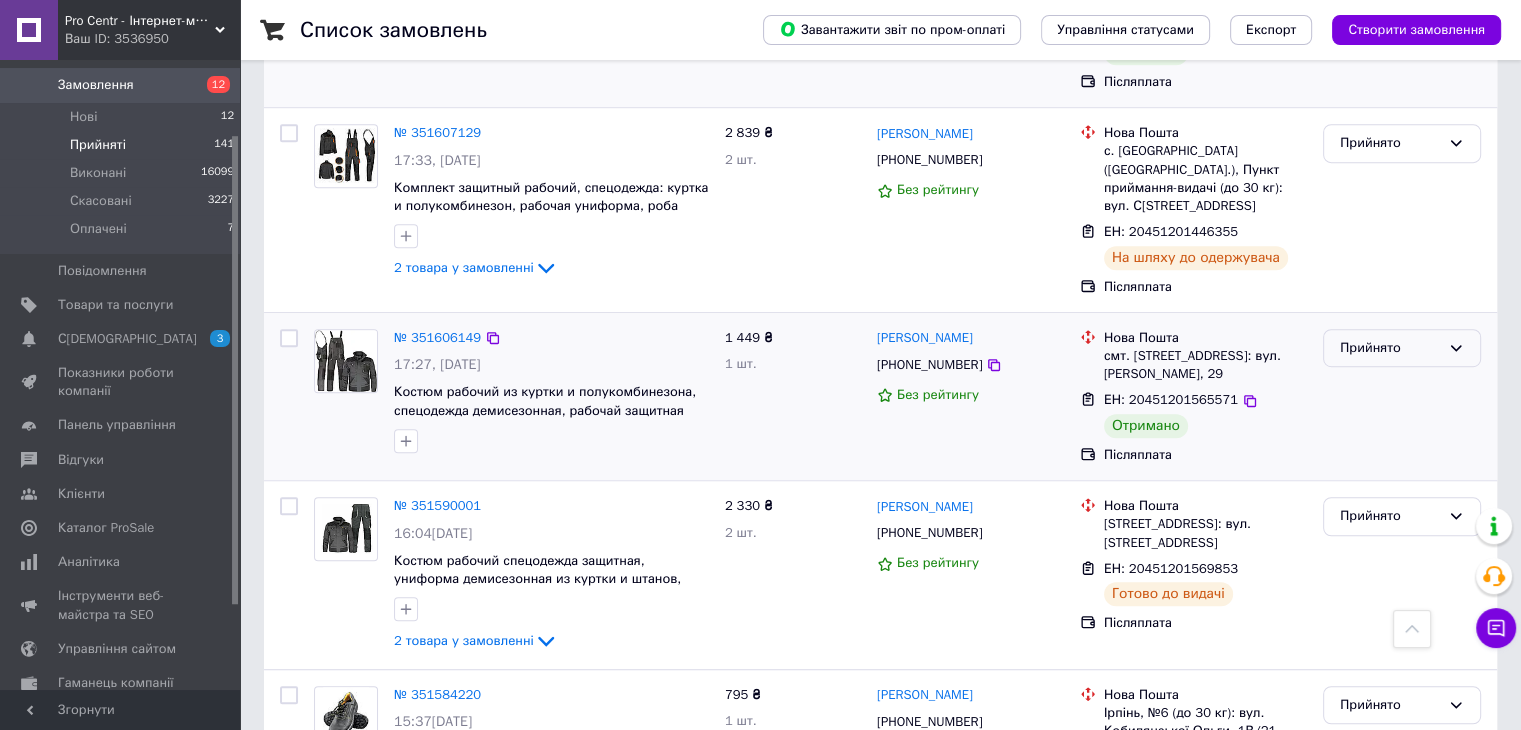 click on "Прийнято" at bounding box center (1390, 348) 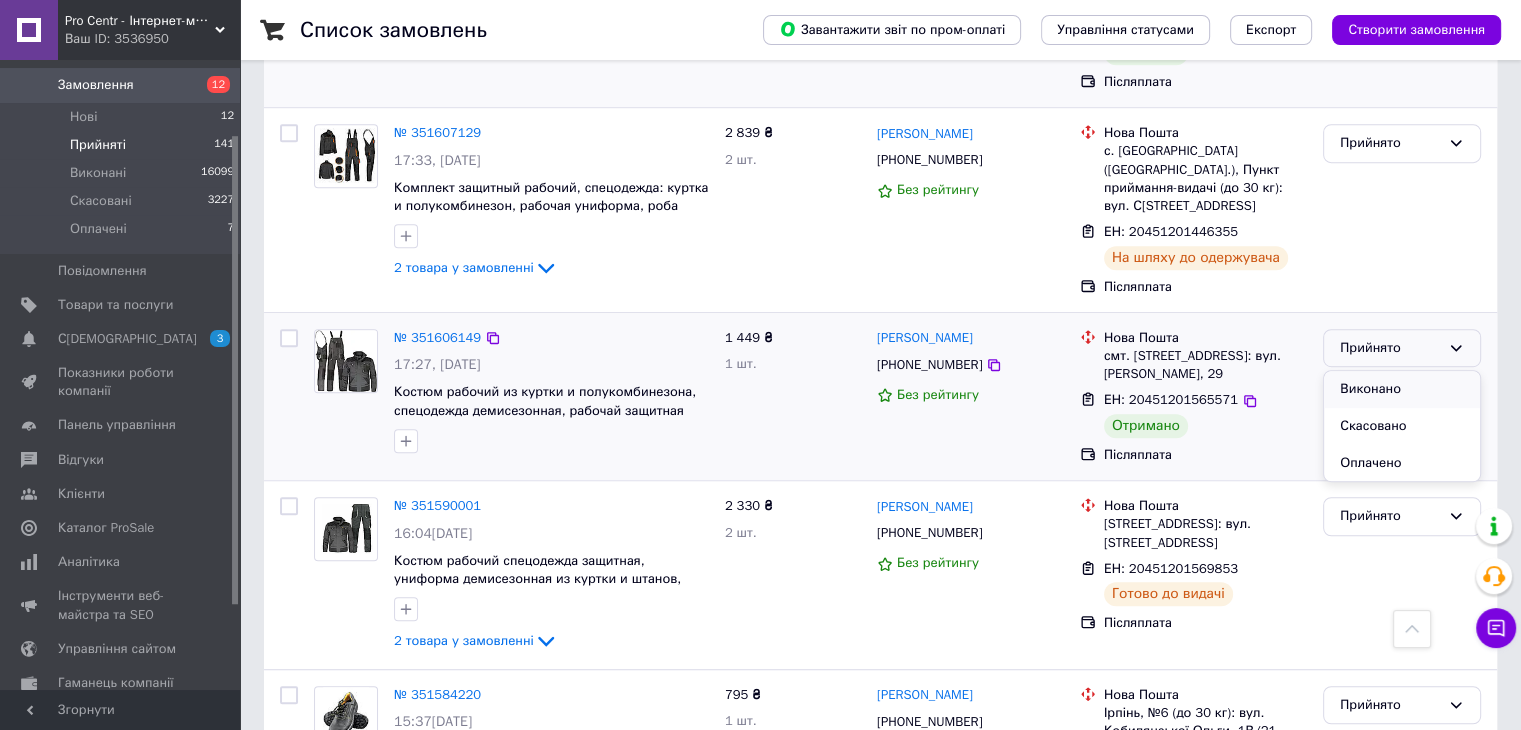 click on "Виконано" at bounding box center (1402, 389) 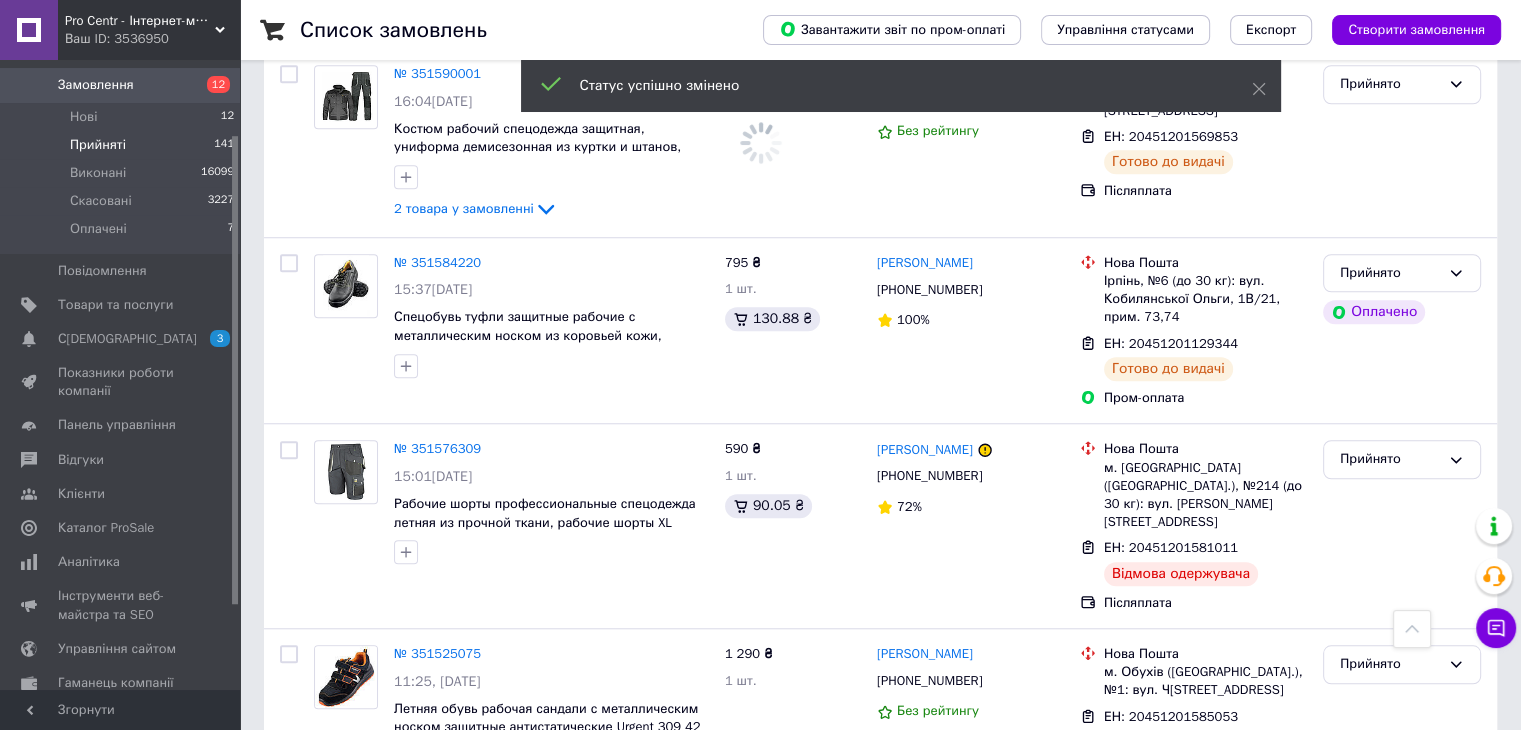 scroll, scrollTop: 1612, scrollLeft: 0, axis: vertical 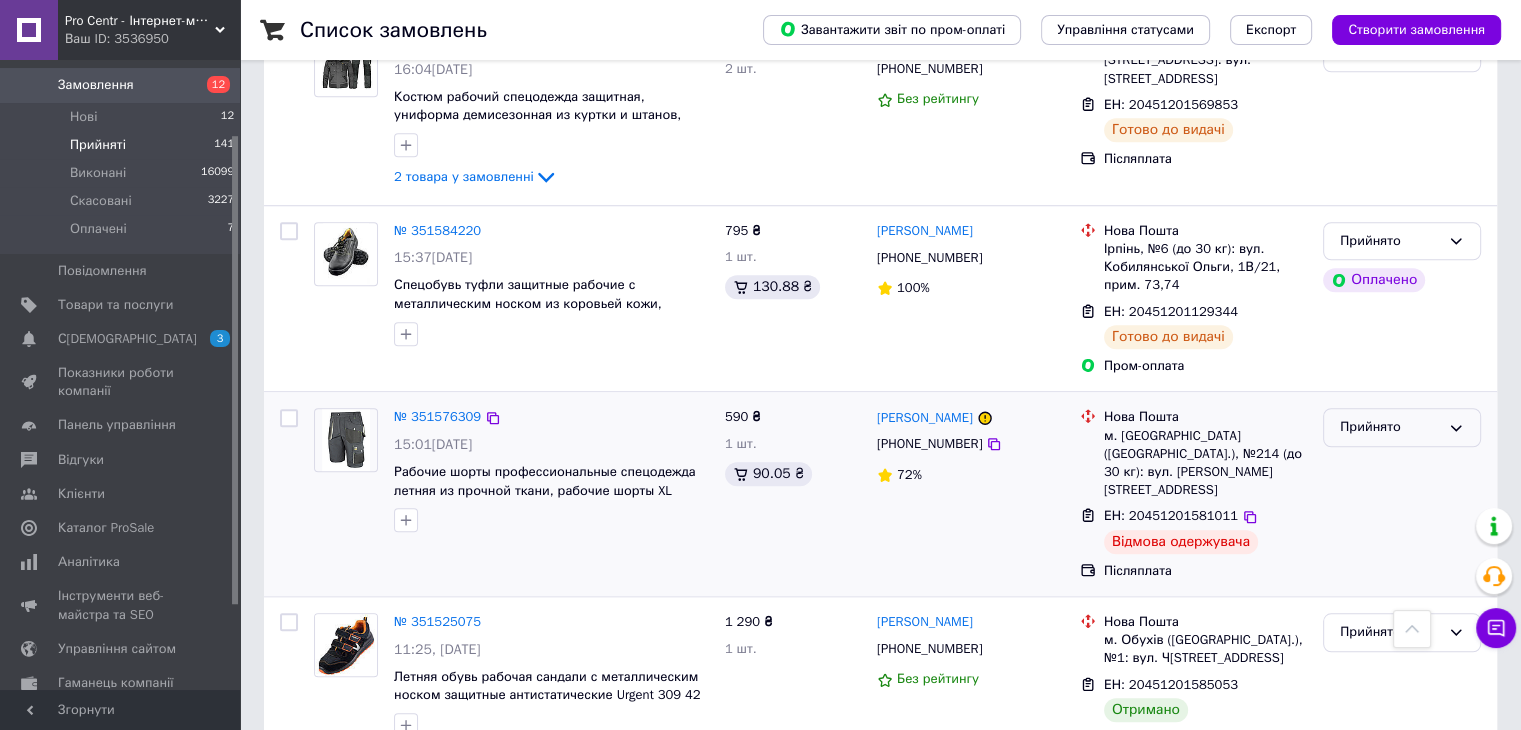 click on "Прийнято" at bounding box center [1390, 427] 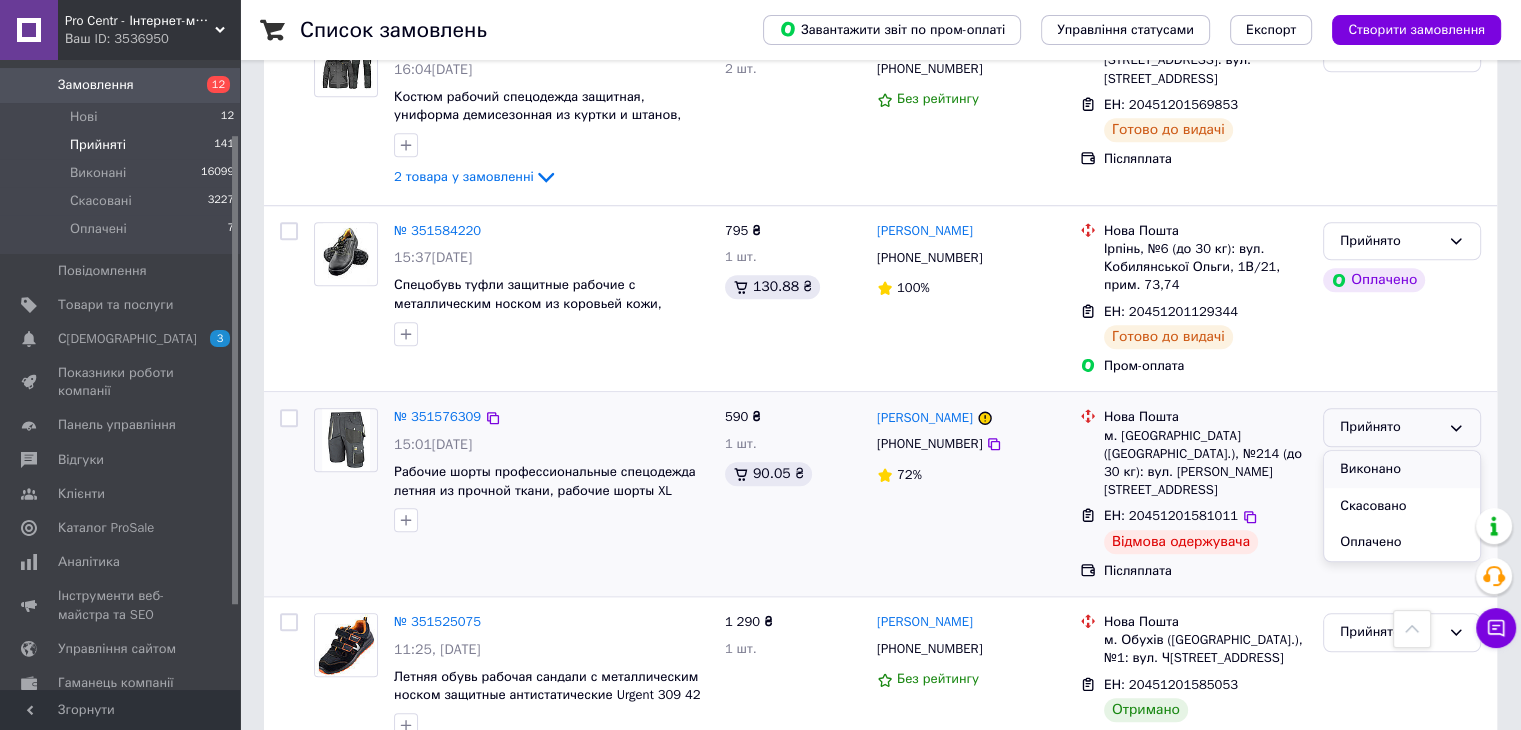 click on "Виконано" at bounding box center (1402, 469) 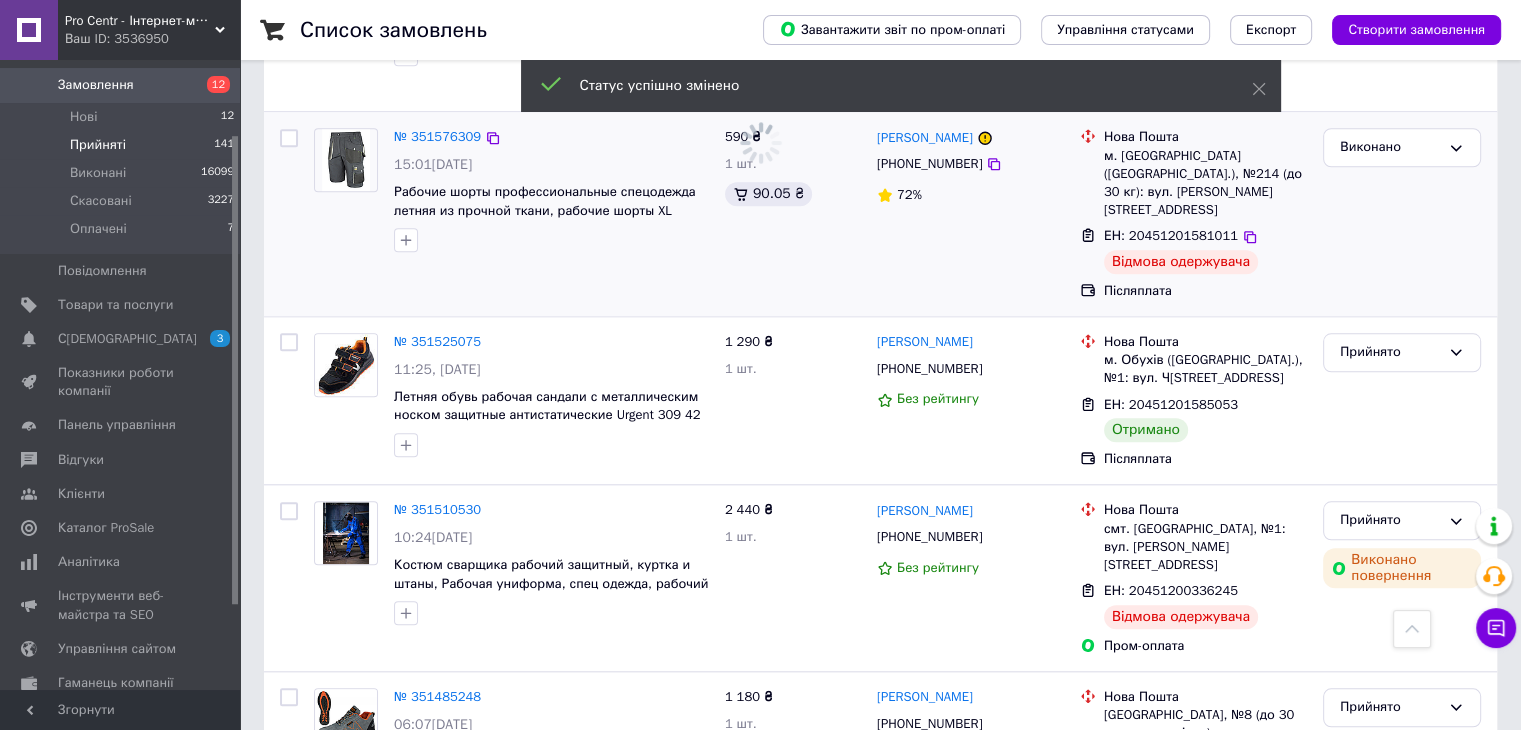 scroll, scrollTop: 1897, scrollLeft: 0, axis: vertical 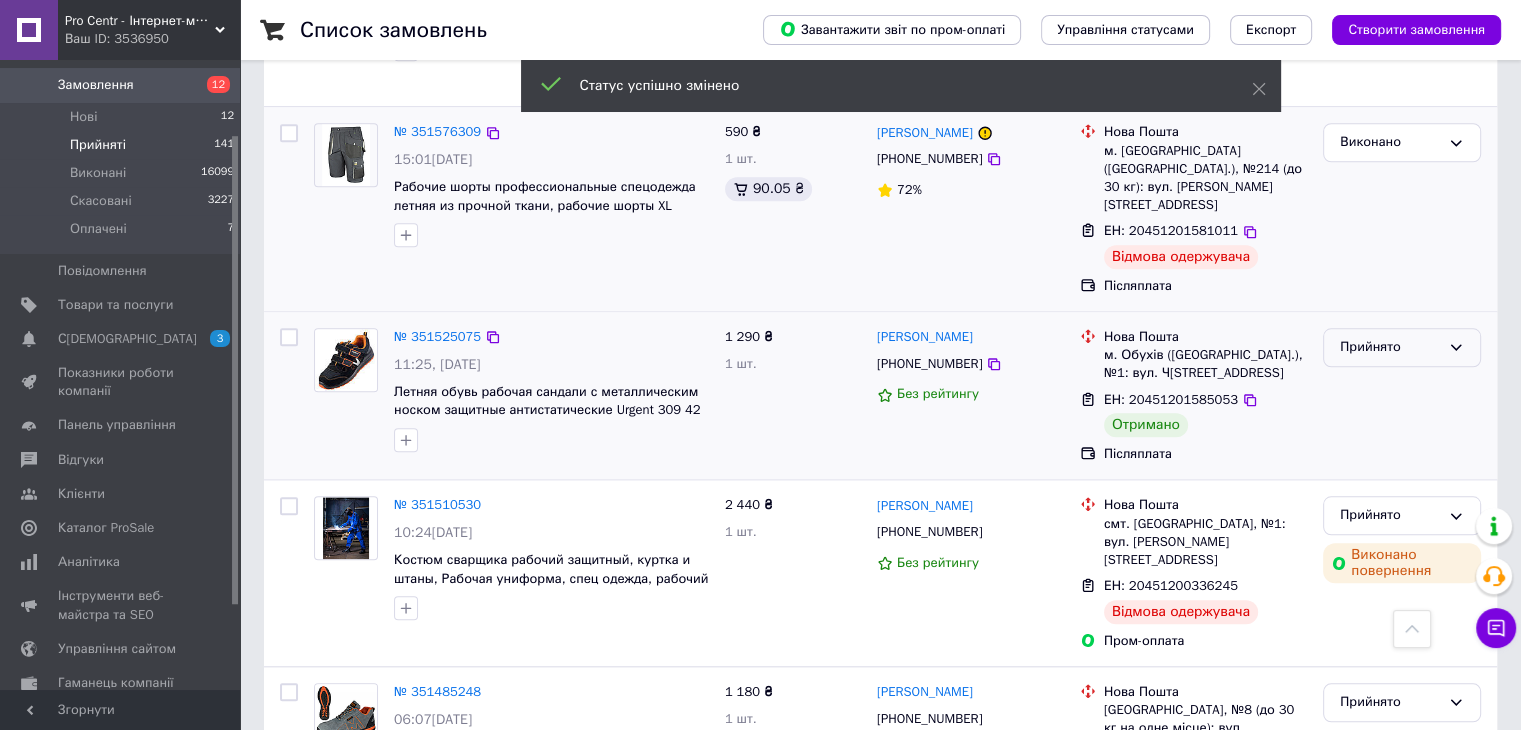 click on "Прийнято" at bounding box center [1390, 347] 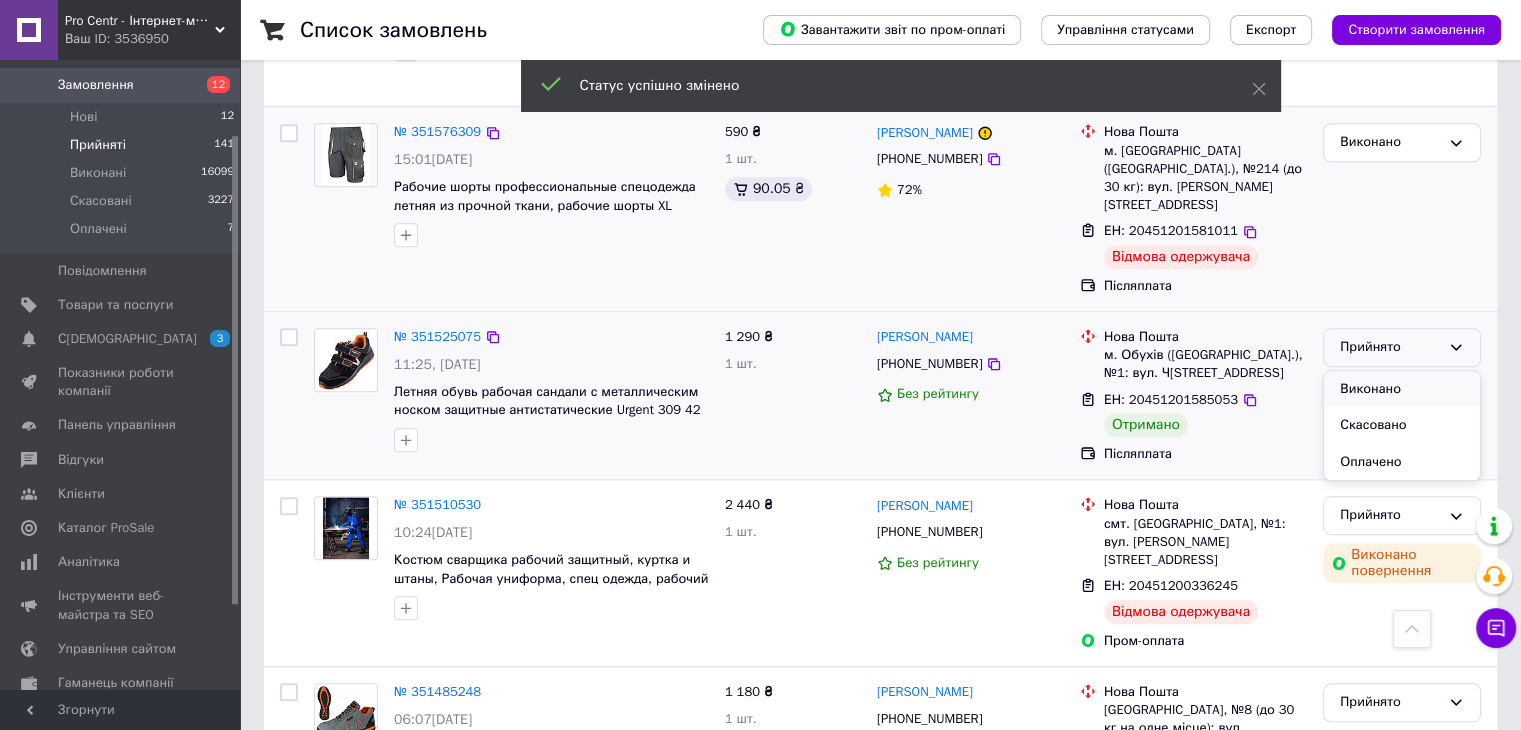 click on "Виконано" at bounding box center (1402, 389) 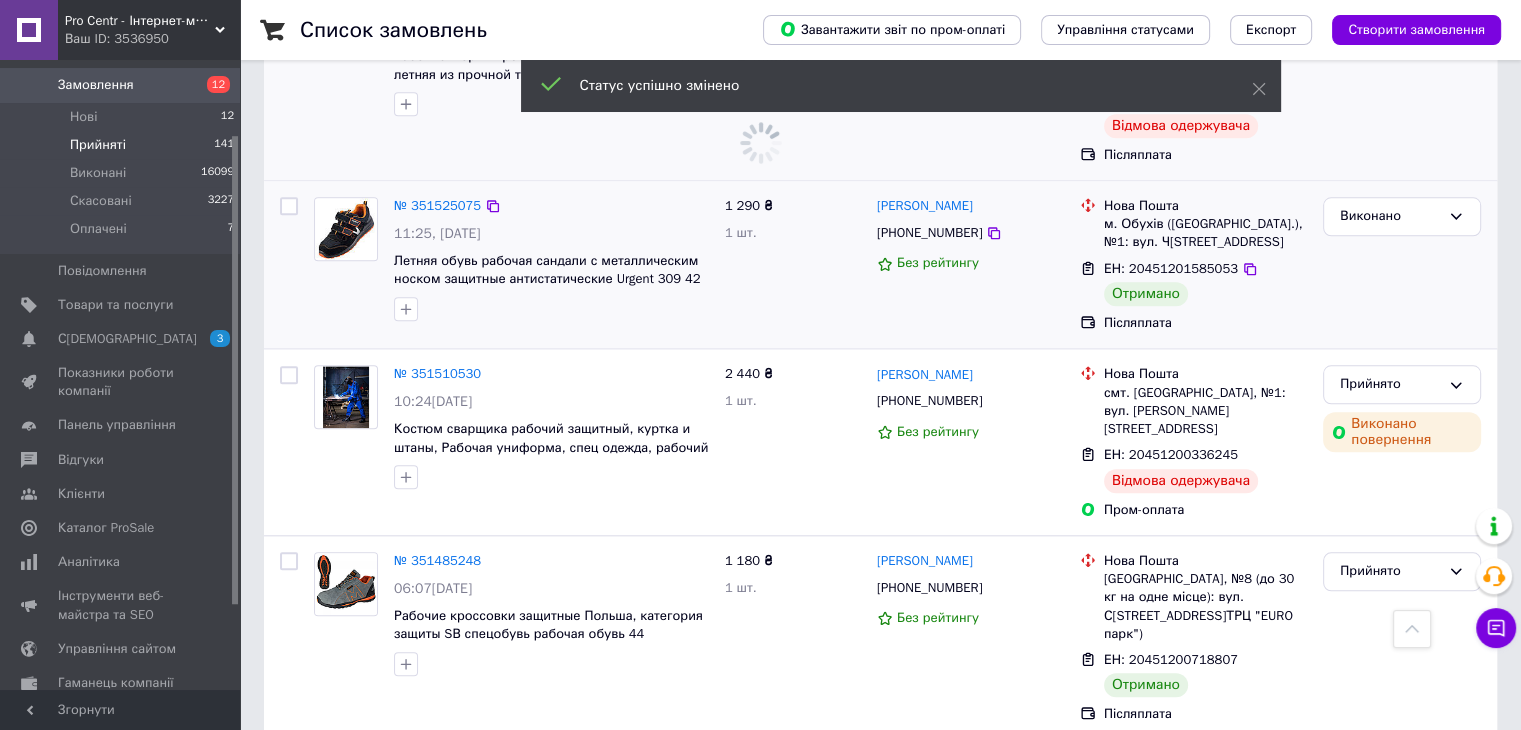 scroll, scrollTop: 2064, scrollLeft: 0, axis: vertical 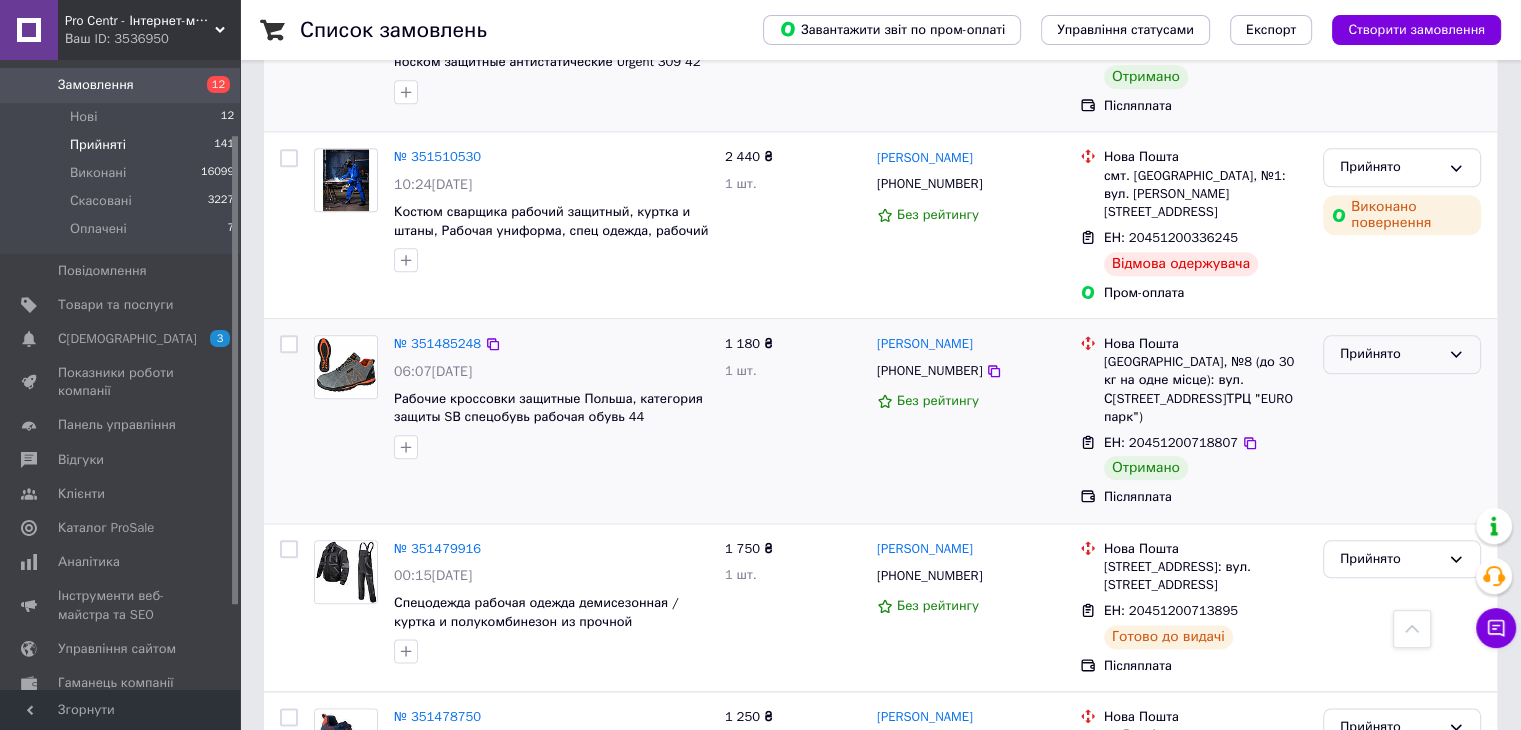 click on "Прийнято" at bounding box center [1390, 354] 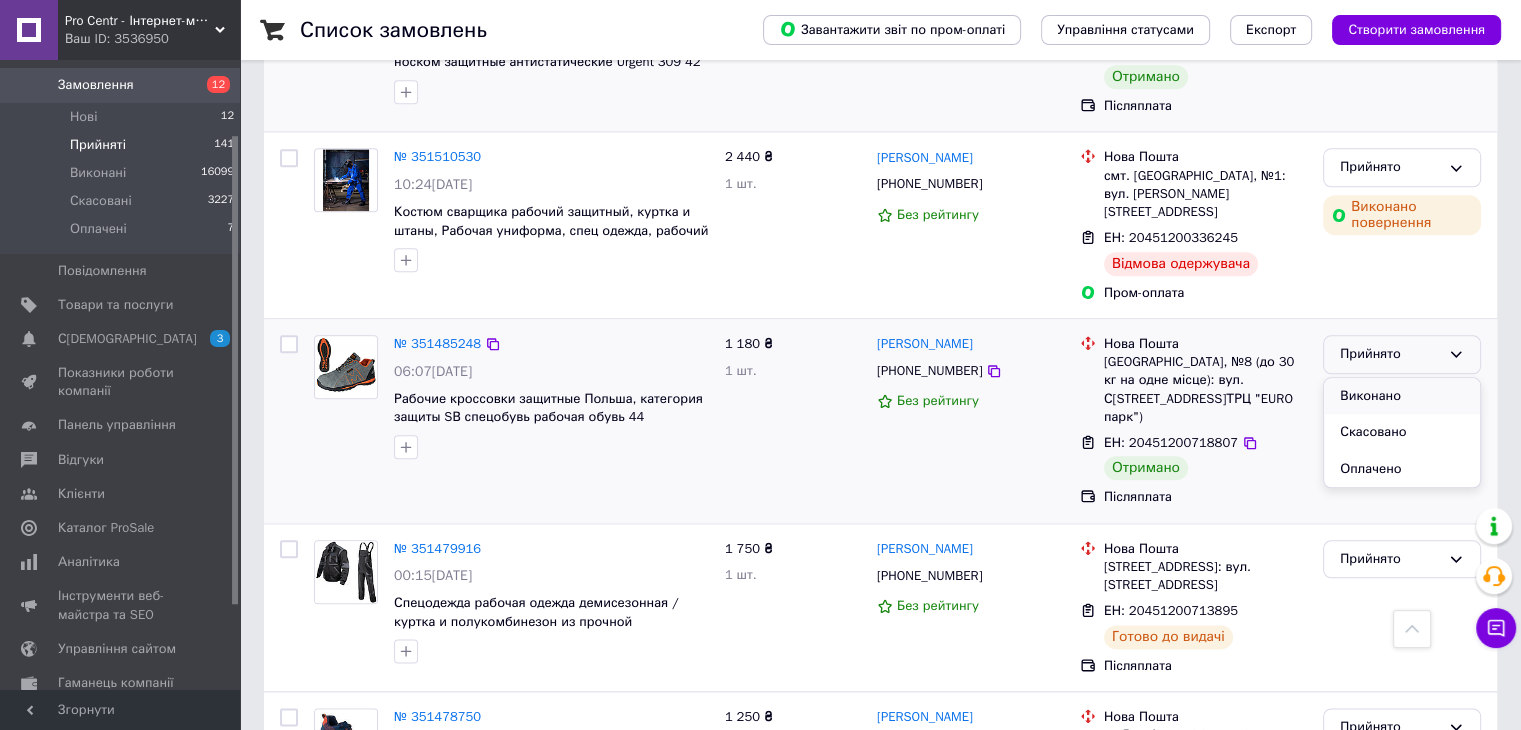 click on "Виконано" at bounding box center [1402, 396] 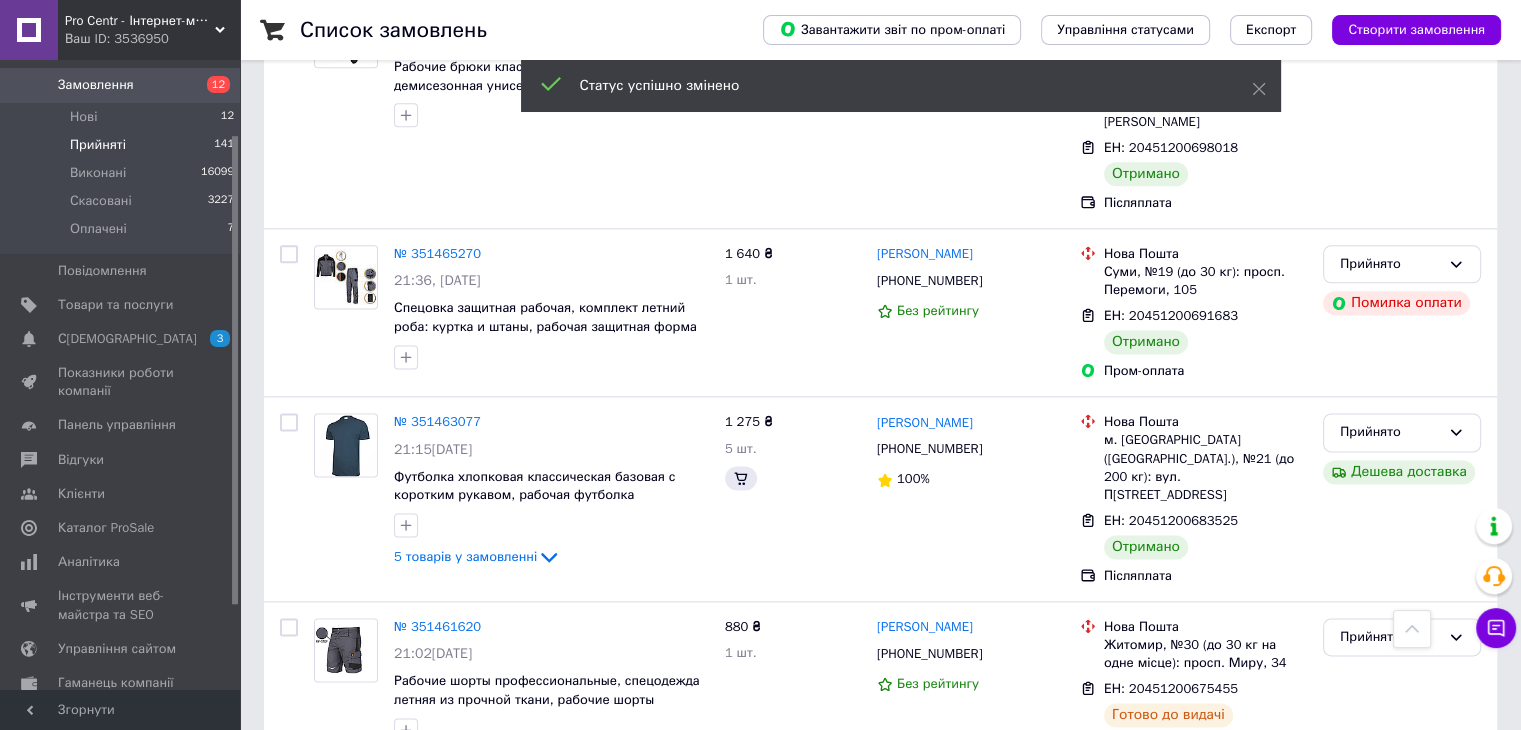 scroll, scrollTop: 1885, scrollLeft: 0, axis: vertical 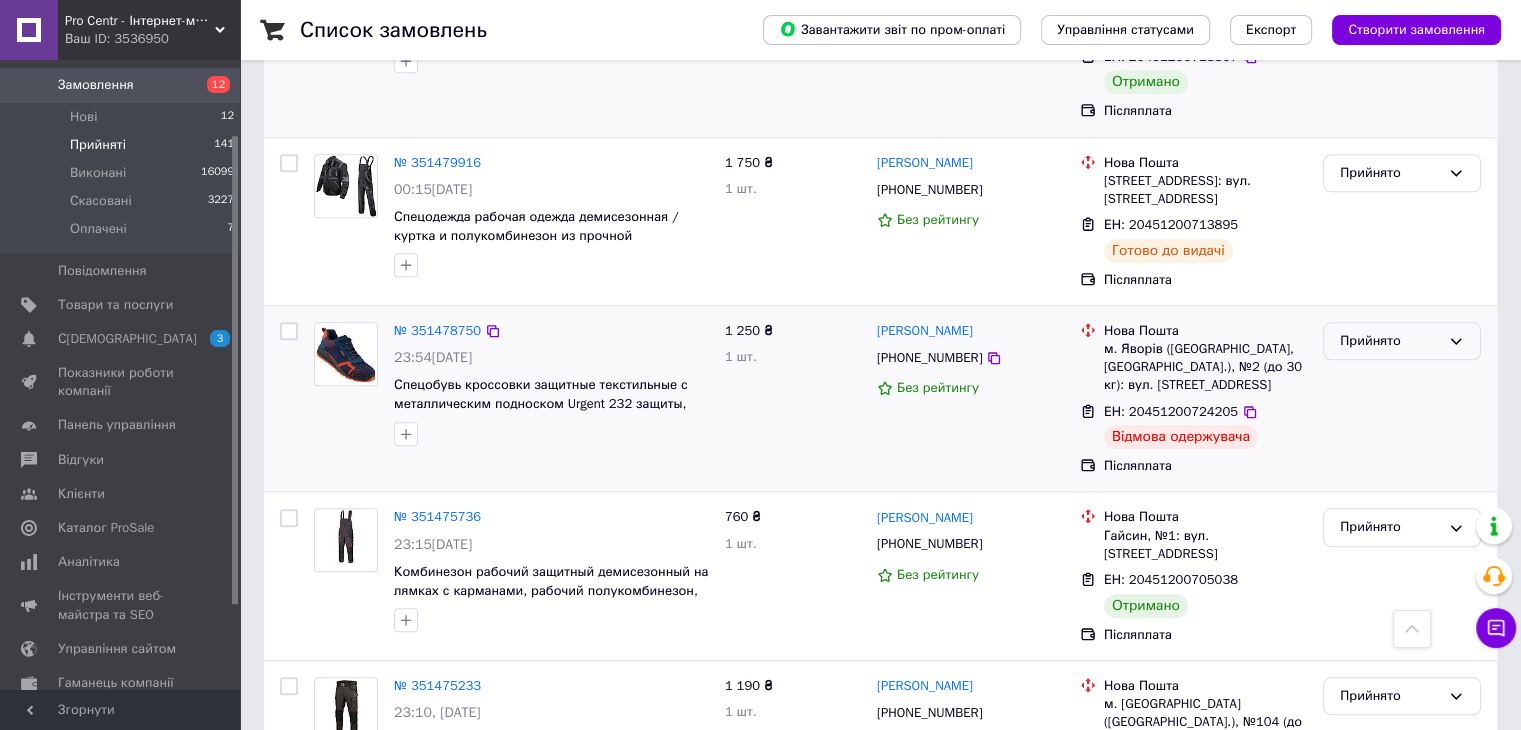 click on "Прийнято" at bounding box center [1390, 341] 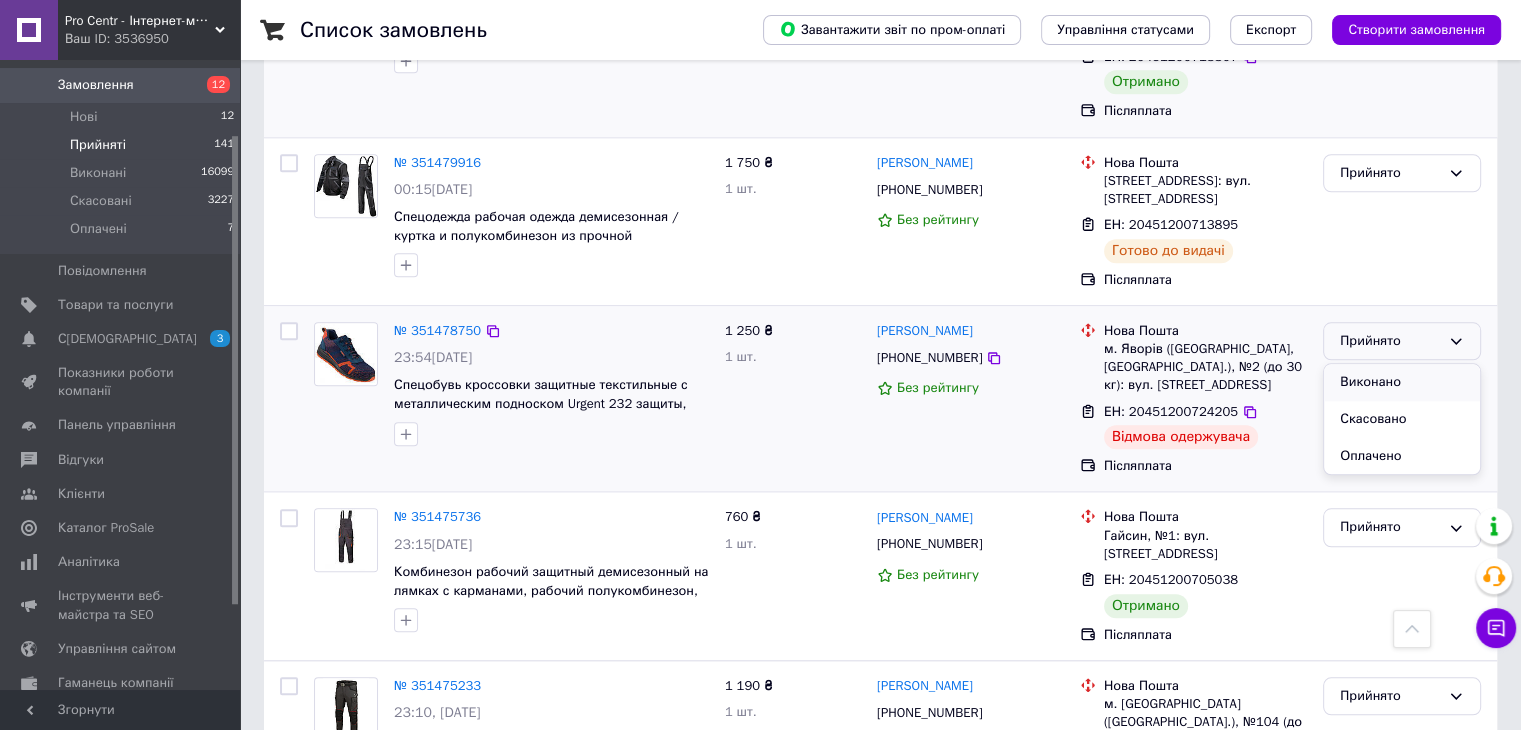 click on "Виконано" at bounding box center [1402, 382] 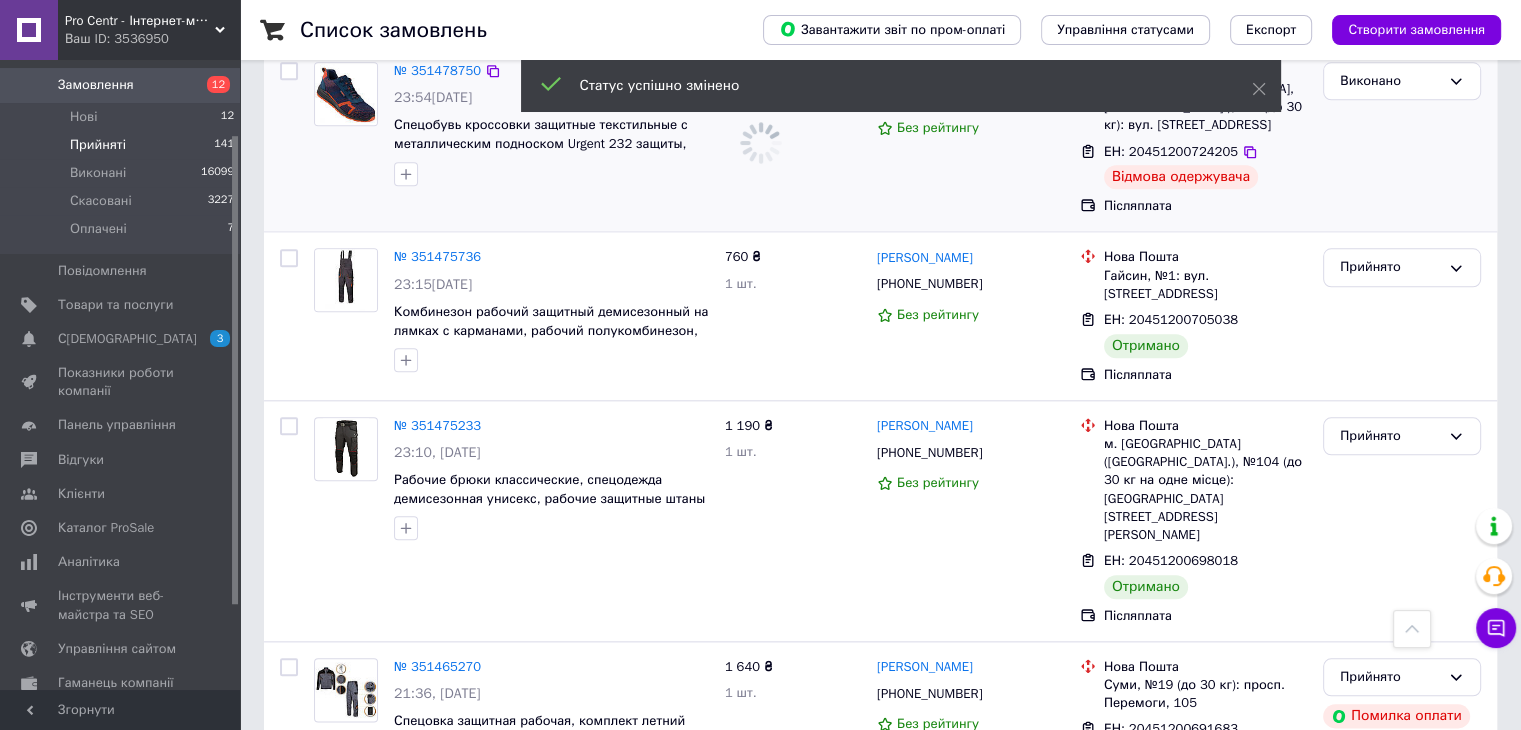 scroll, scrollTop: 2164, scrollLeft: 0, axis: vertical 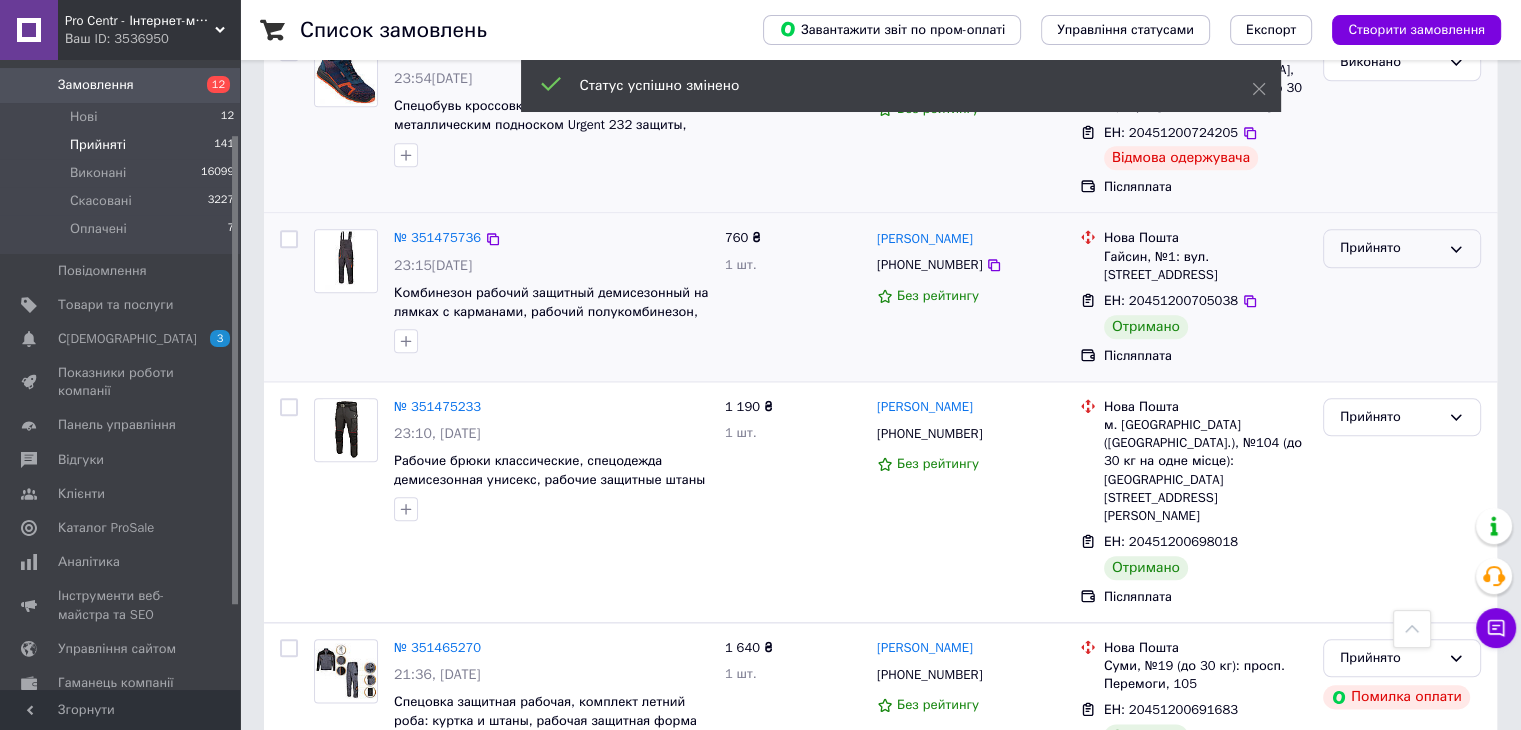 click on "Прийнято" at bounding box center (1390, 248) 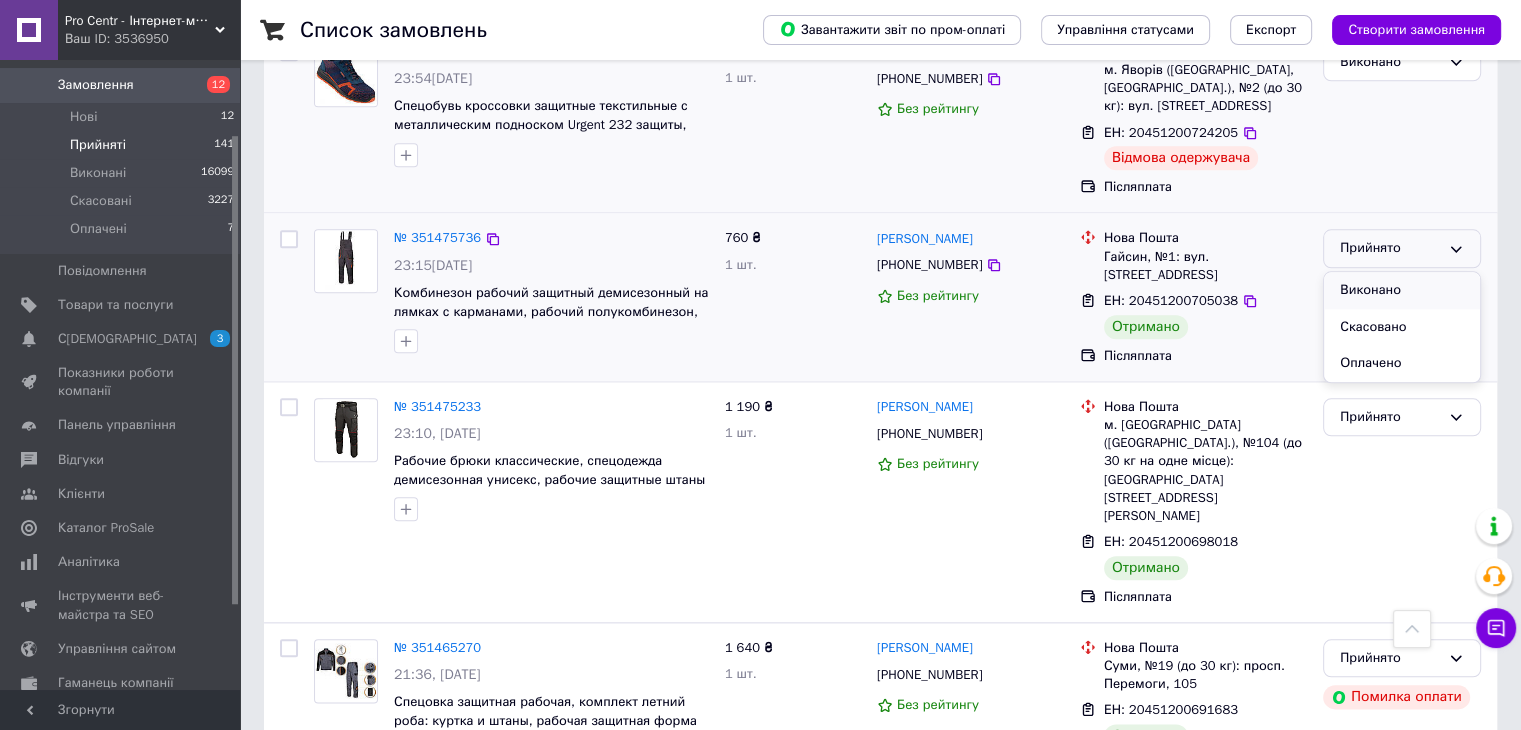 click on "Виконано" at bounding box center [1402, 290] 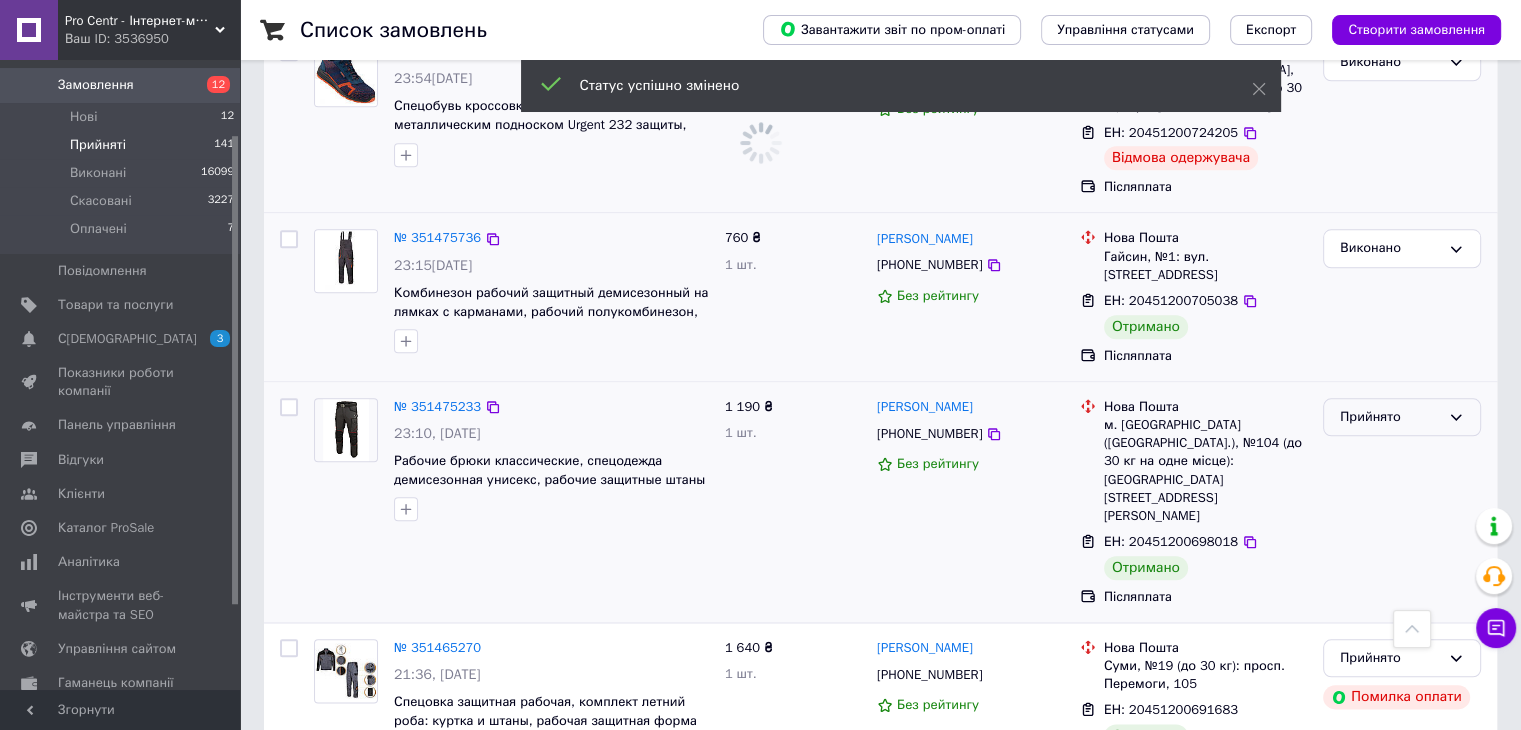 click on "Прийнято" at bounding box center [1390, 417] 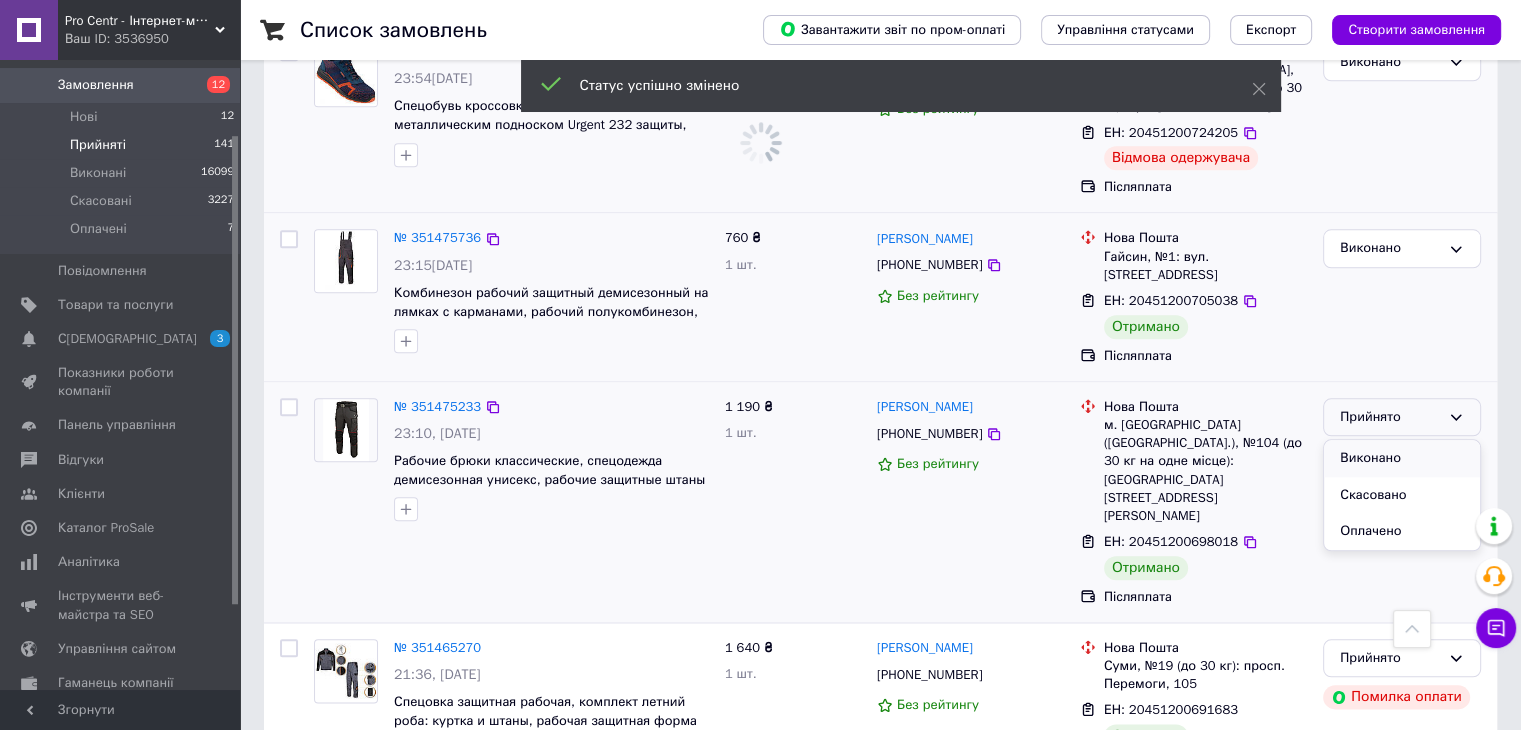 click on "Виконано" at bounding box center (1402, 458) 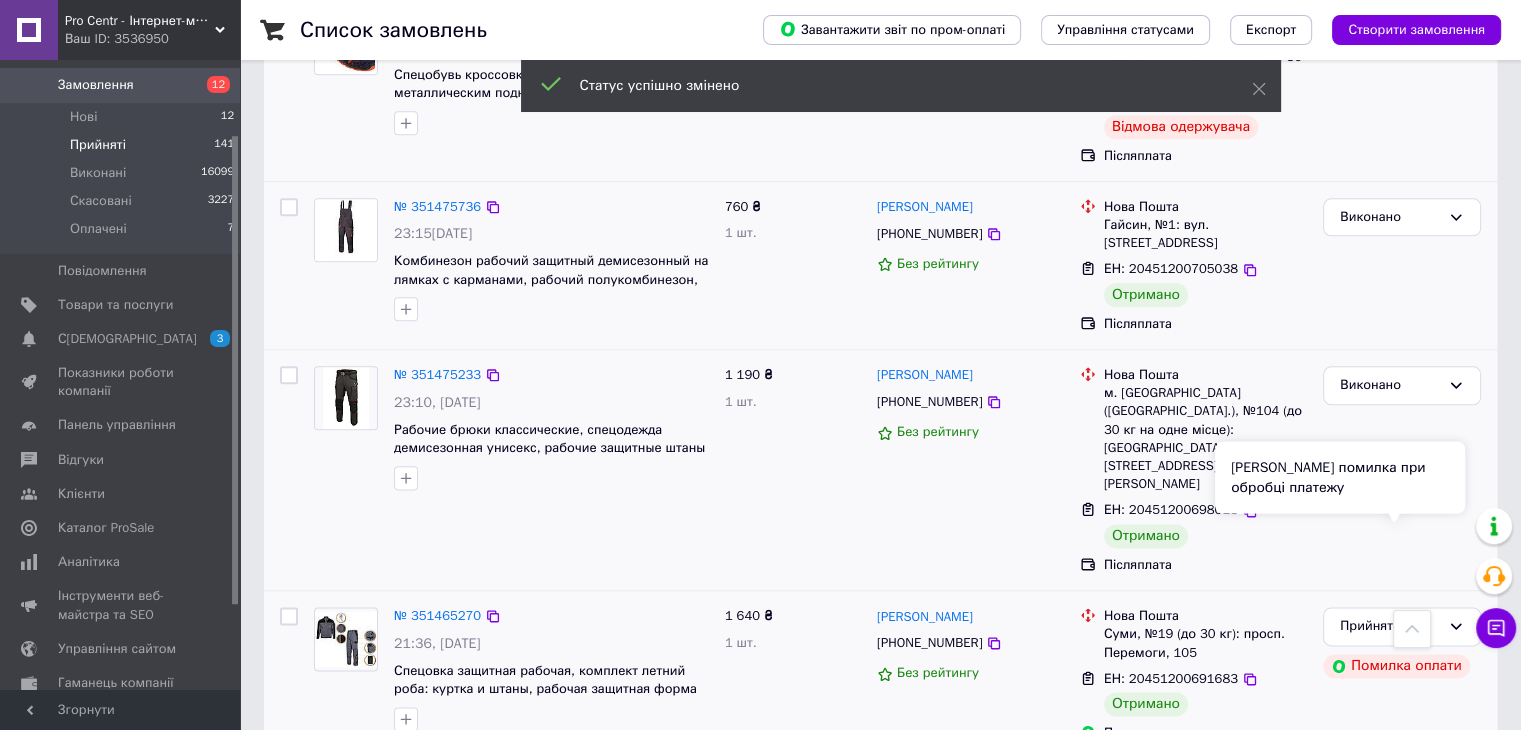 scroll, scrollTop: 2532, scrollLeft: 0, axis: vertical 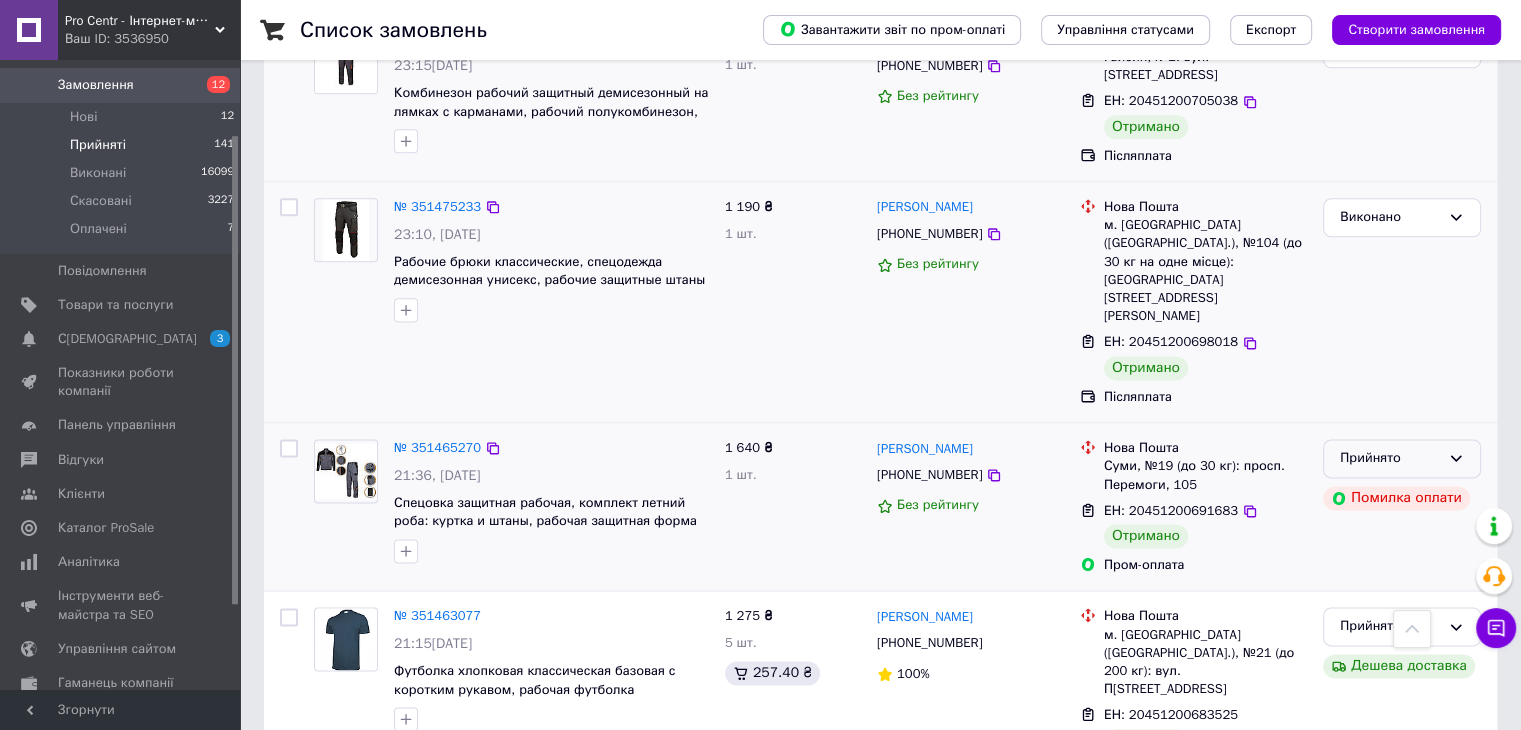 click on "Прийнято" at bounding box center [1402, 458] 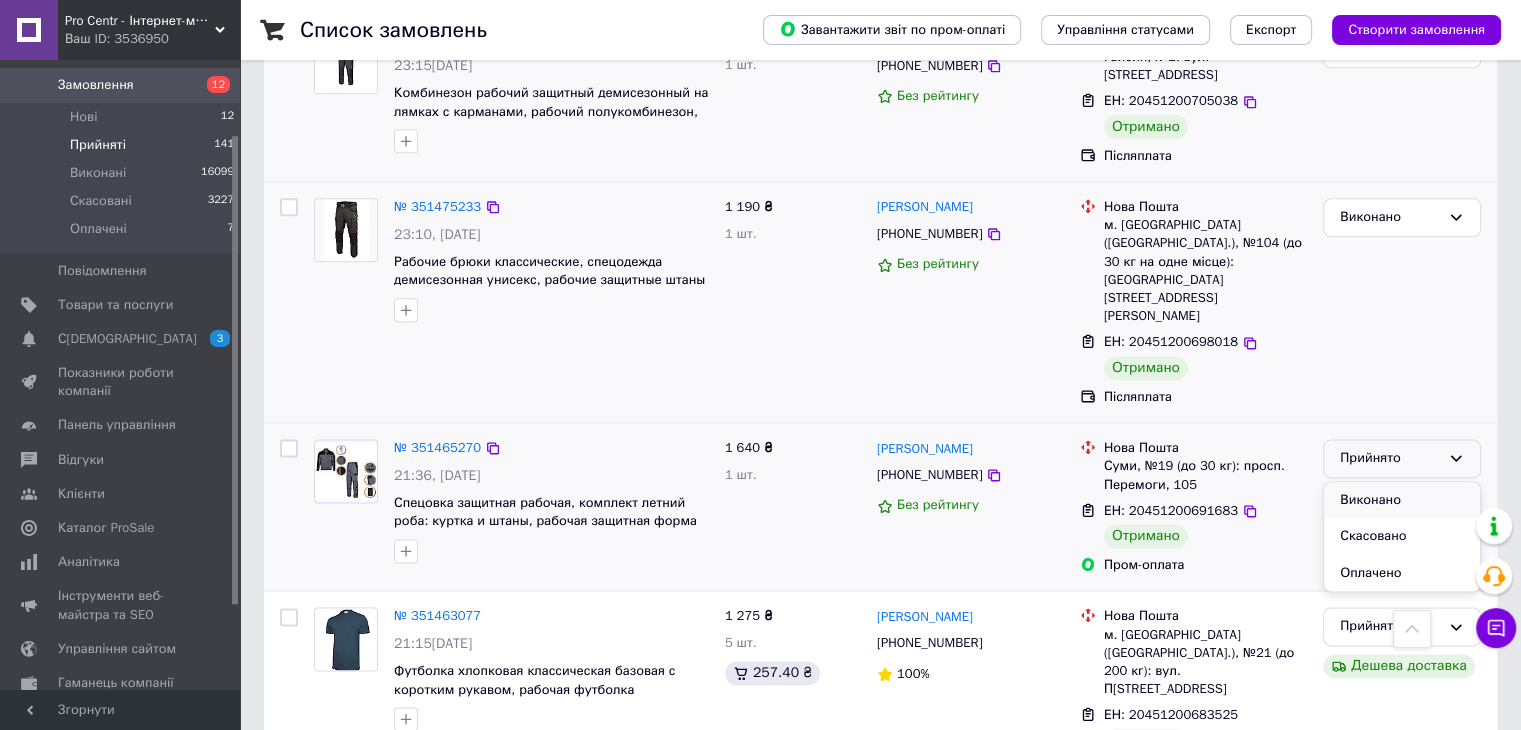 click on "Виконано" at bounding box center (1402, 500) 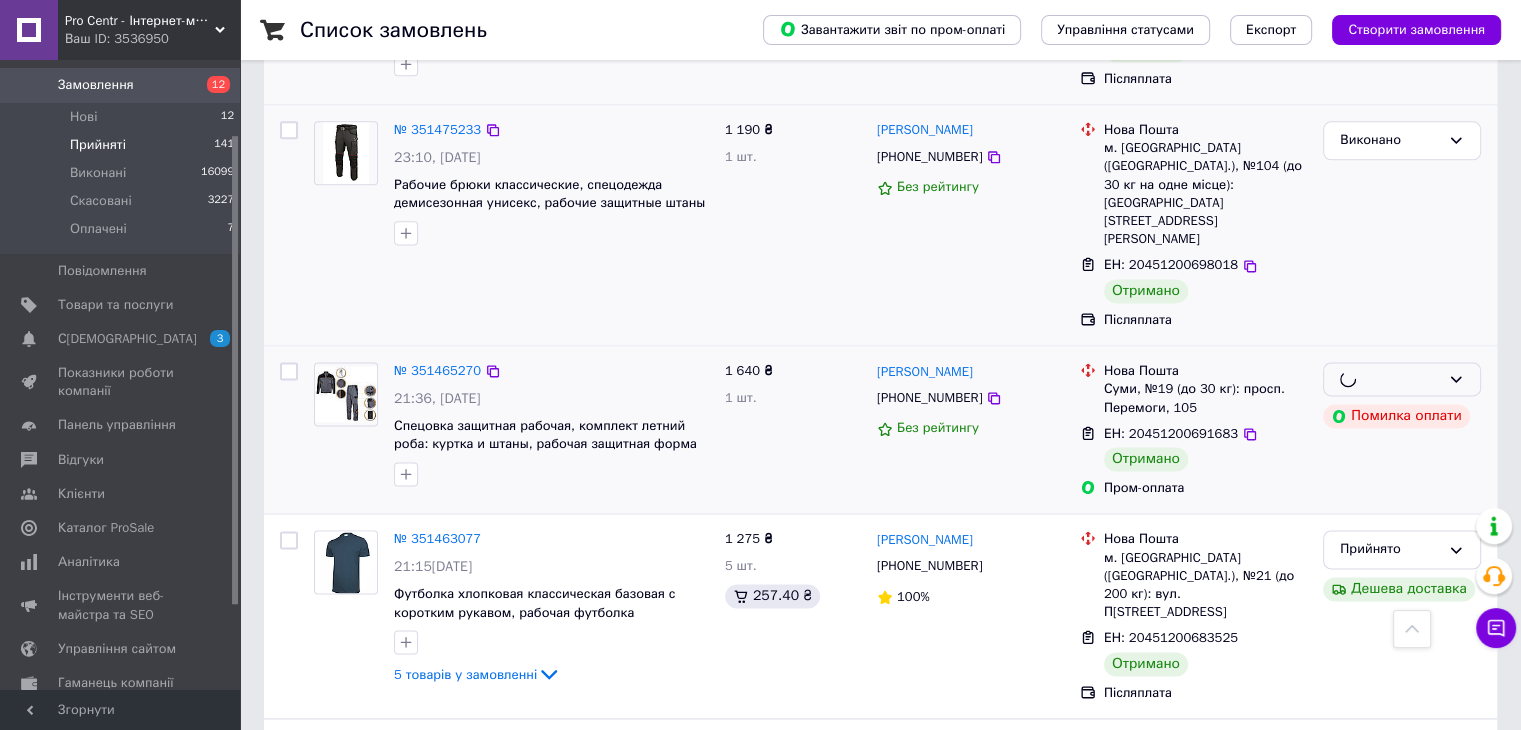 scroll, scrollTop: 2732, scrollLeft: 0, axis: vertical 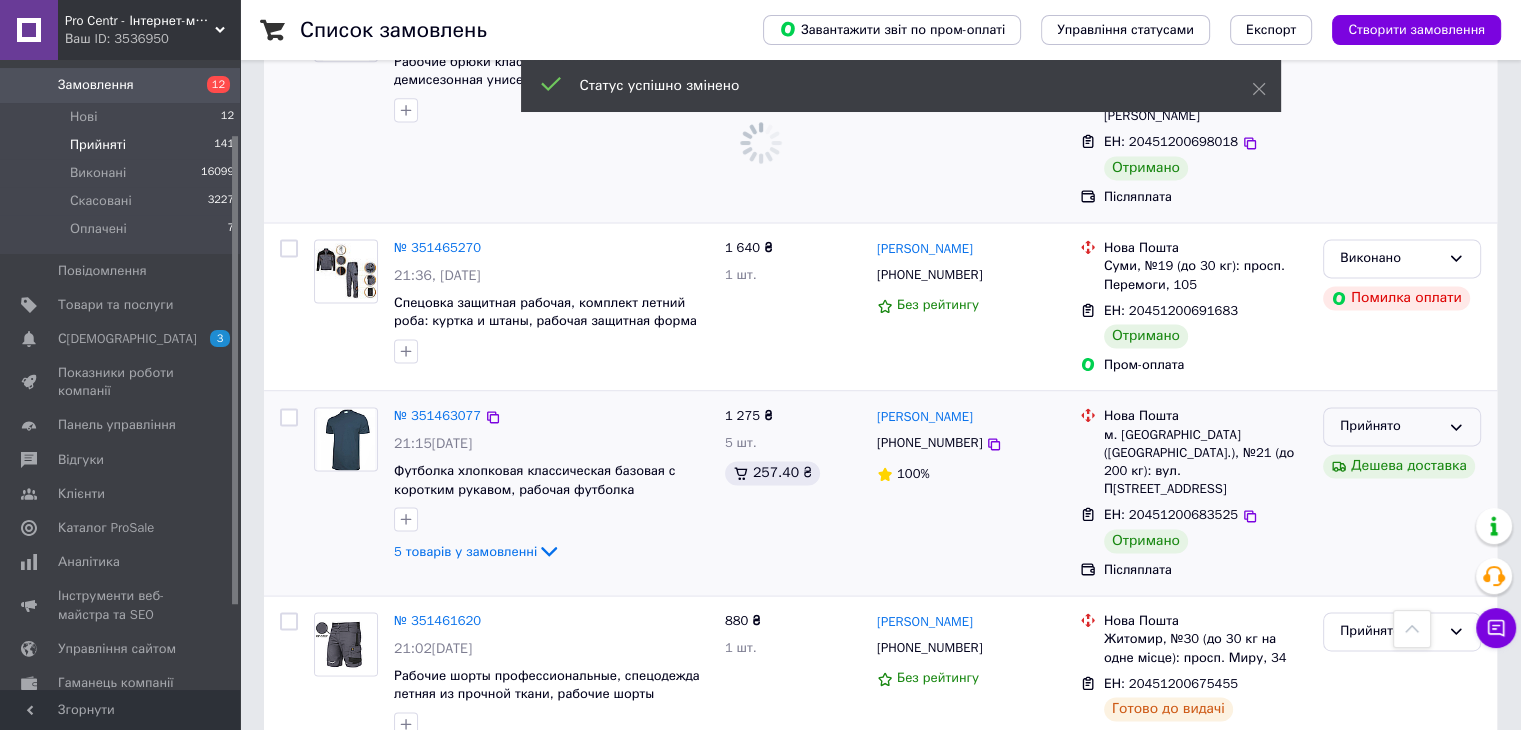 click on "Прийнято" at bounding box center (1402, 426) 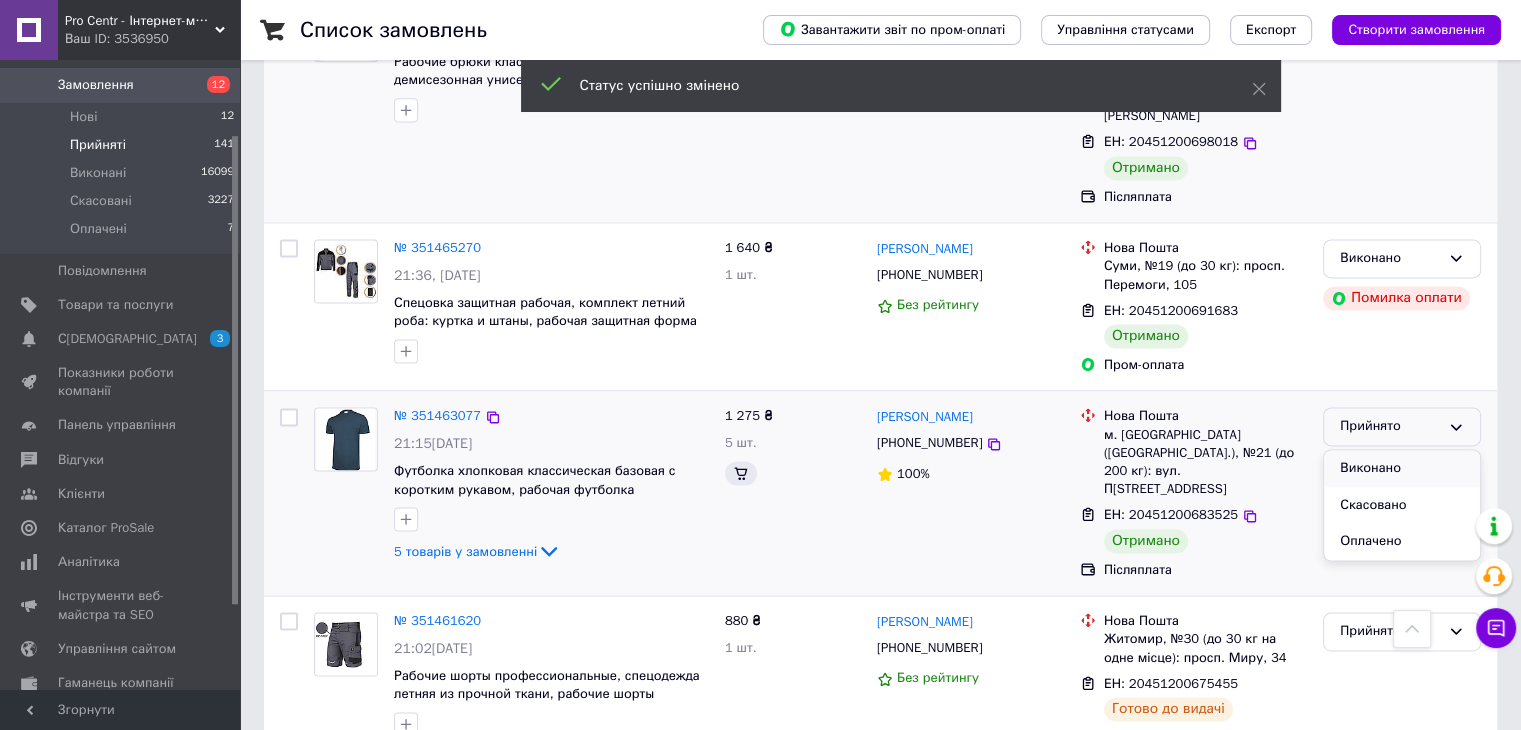 click on "Виконано" at bounding box center (1402, 468) 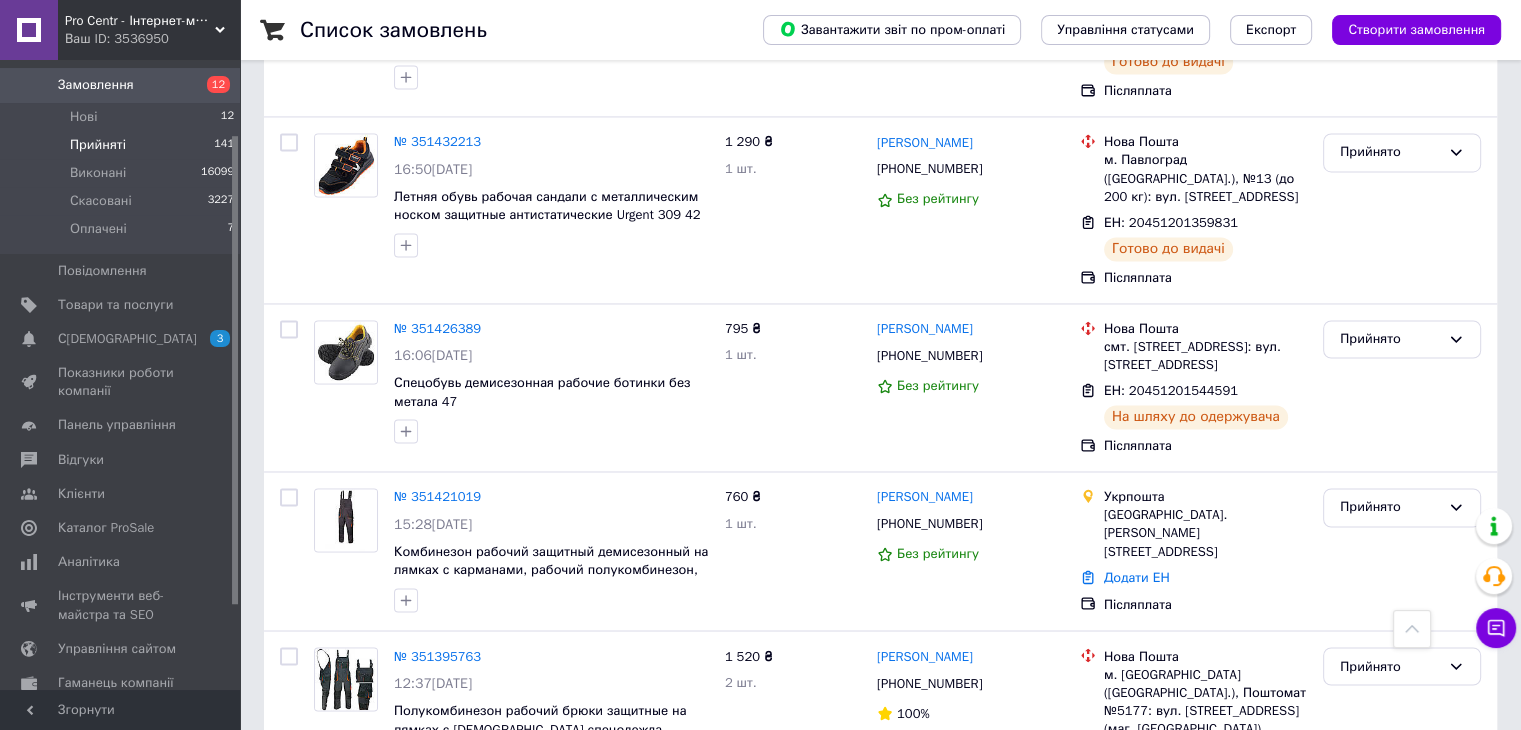 scroll, scrollTop: 3233, scrollLeft: 0, axis: vertical 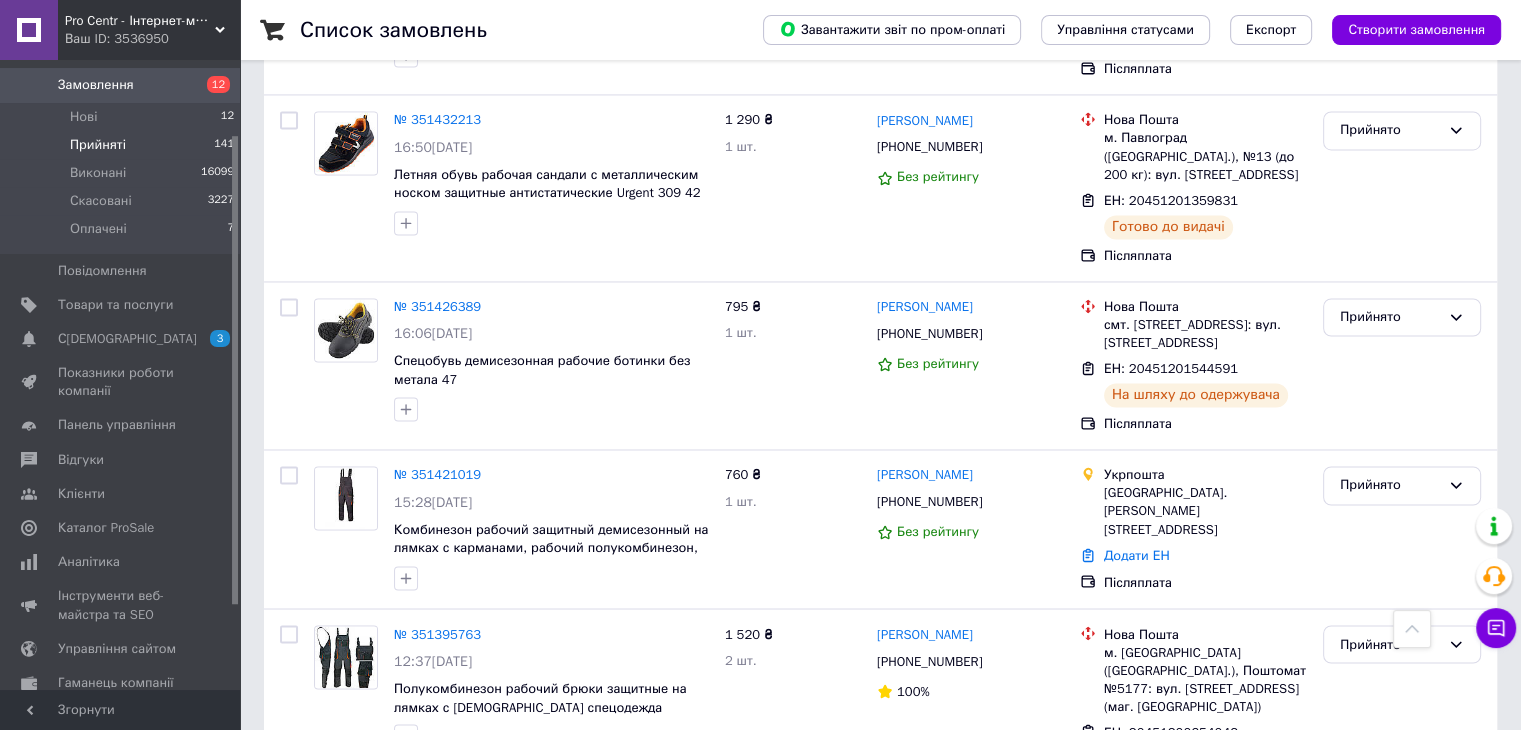 click on "4" at bounding box center [539, 857] 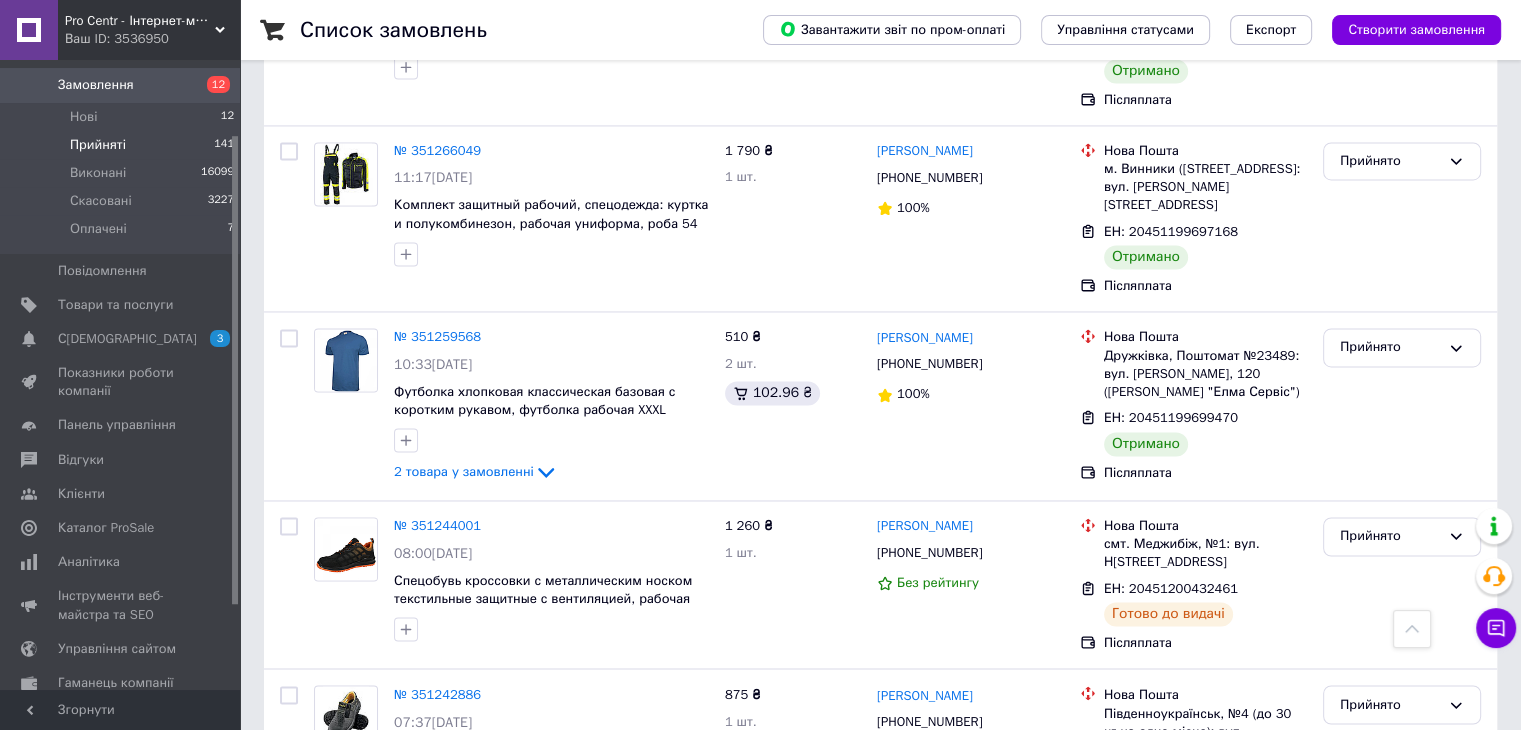 scroll, scrollTop: 3144, scrollLeft: 0, axis: vertical 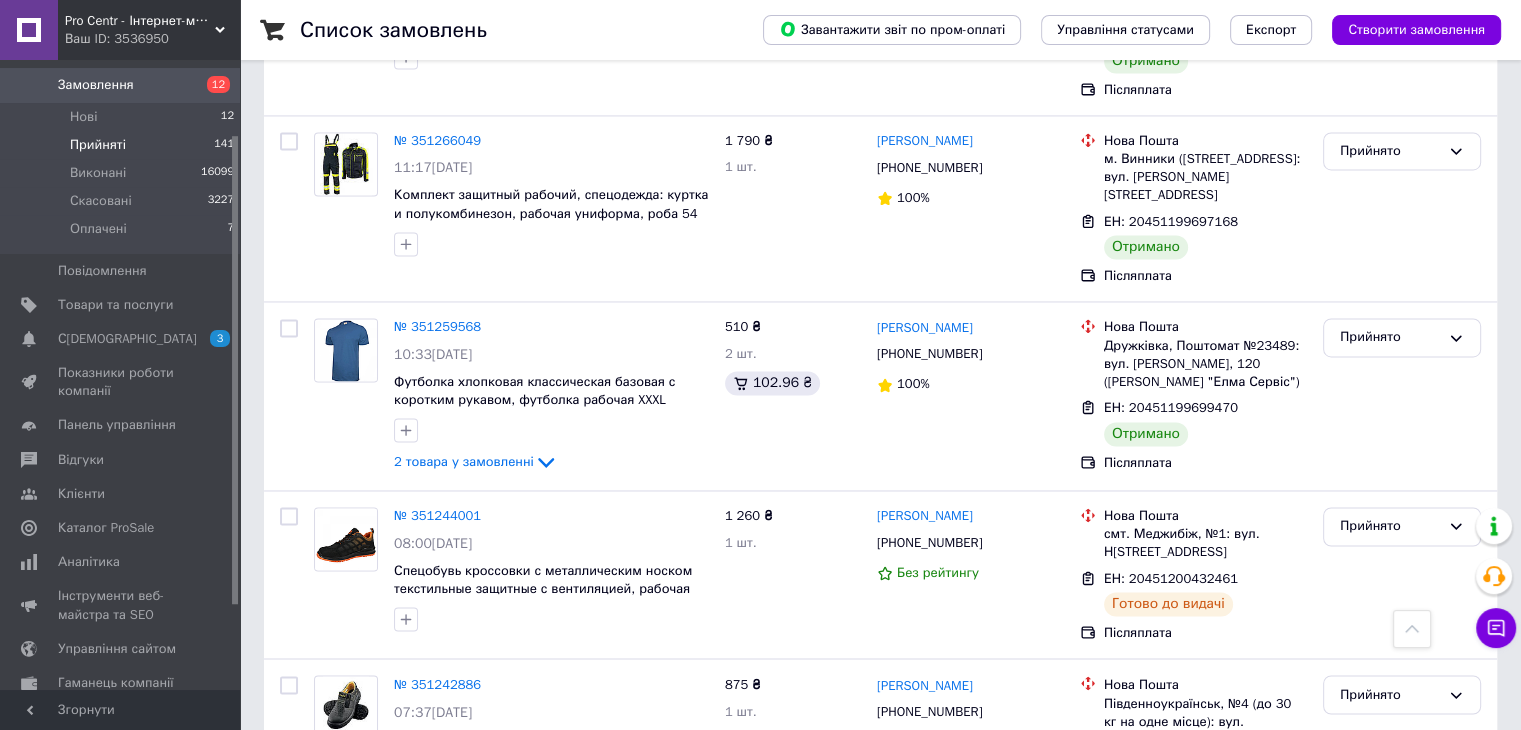 click on "5" at bounding box center (584, 890) 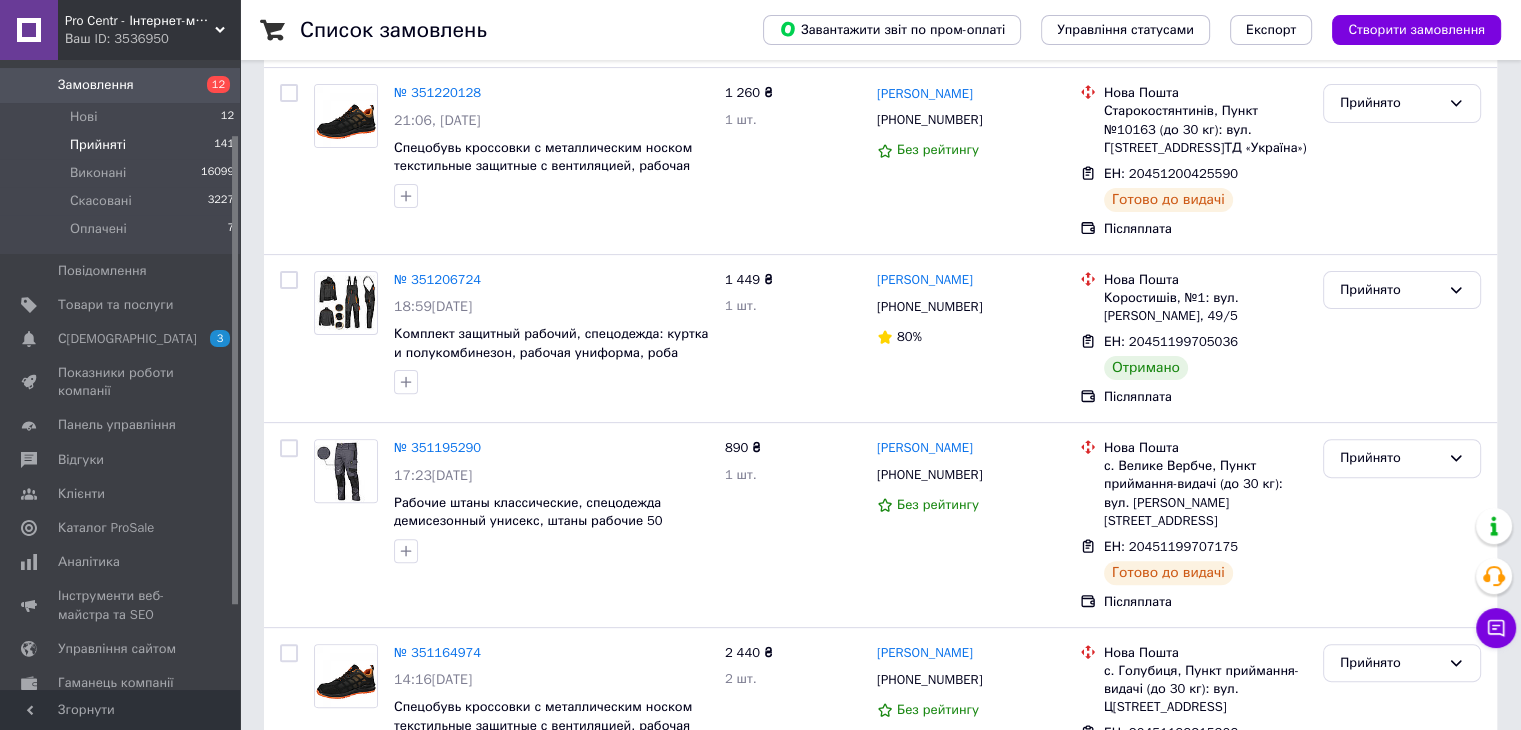 scroll, scrollTop: 0, scrollLeft: 0, axis: both 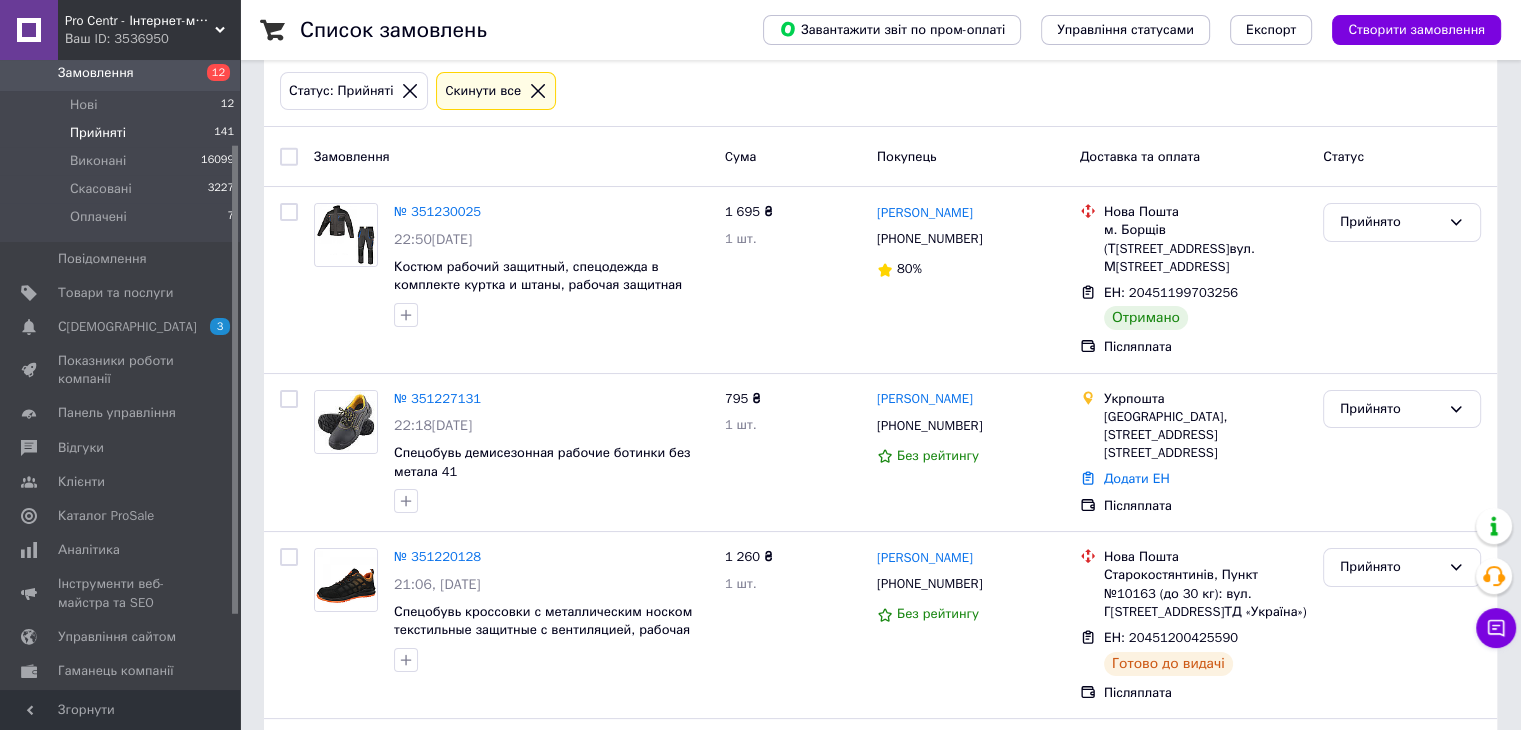 click on "Список замовлень" at bounding box center [511, 30] 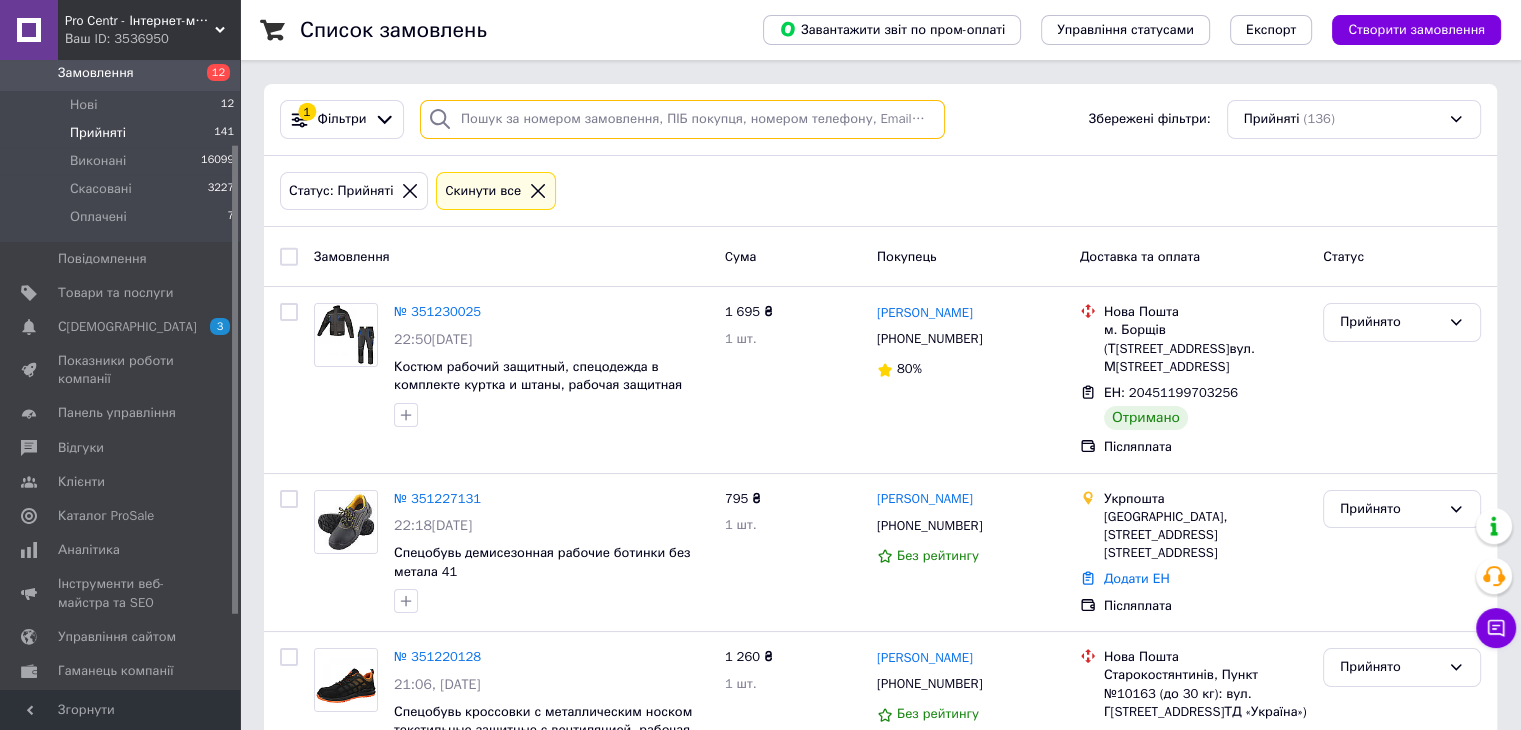 click at bounding box center (682, 119) 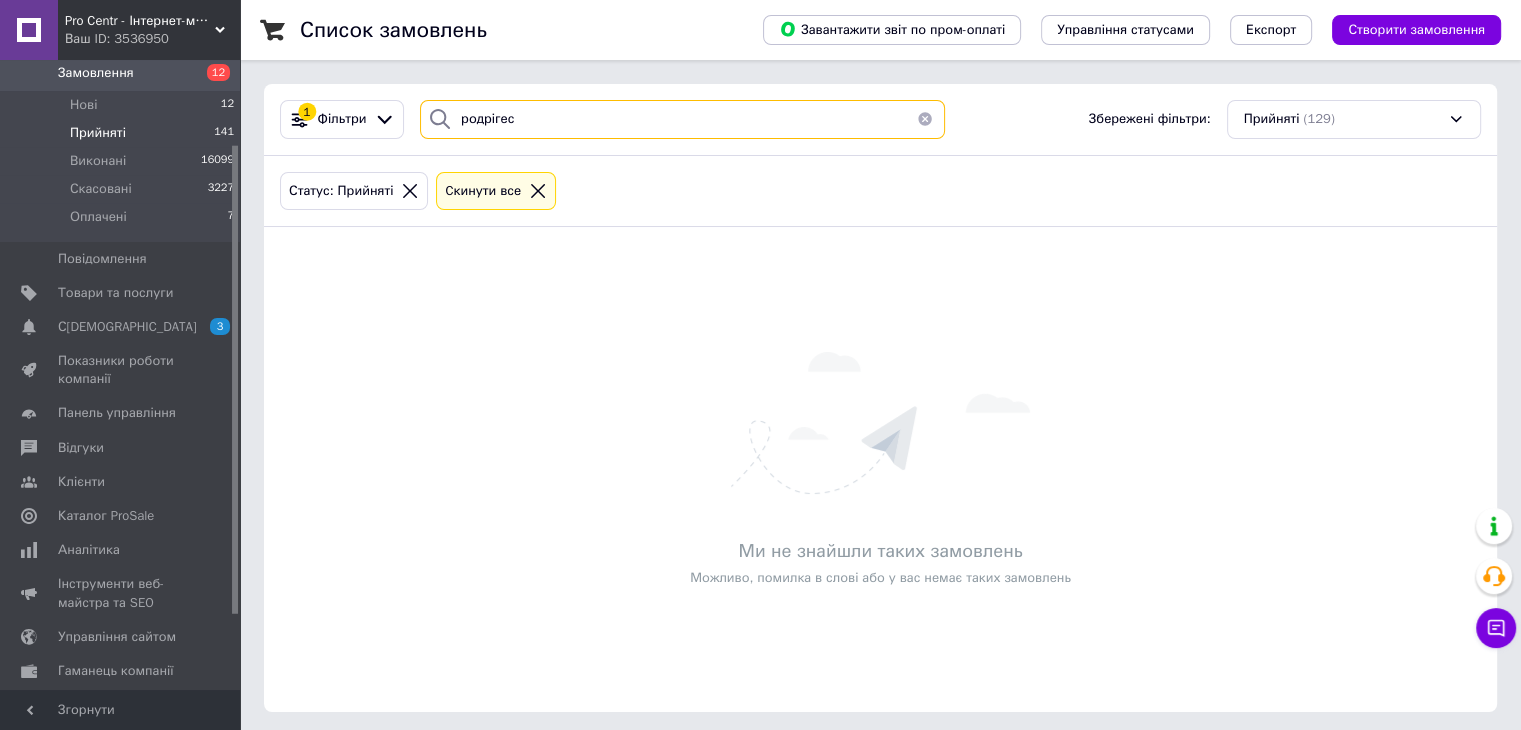 type on "родрігес" 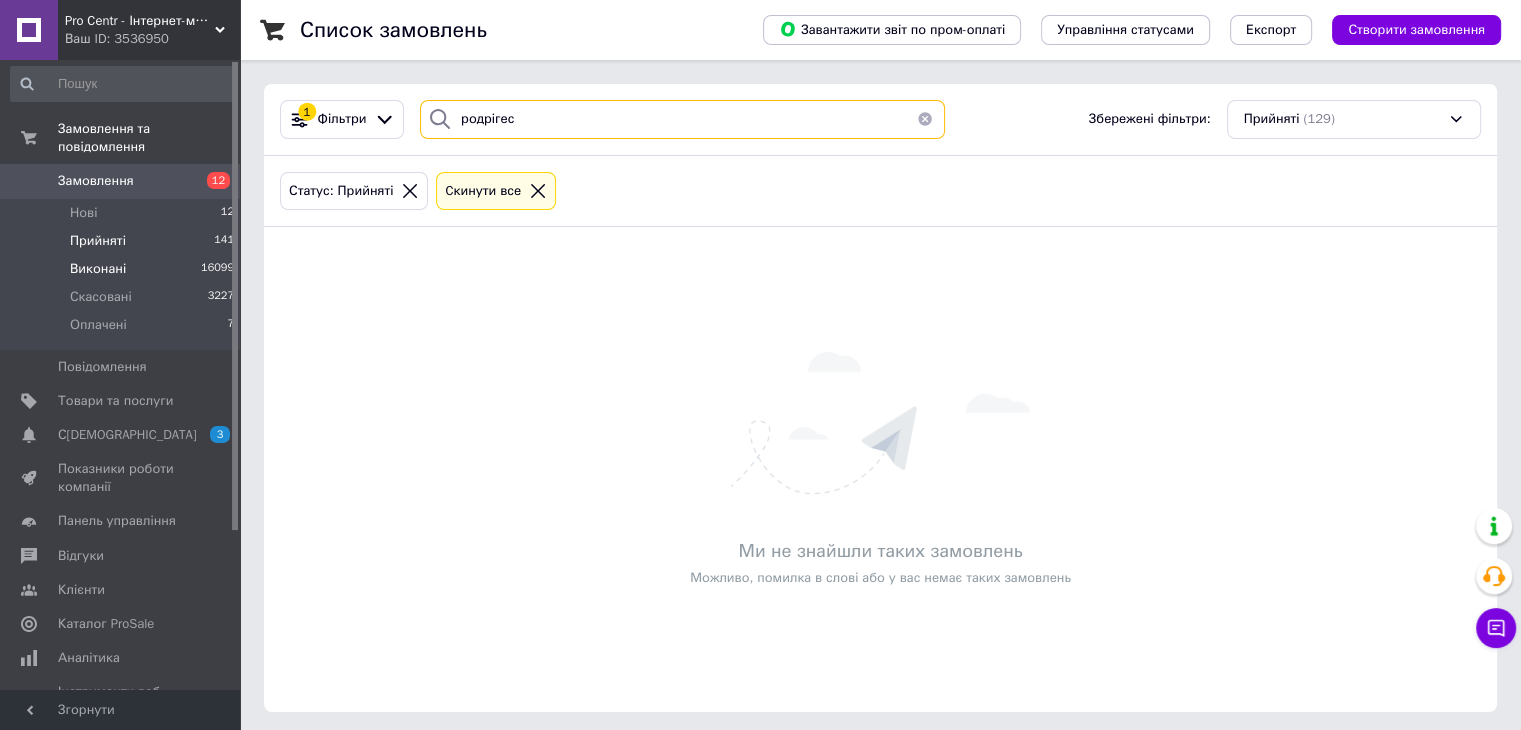 scroll, scrollTop: 0, scrollLeft: 0, axis: both 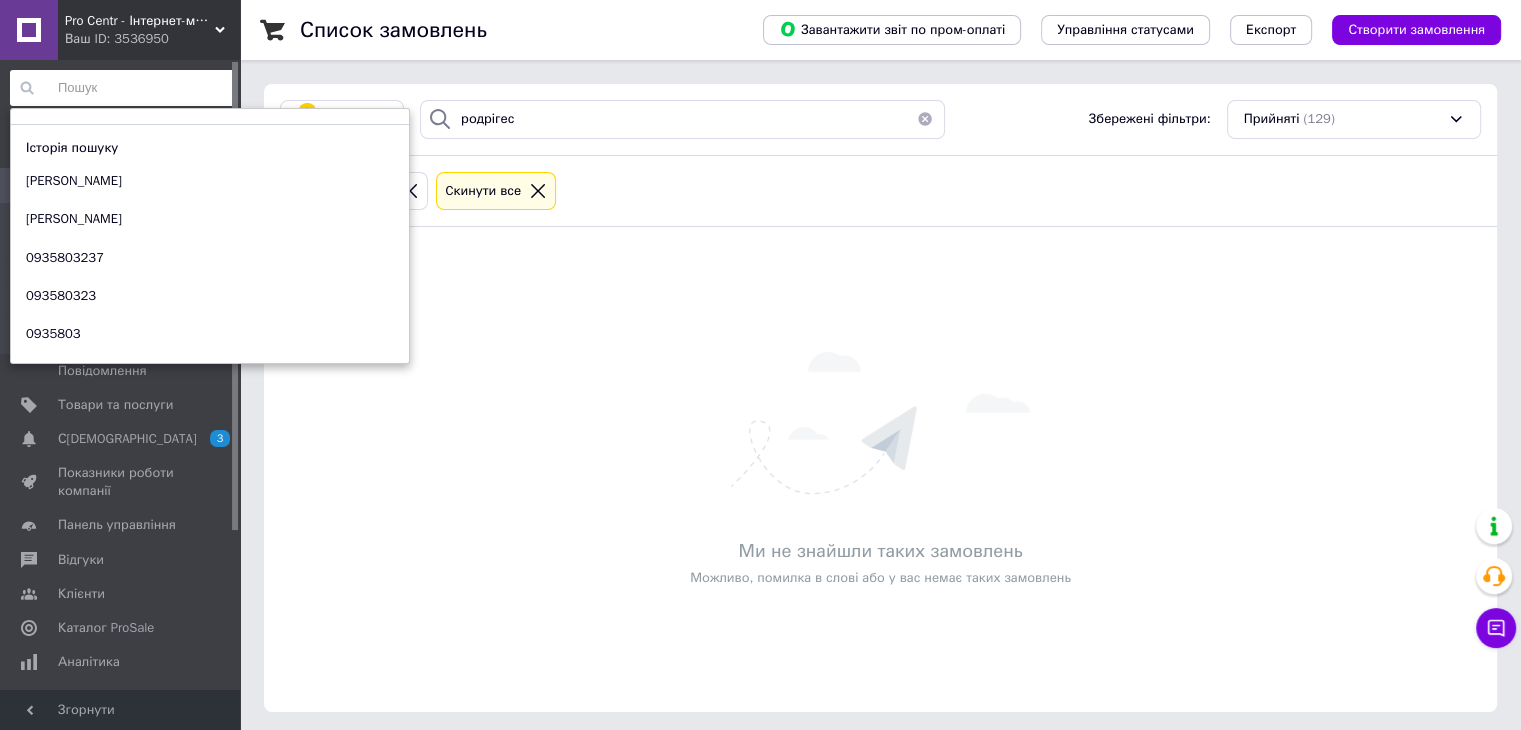 click at bounding box center (123, 88) 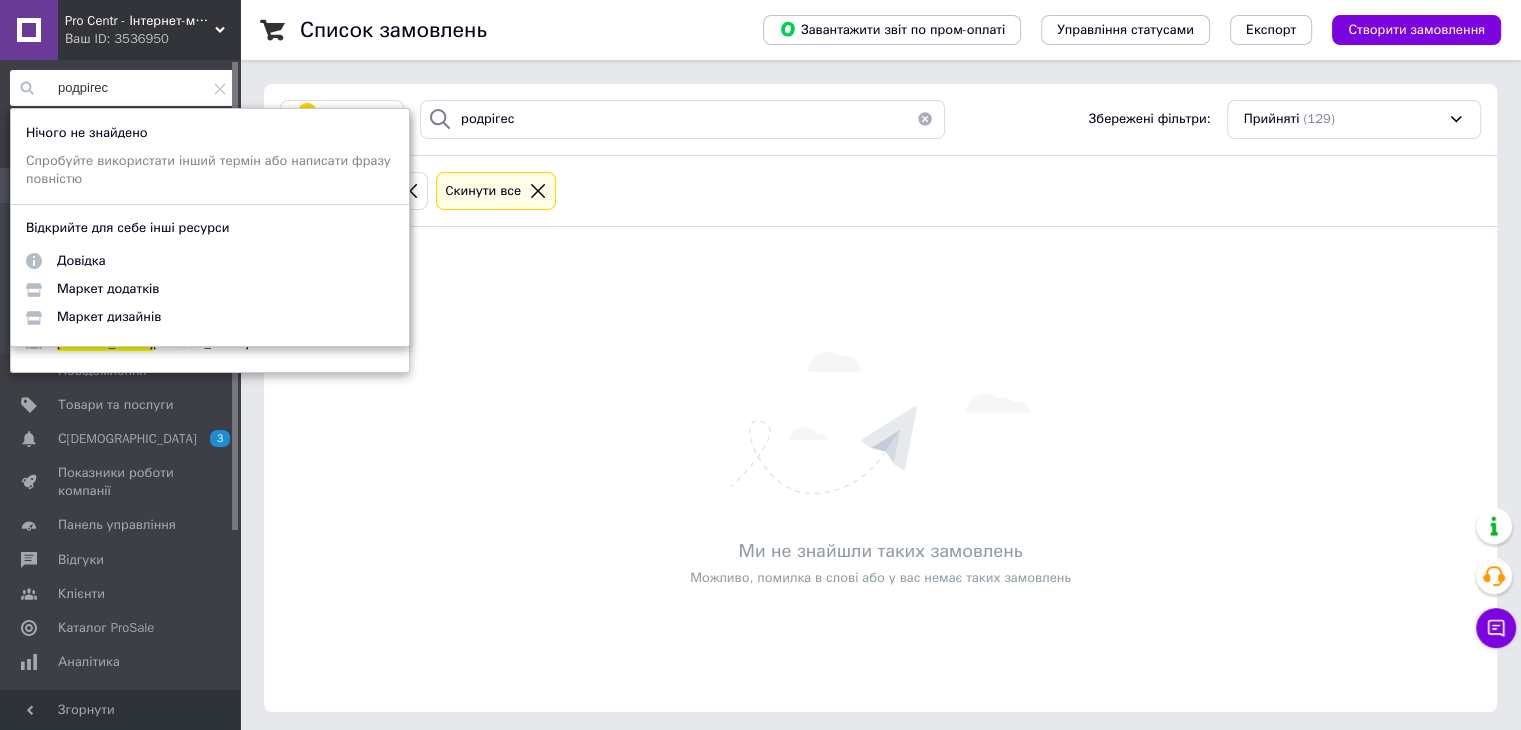 type on "родрігес" 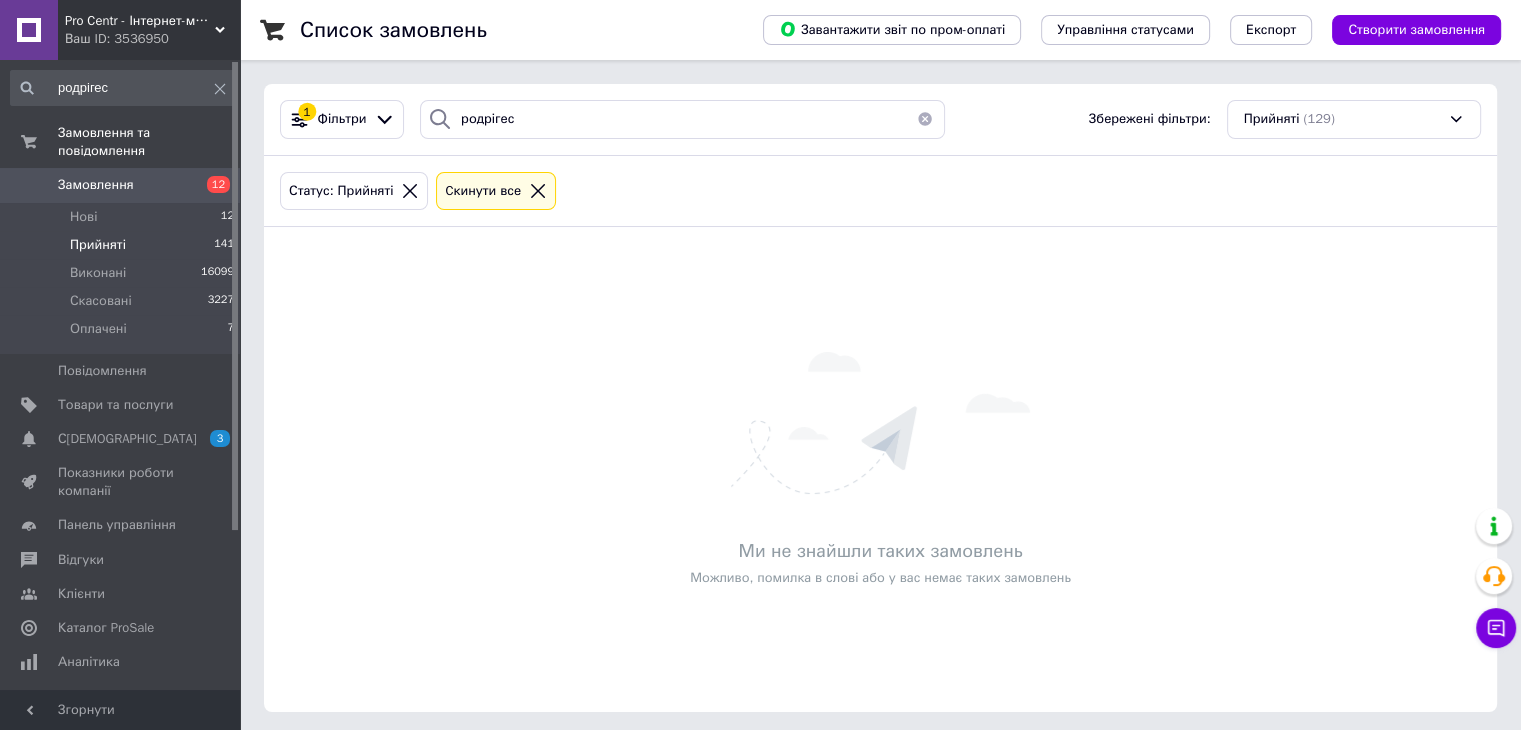 scroll, scrollTop: 0, scrollLeft: 0, axis: both 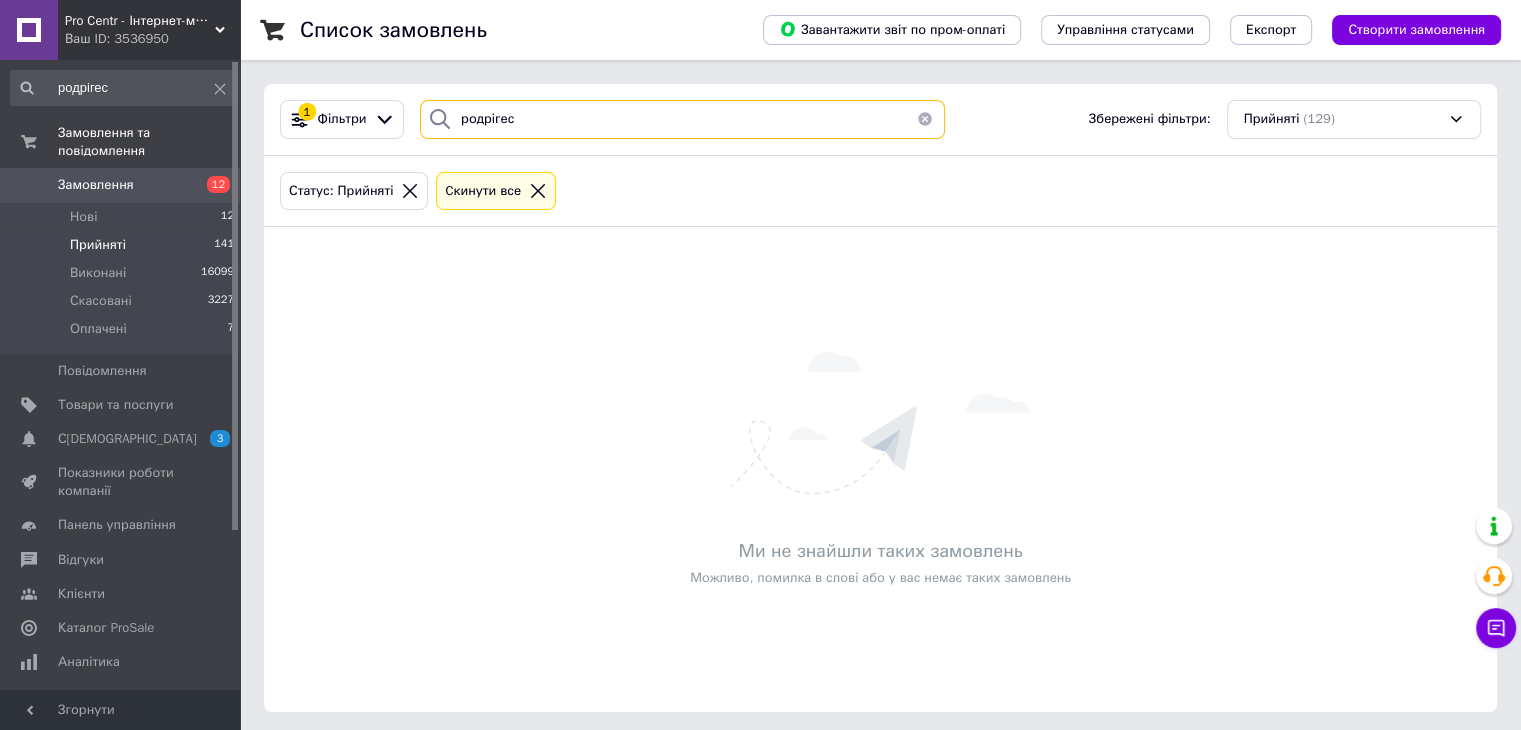 click on "родрігес" at bounding box center [682, 119] 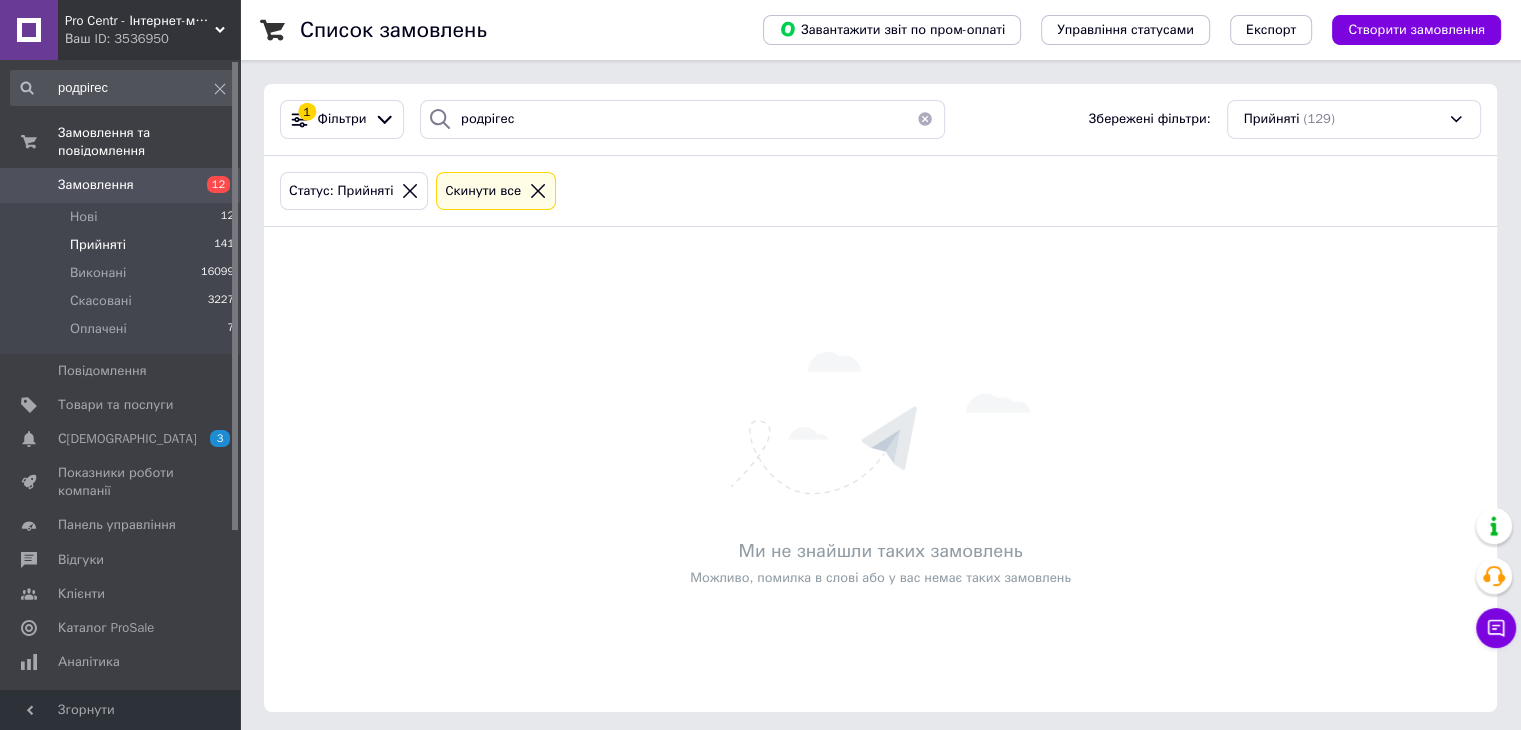 click on "родрігес" at bounding box center (123, 88) 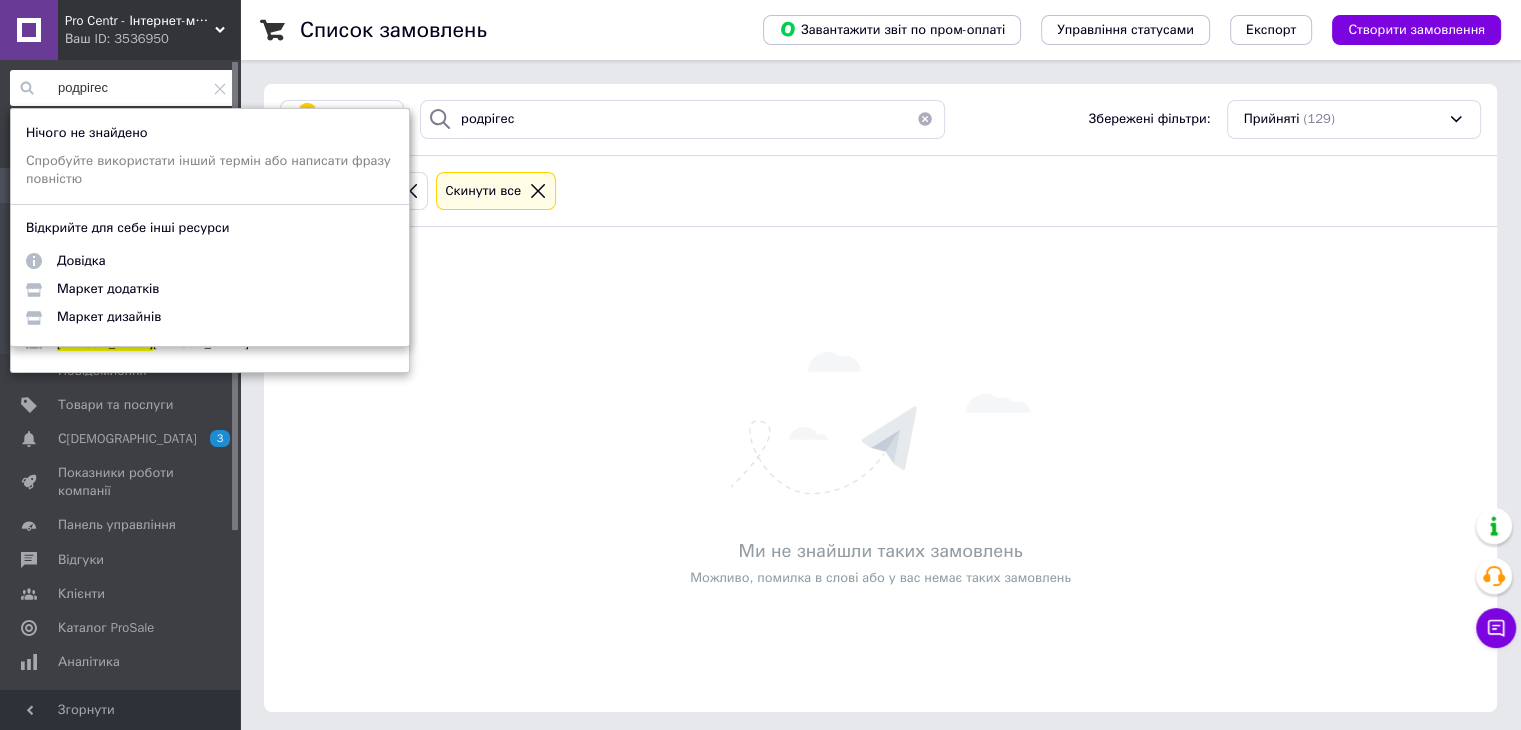 click 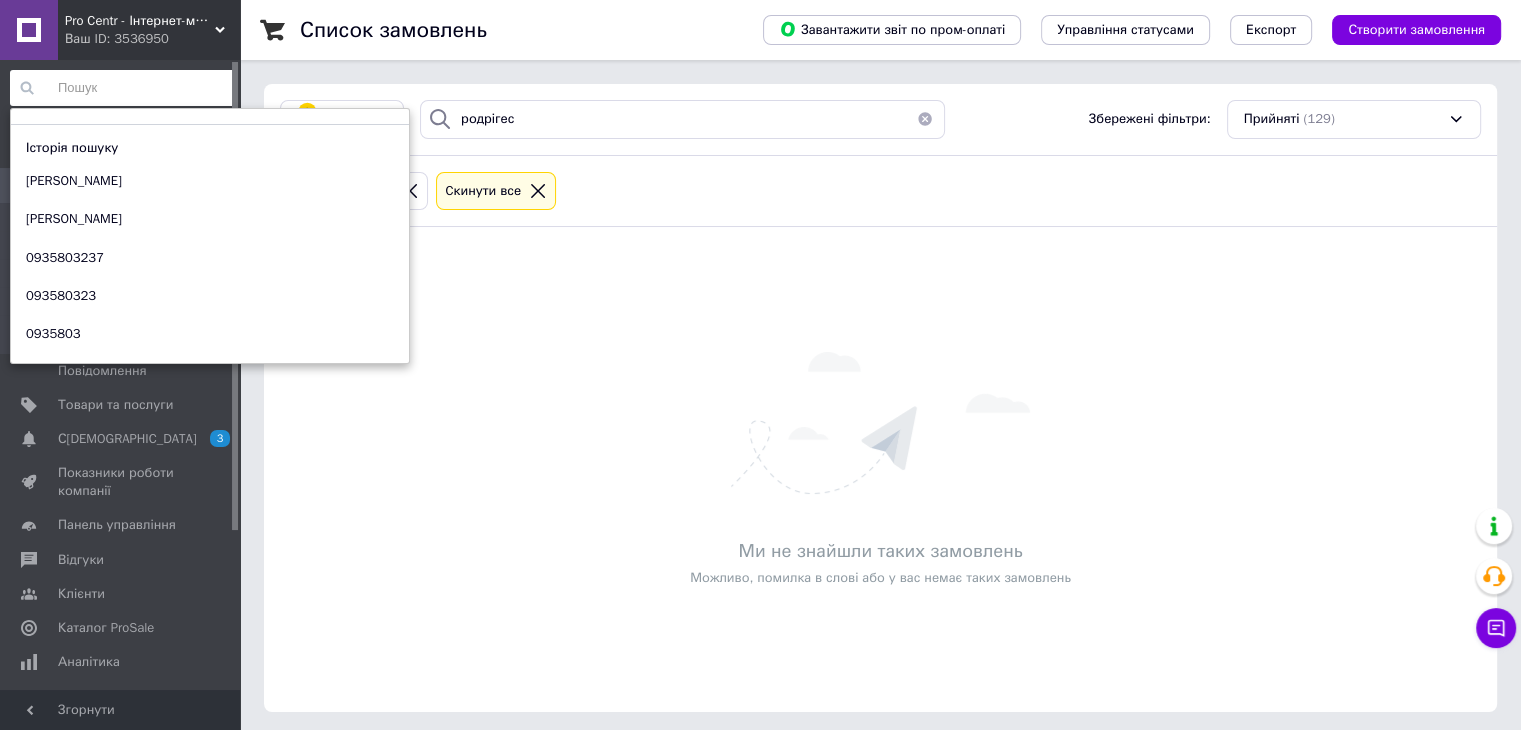 click 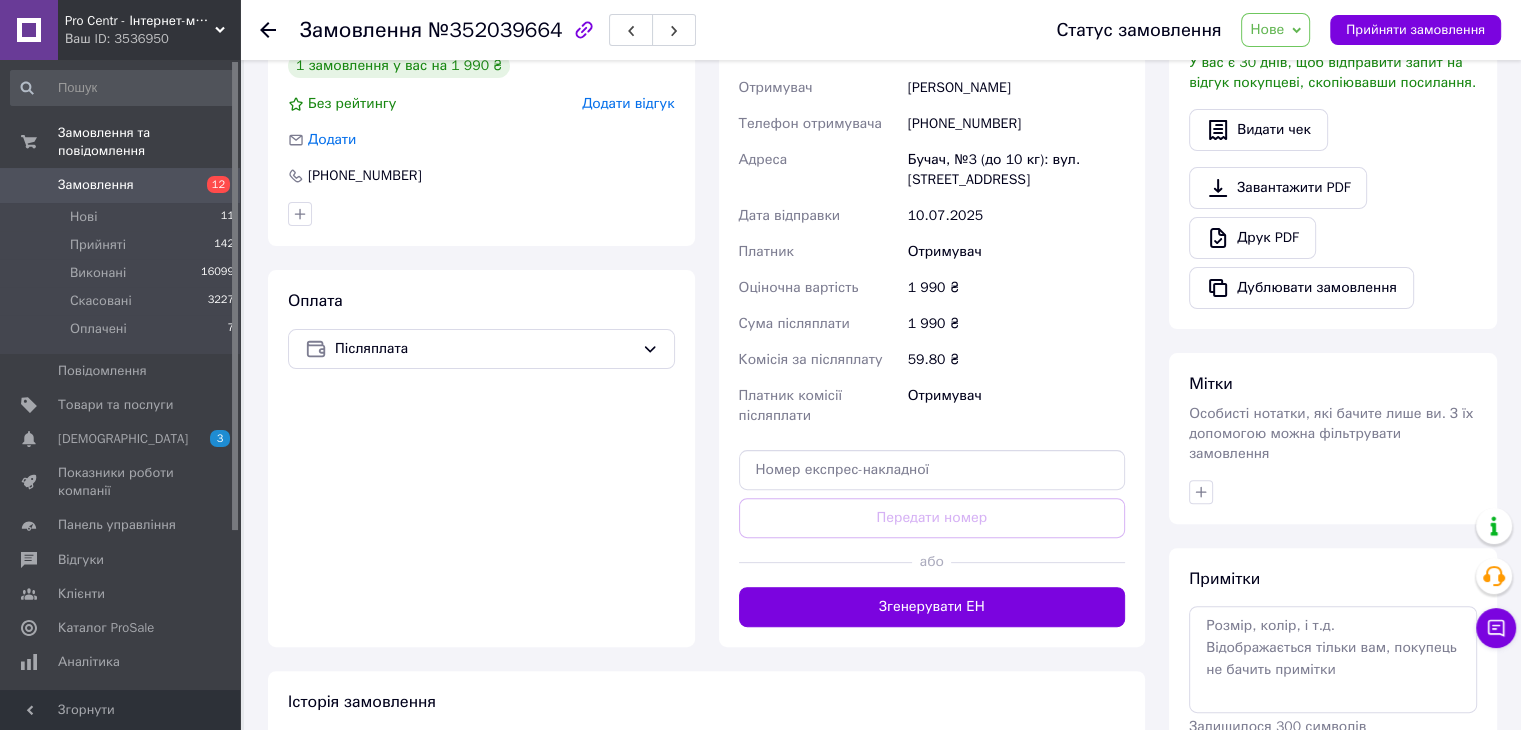 scroll, scrollTop: 584, scrollLeft: 0, axis: vertical 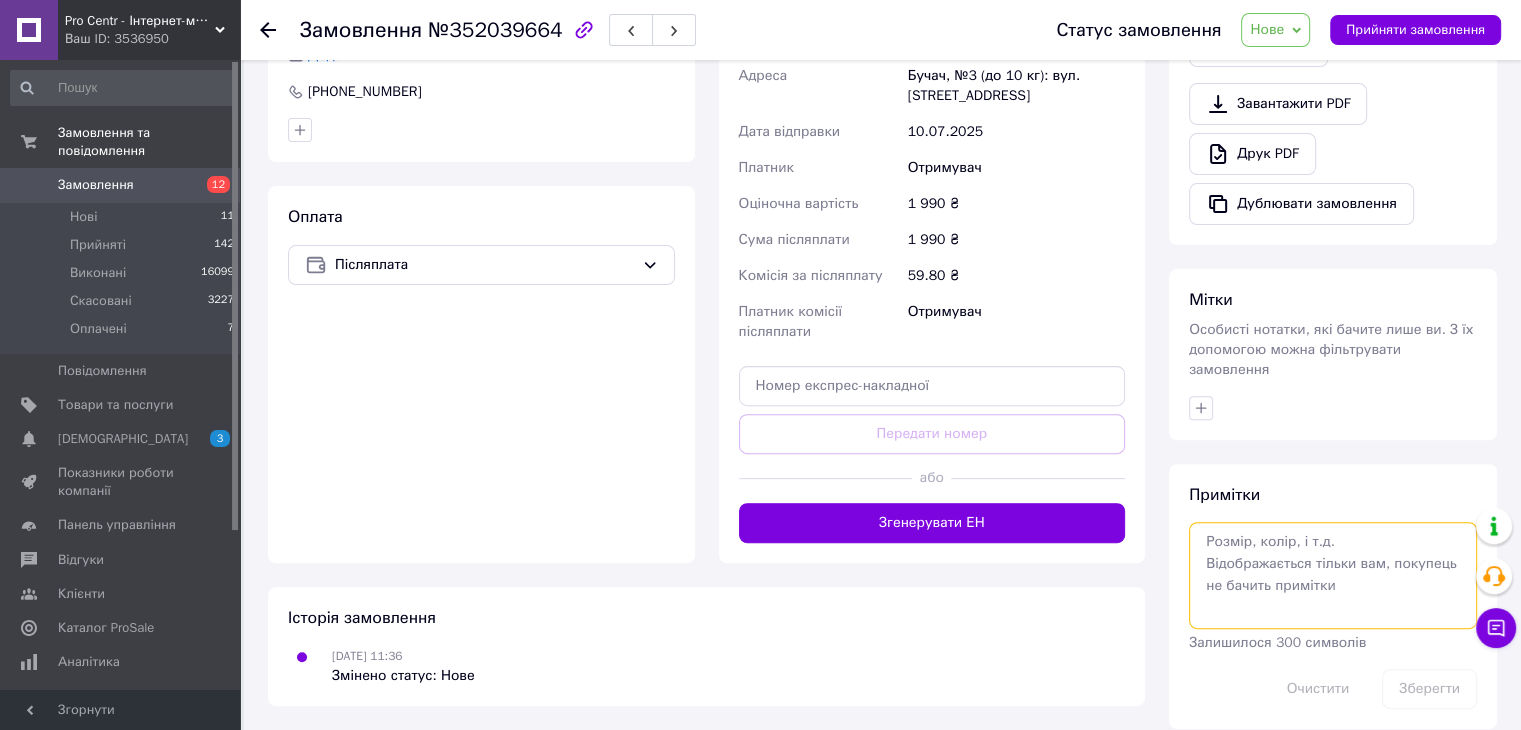 click at bounding box center [1333, 575] 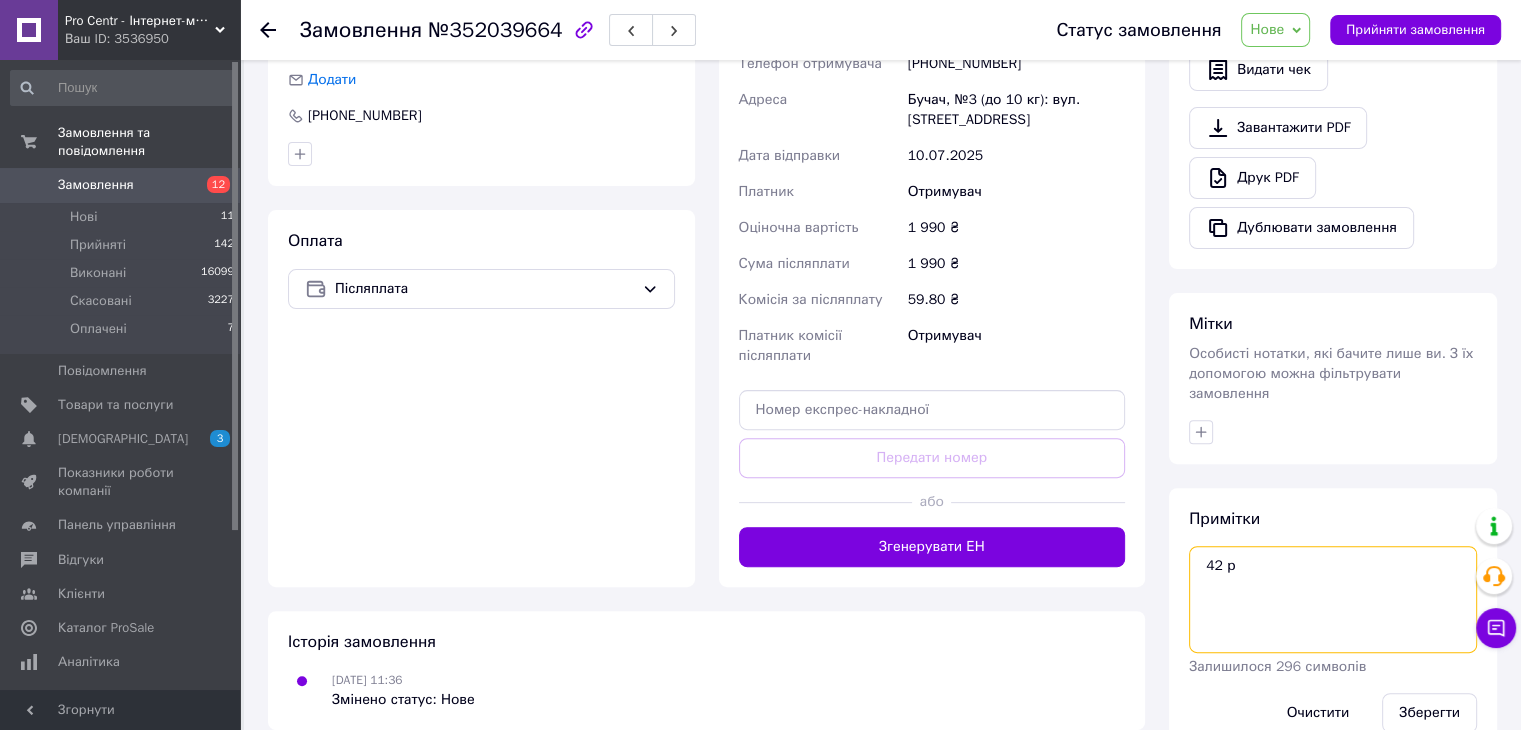 scroll, scrollTop: 584, scrollLeft: 0, axis: vertical 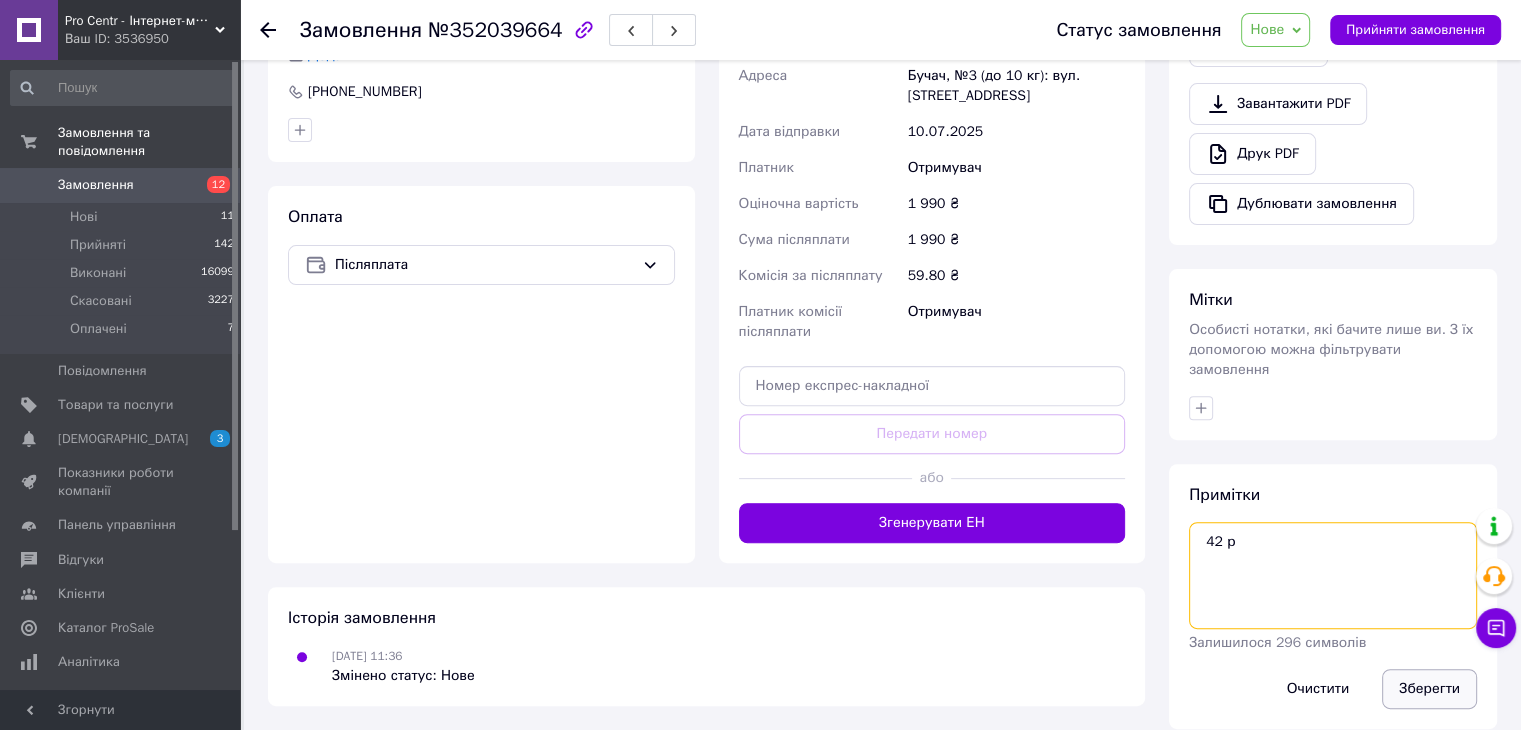 type on "42 р" 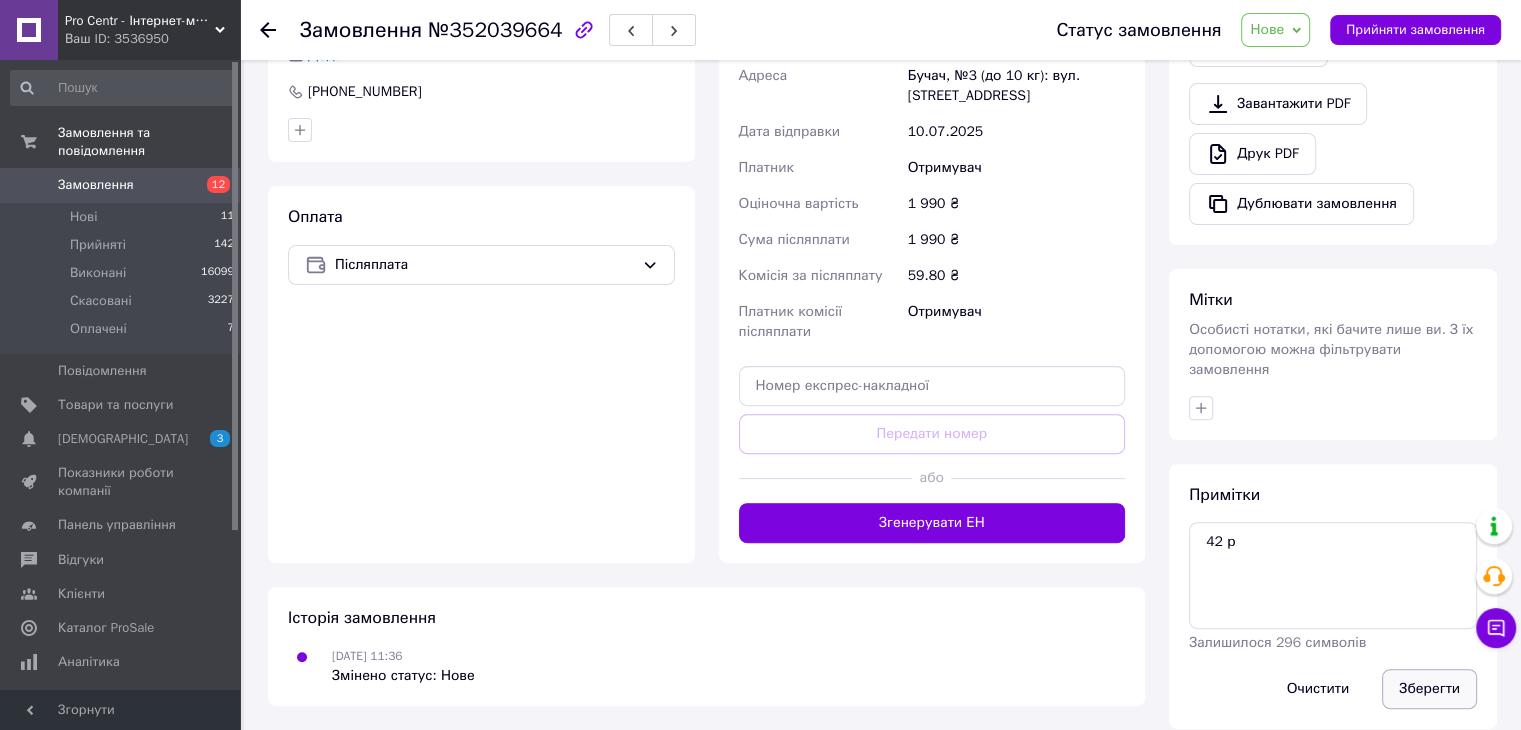 click on "Зберегти" at bounding box center [1429, 689] 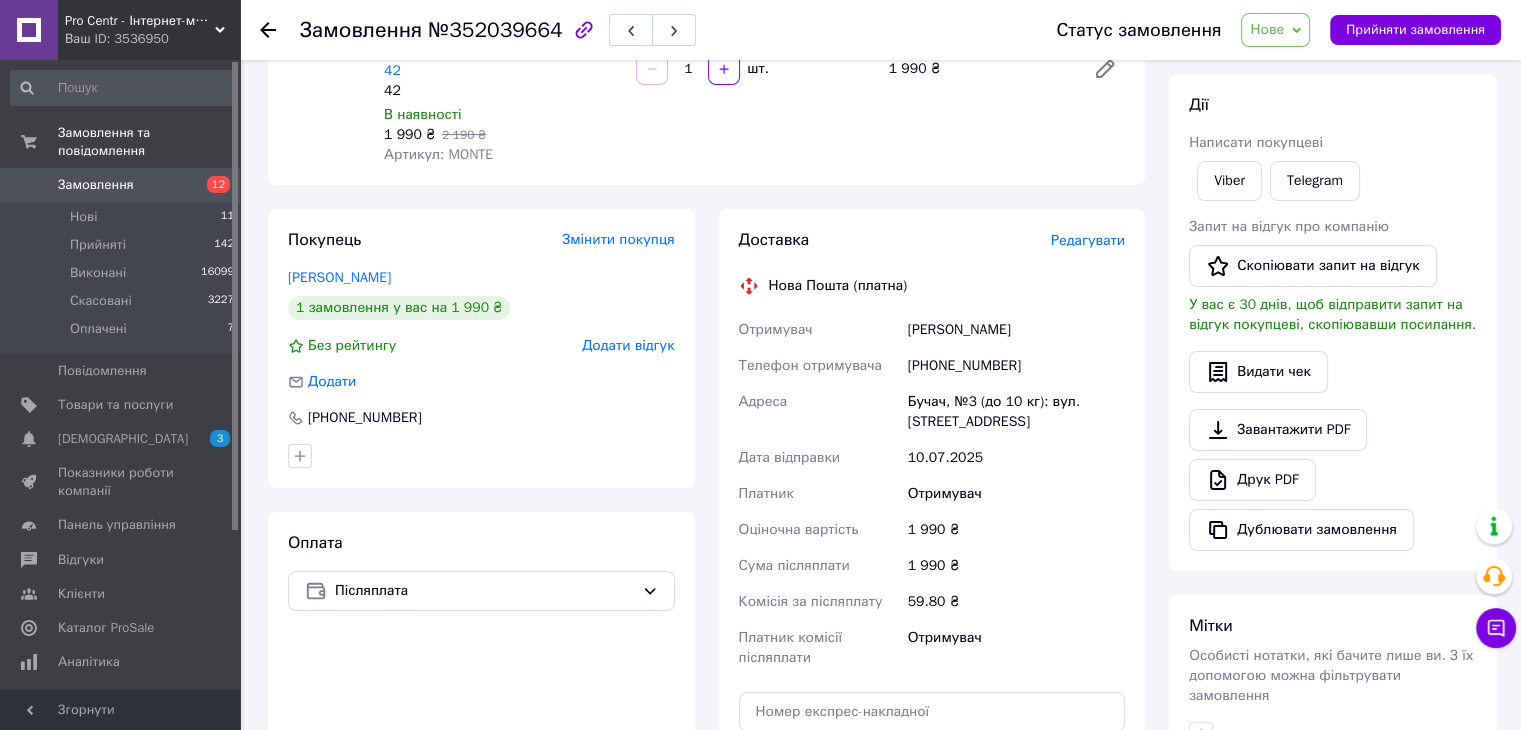 scroll, scrollTop: 267, scrollLeft: 0, axis: vertical 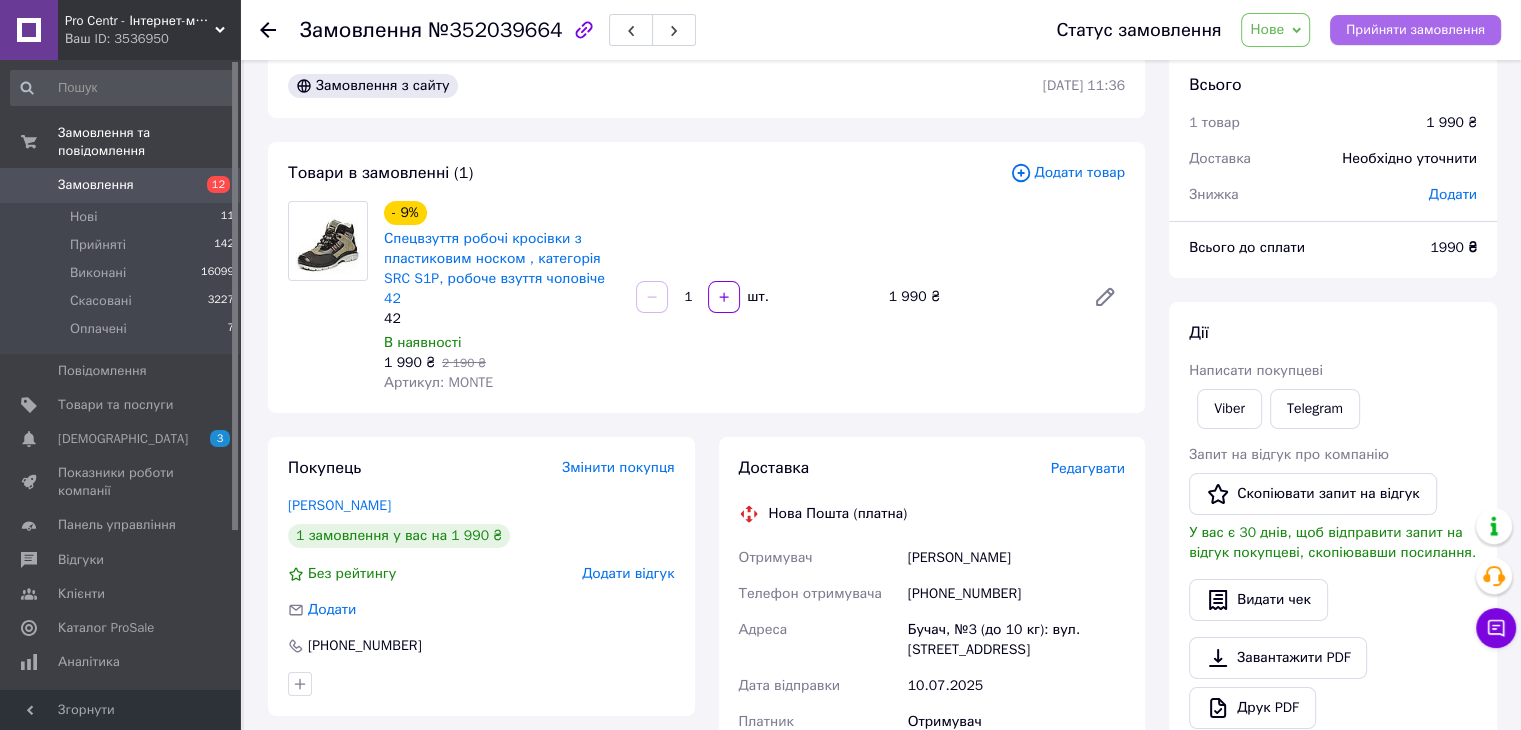 click on "Прийняти замовлення" at bounding box center (1415, 30) 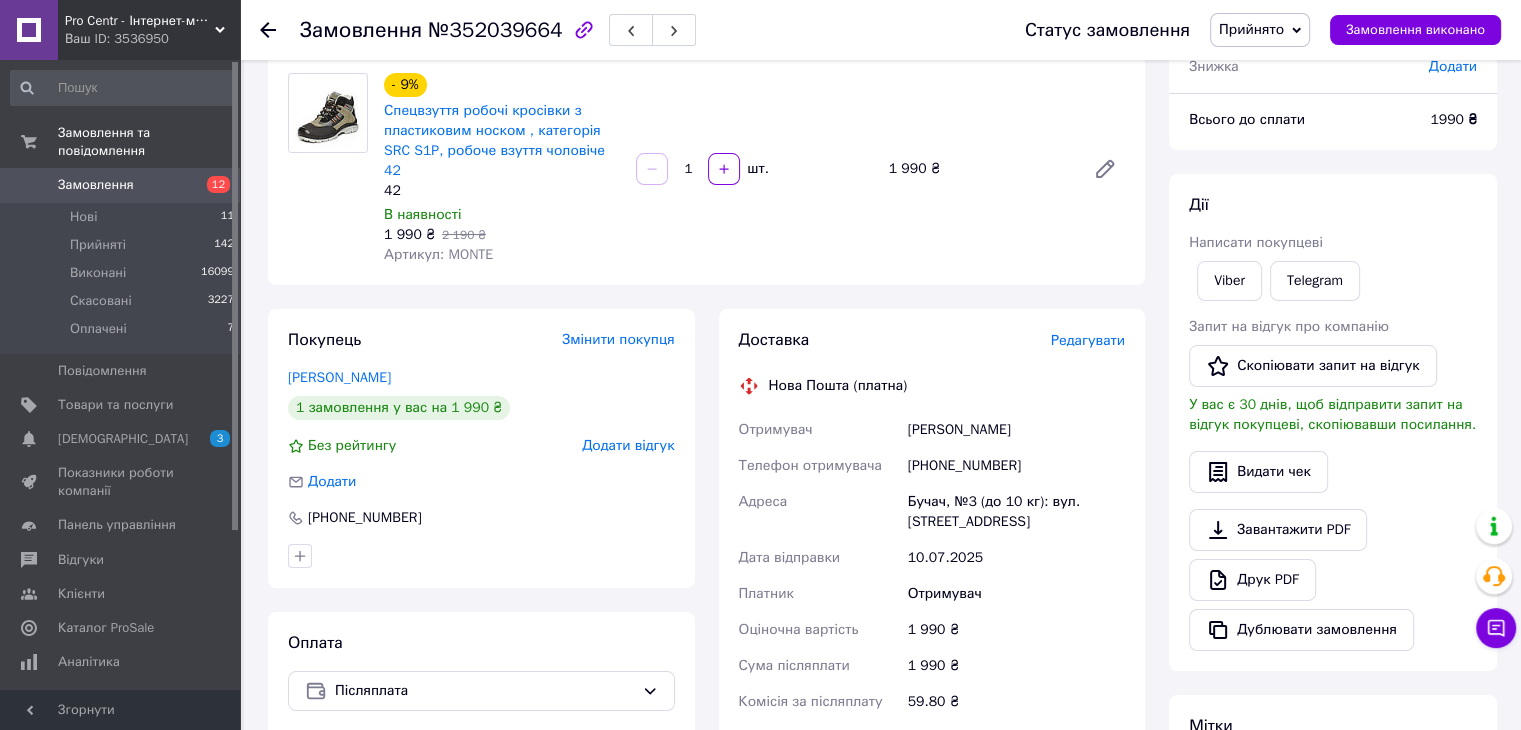 scroll, scrollTop: 67, scrollLeft: 0, axis: vertical 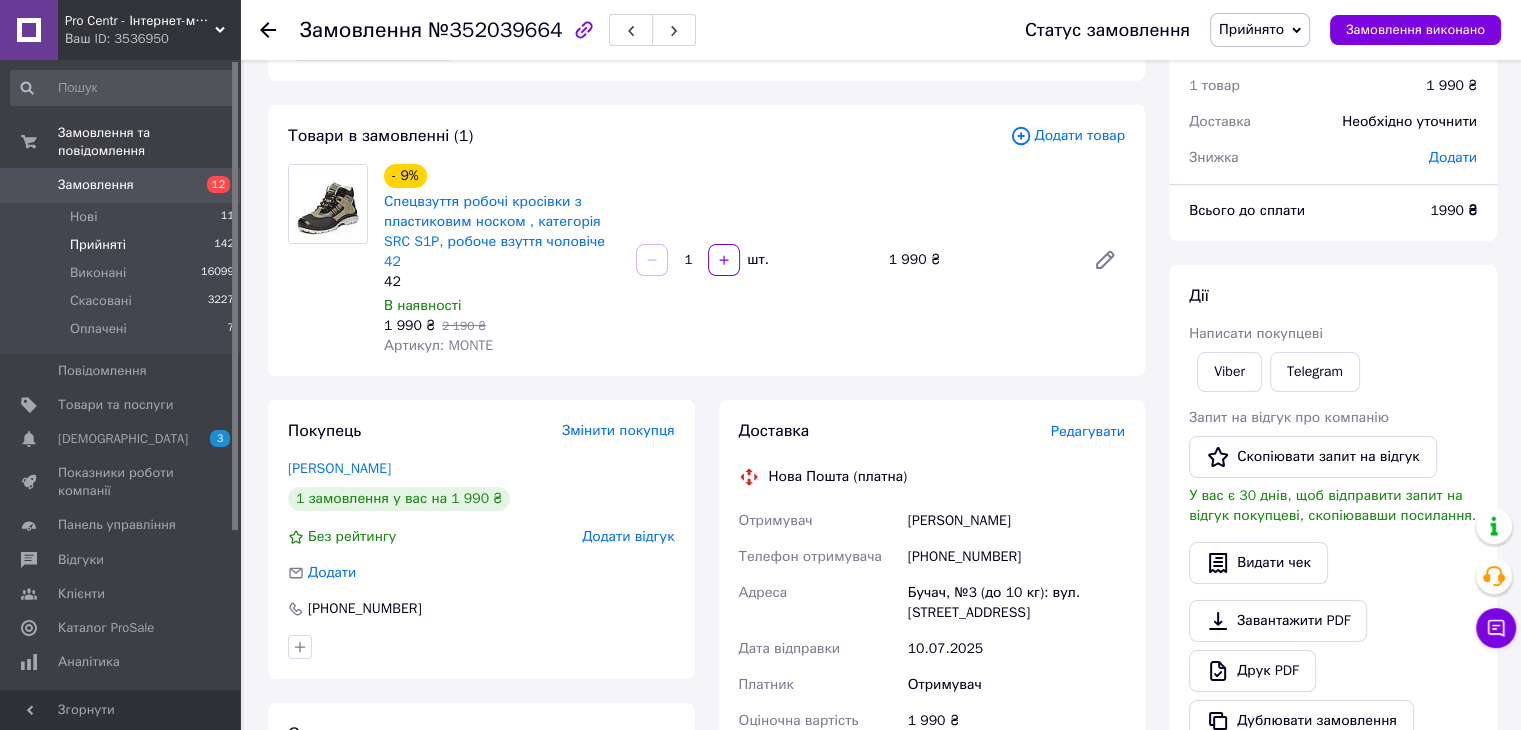 click on "Прийняті 142" at bounding box center (123, 245) 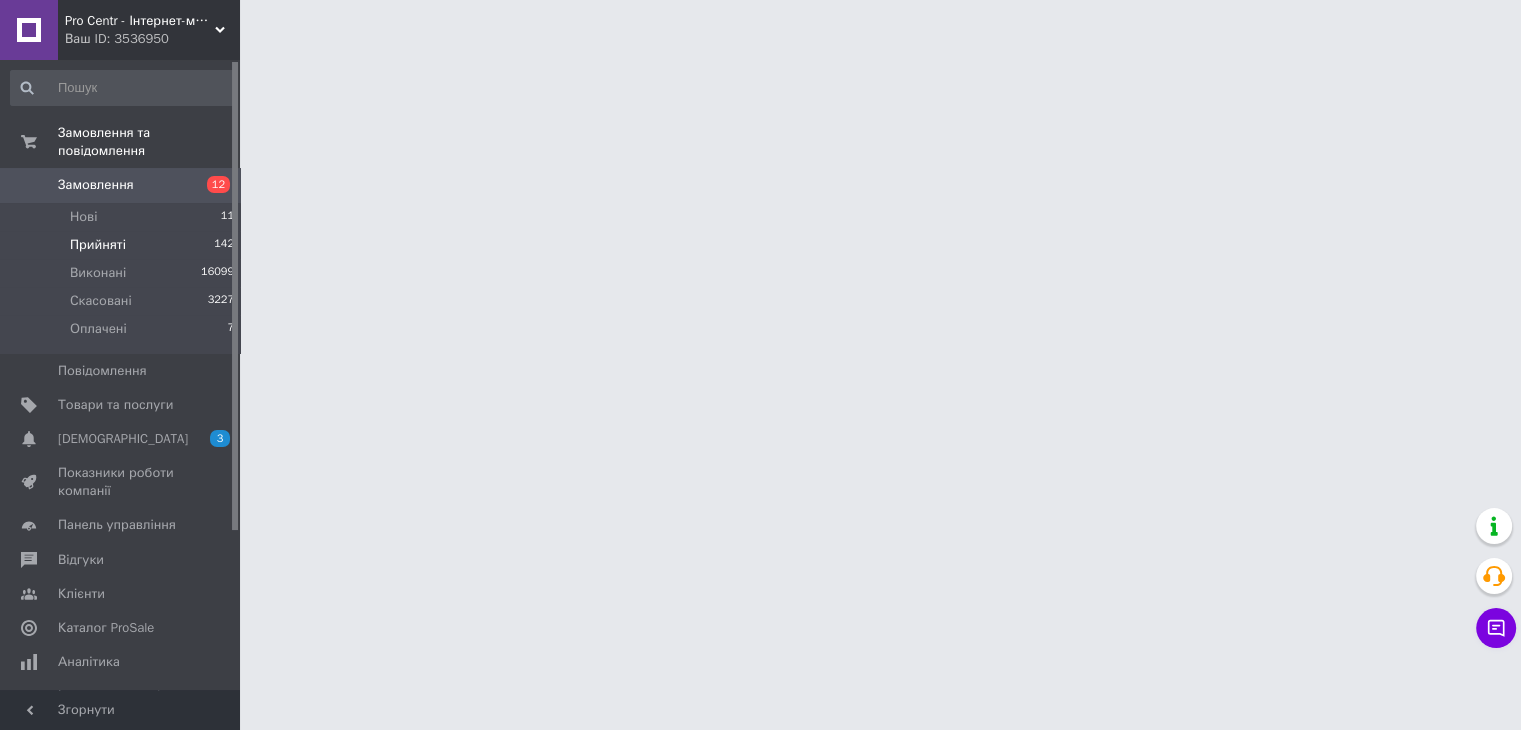scroll, scrollTop: 0, scrollLeft: 0, axis: both 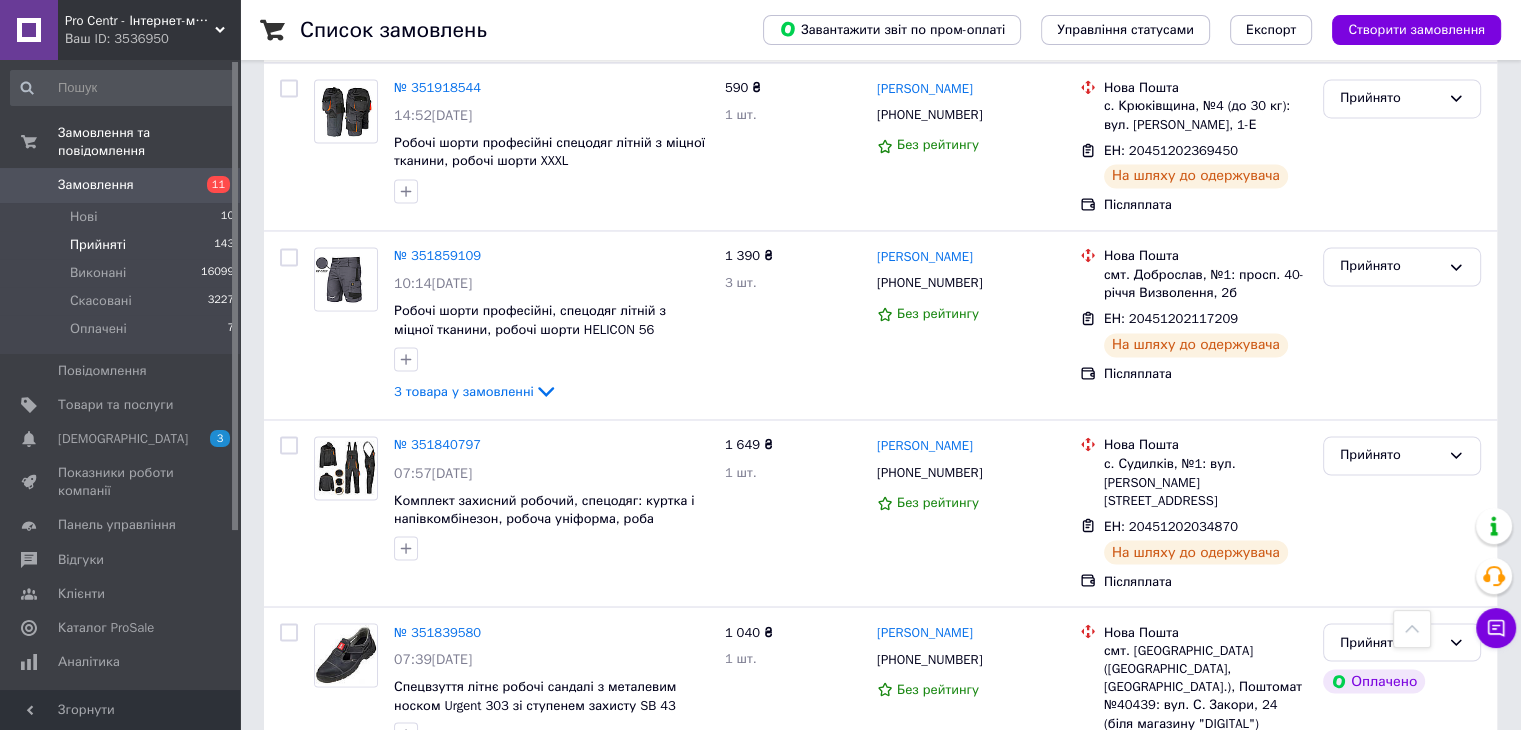 click on "2" at bounding box center [327, 874] 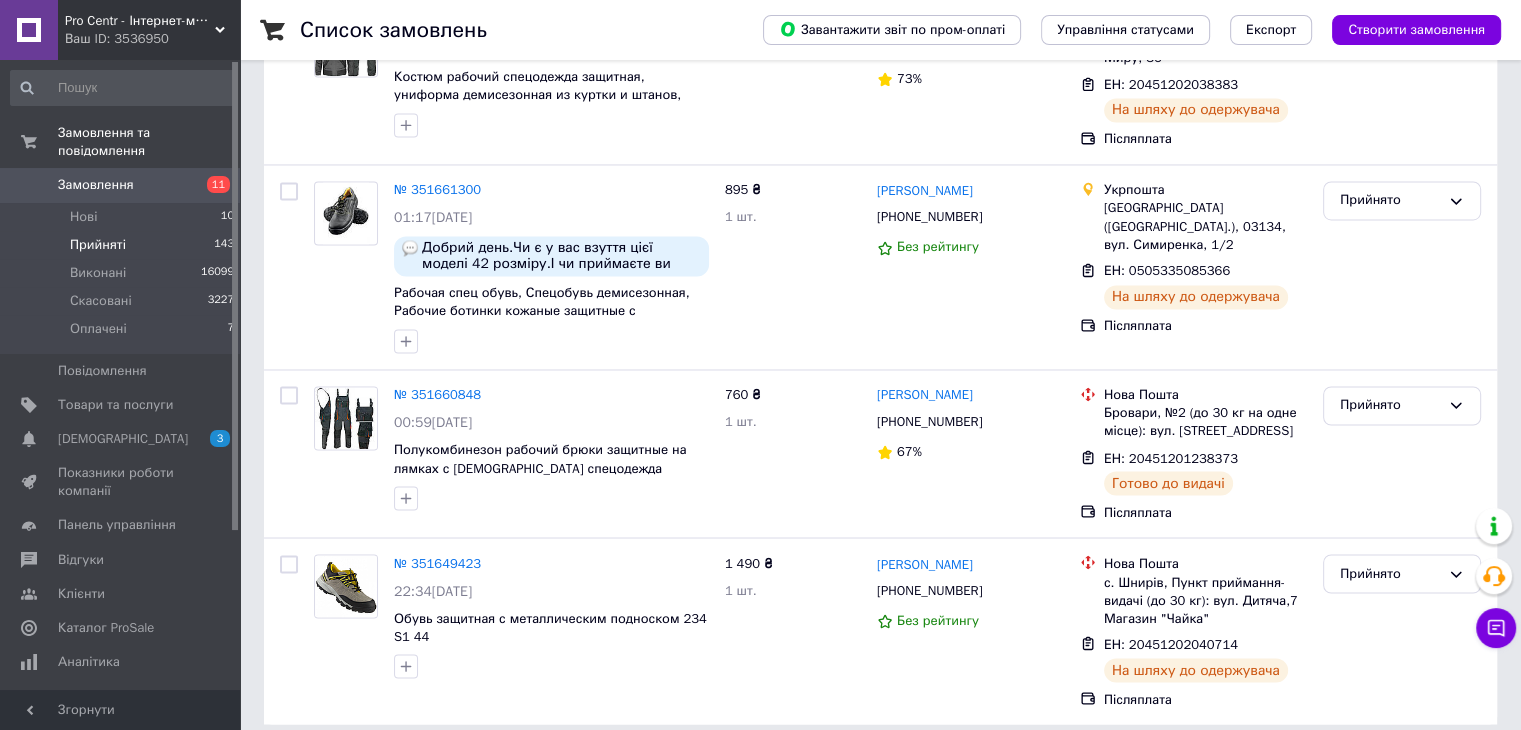 scroll, scrollTop: 0, scrollLeft: 0, axis: both 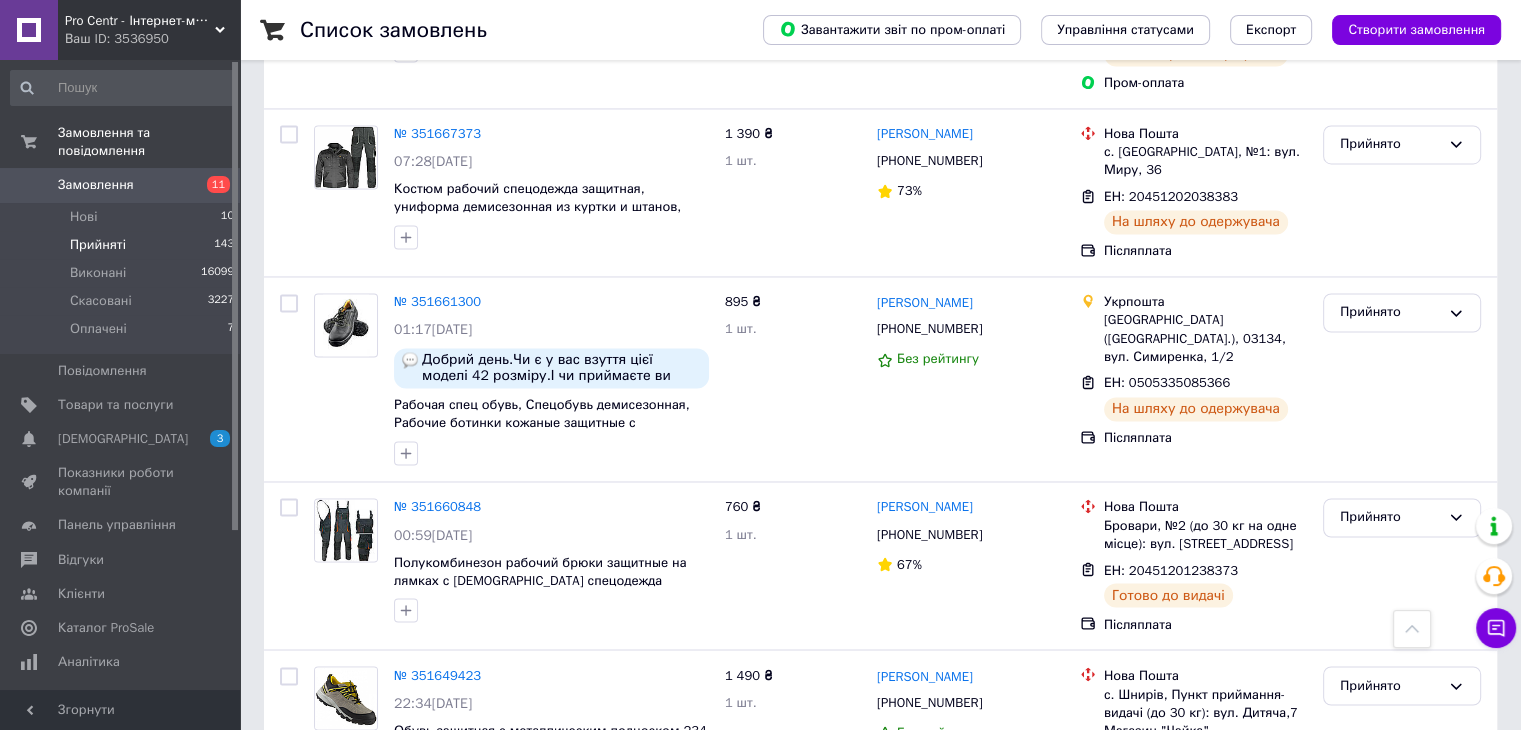click on "3" at bounding box center [494, 881] 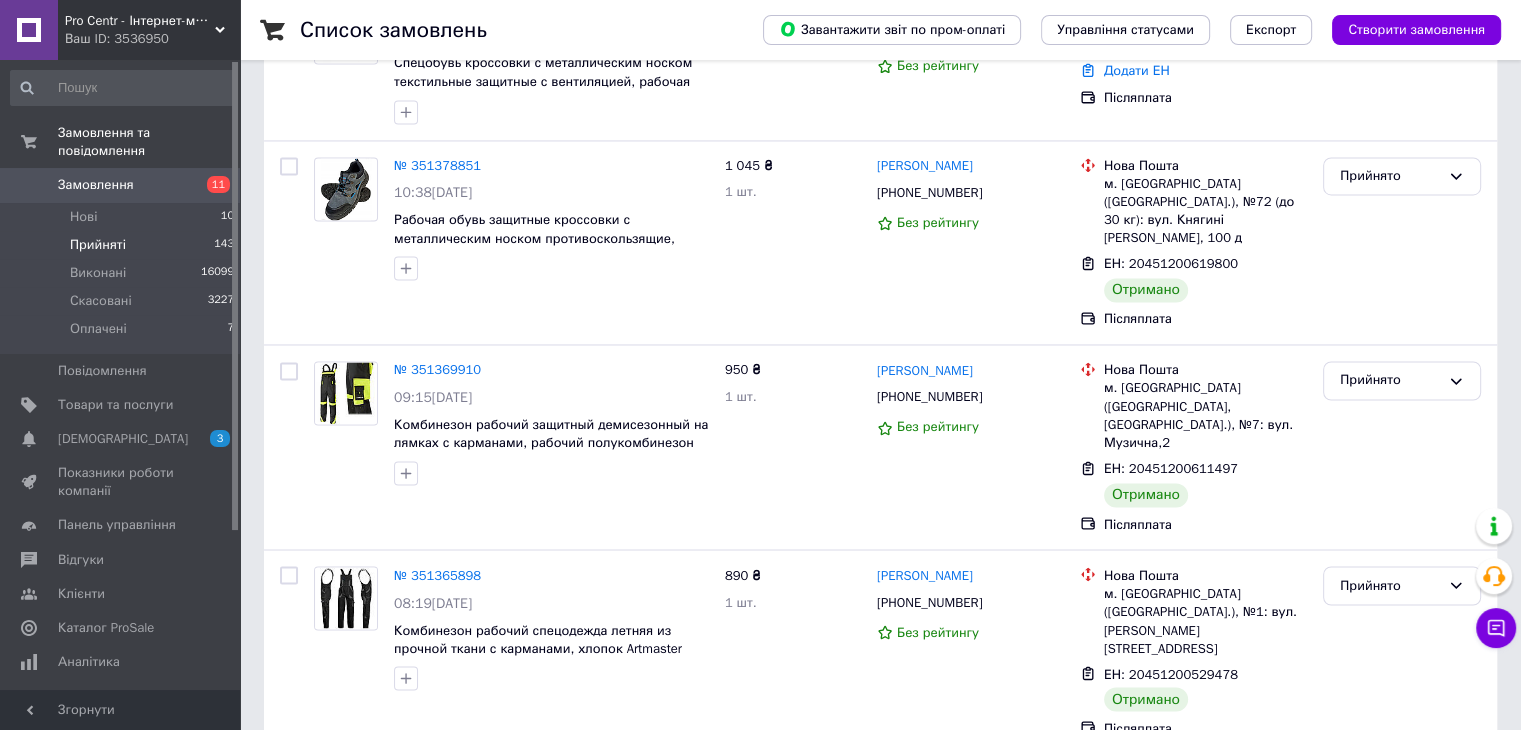scroll, scrollTop: 0, scrollLeft: 0, axis: both 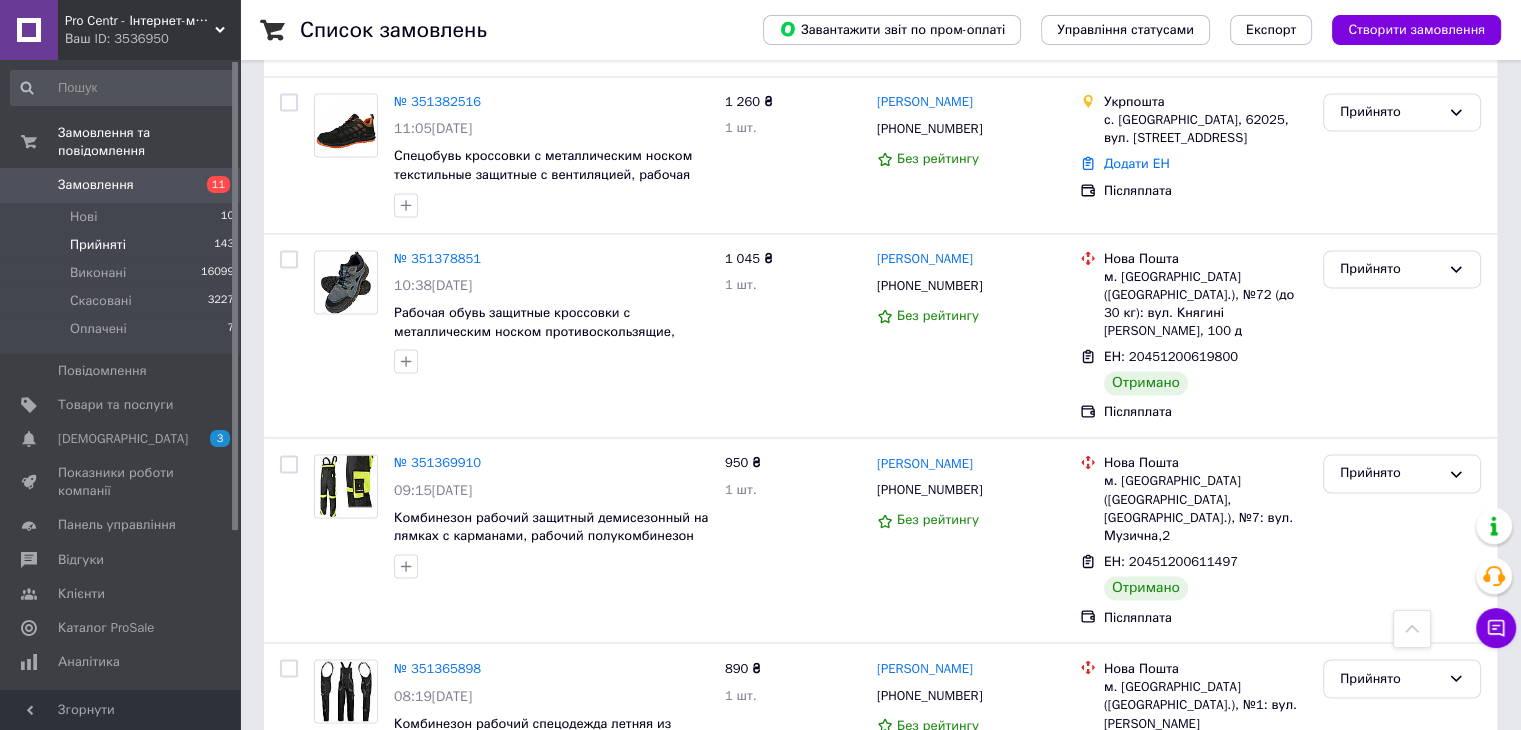 click on "4" at bounding box center (539, 892) 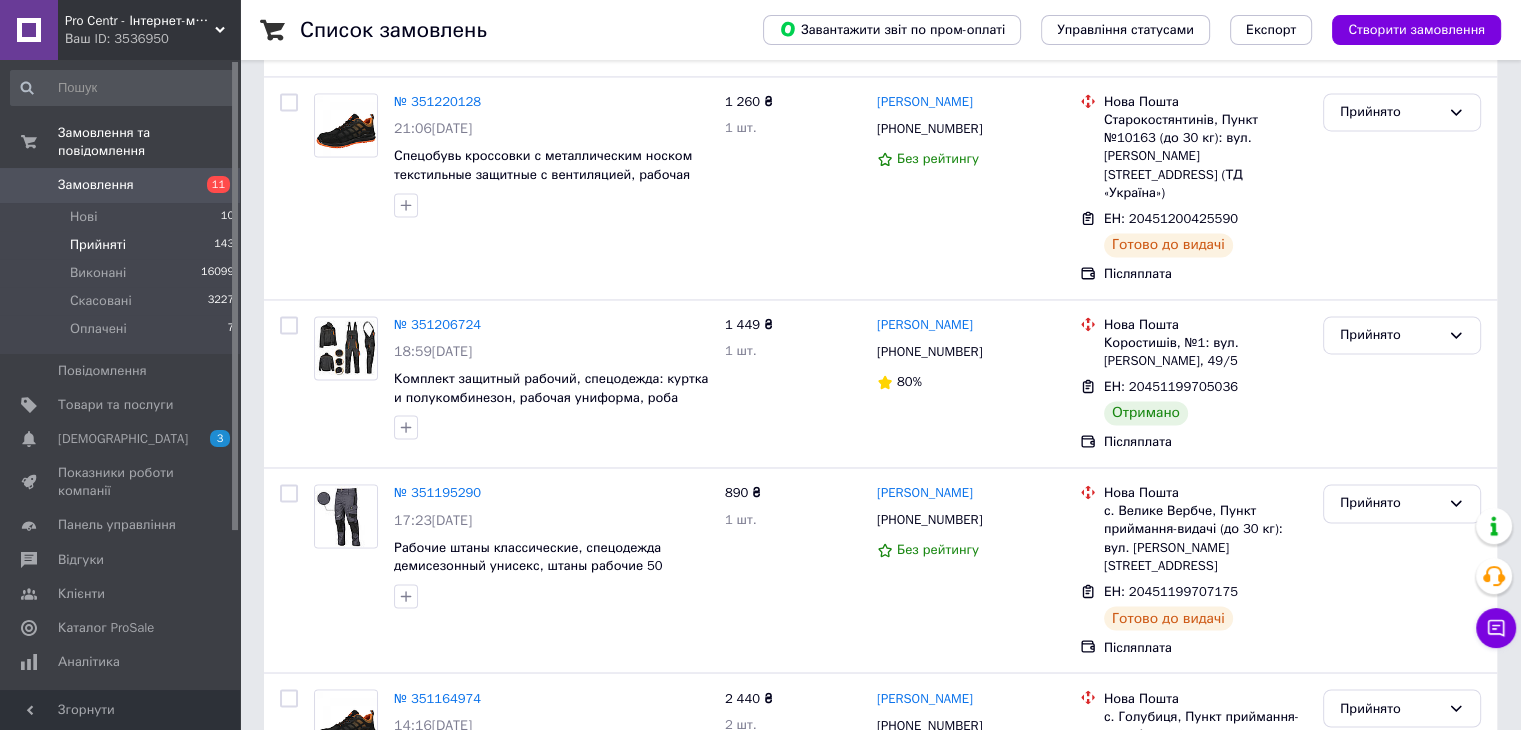 scroll, scrollTop: 0, scrollLeft: 0, axis: both 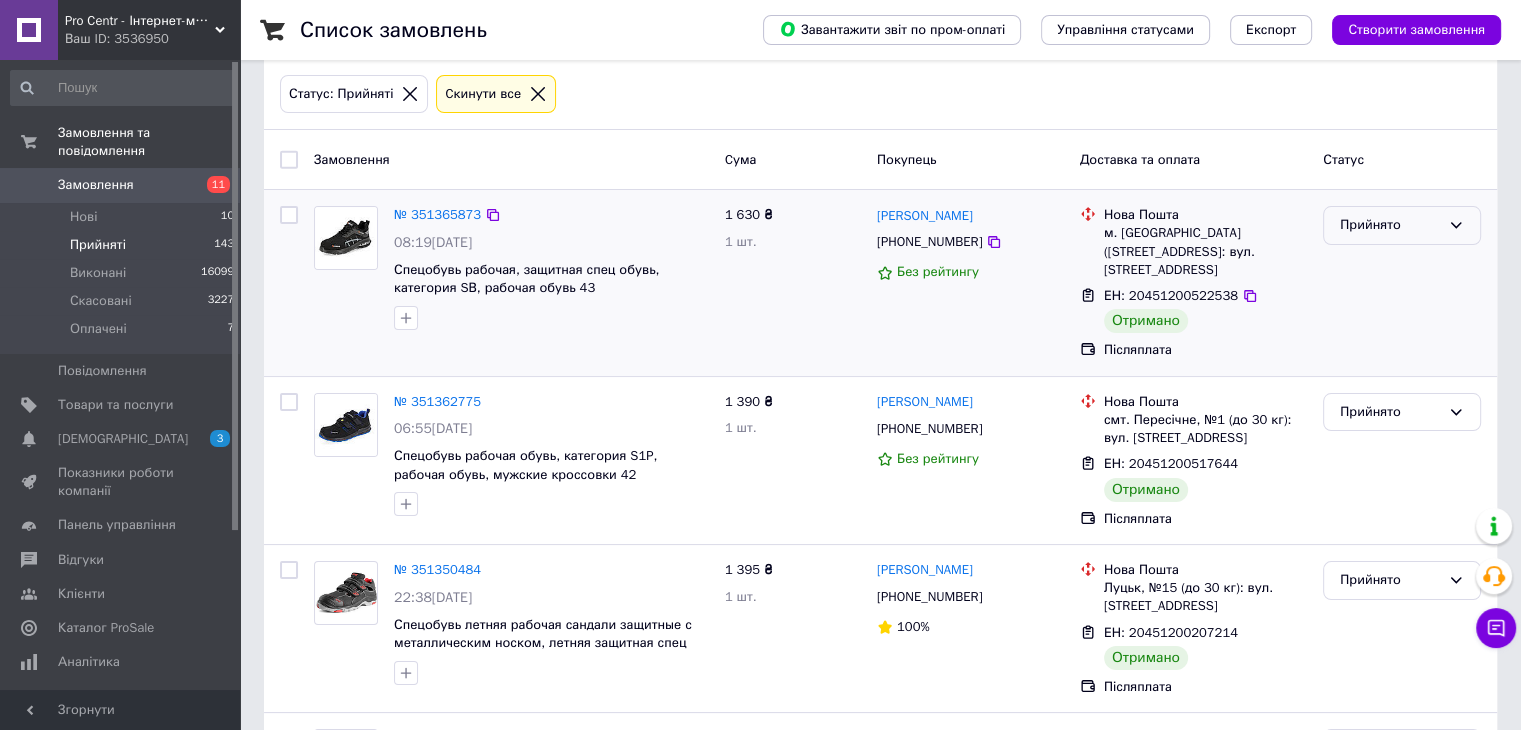 click on "Прийнято" at bounding box center [1390, 225] 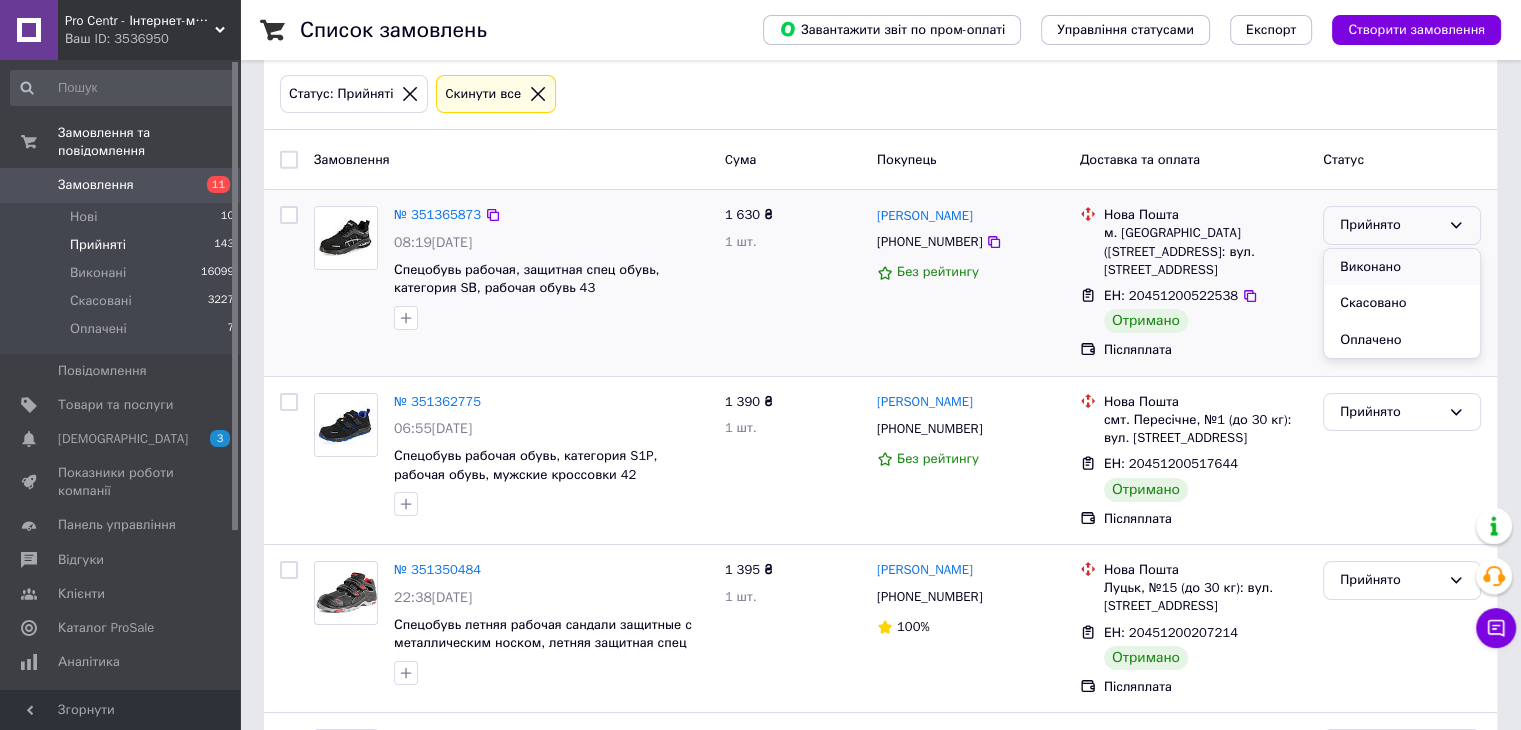 click on "Виконано" at bounding box center [1402, 267] 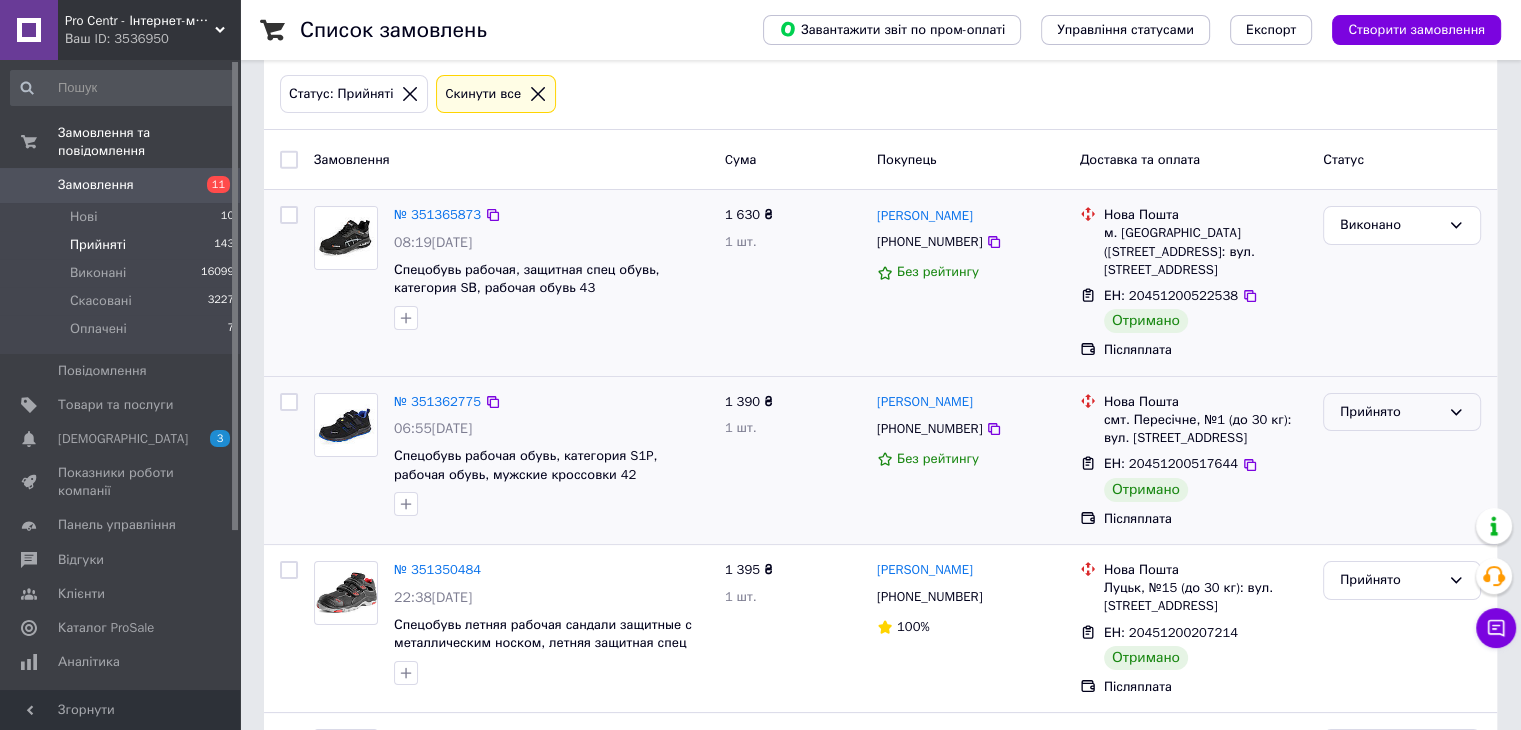click on "Прийнято" at bounding box center (1390, 412) 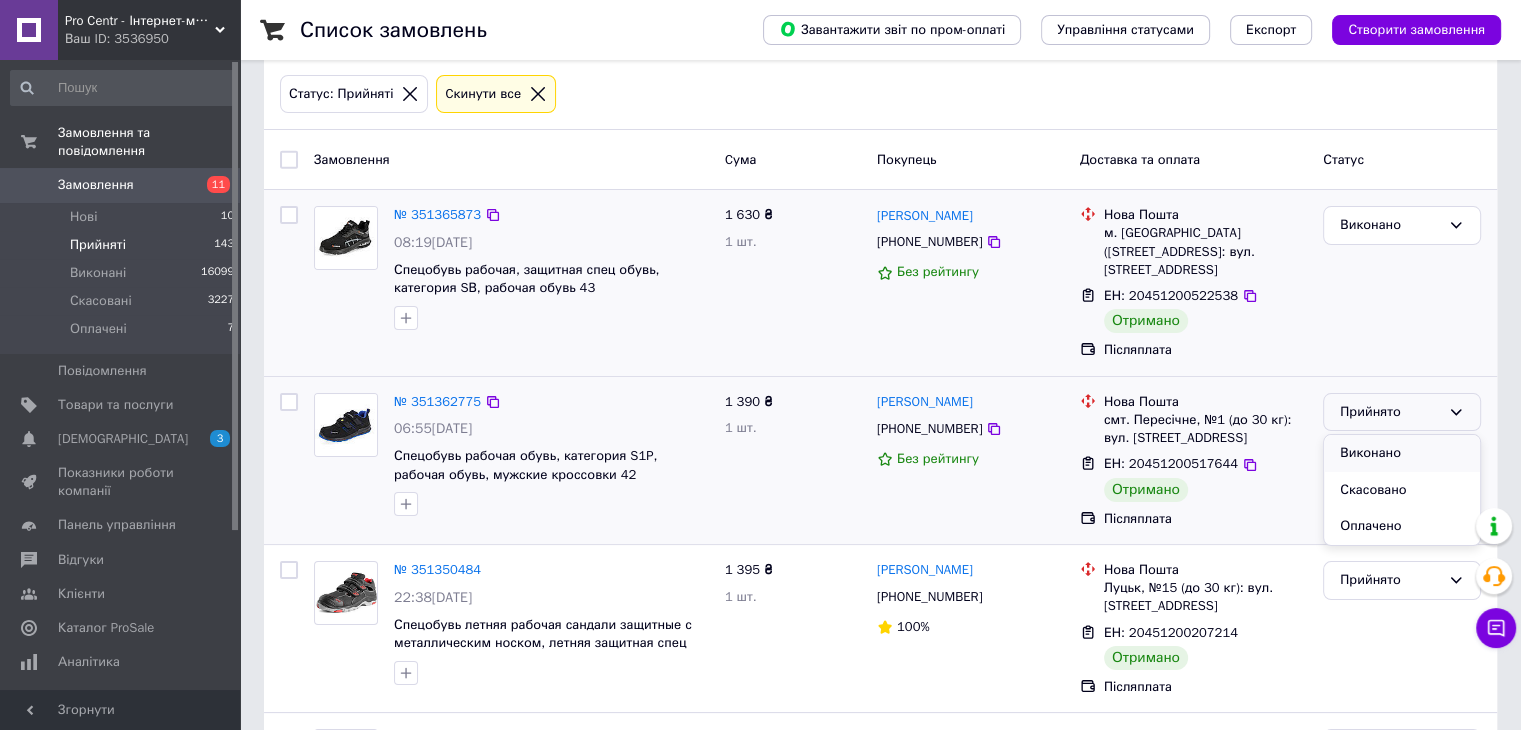 click on "Виконано" at bounding box center (1402, 453) 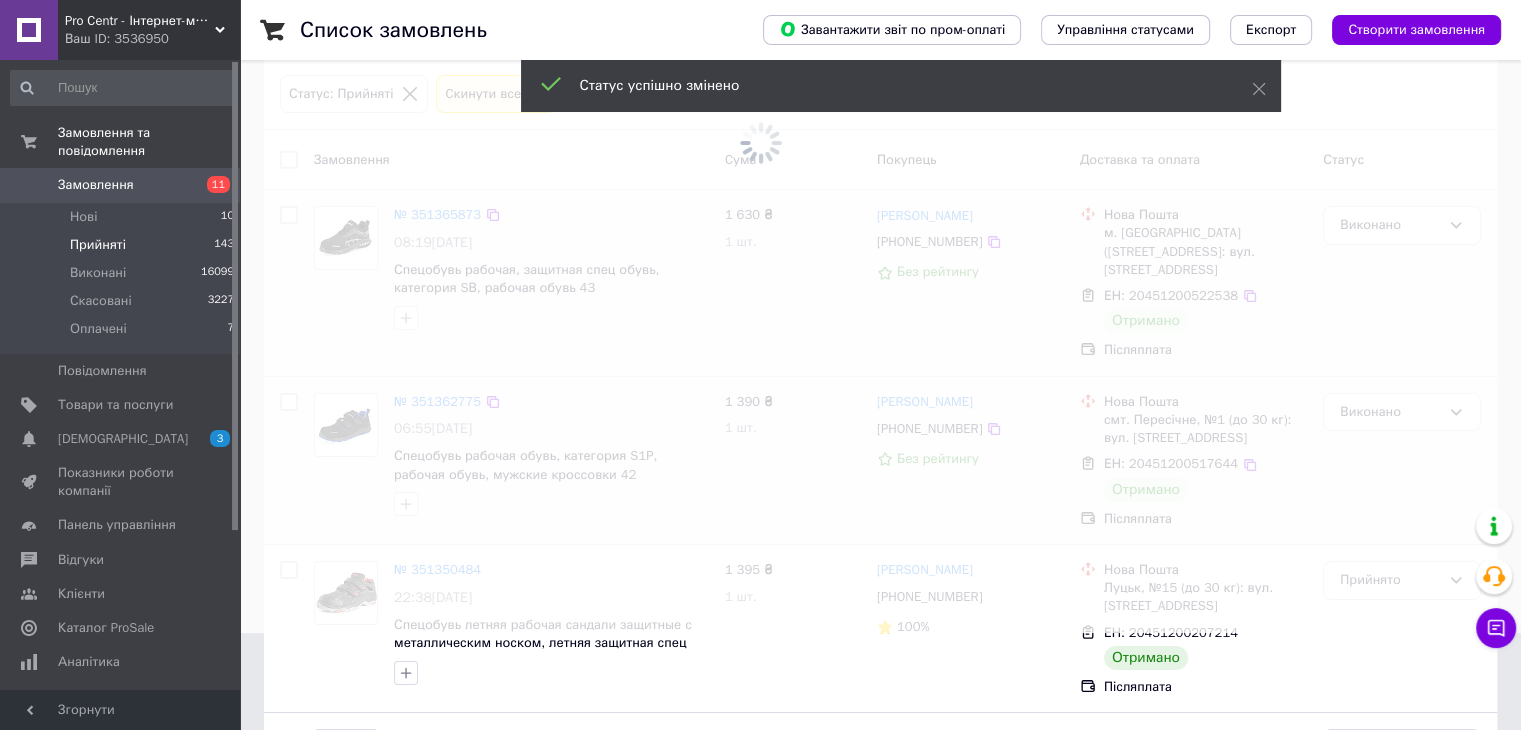 scroll, scrollTop: 150, scrollLeft: 0, axis: vertical 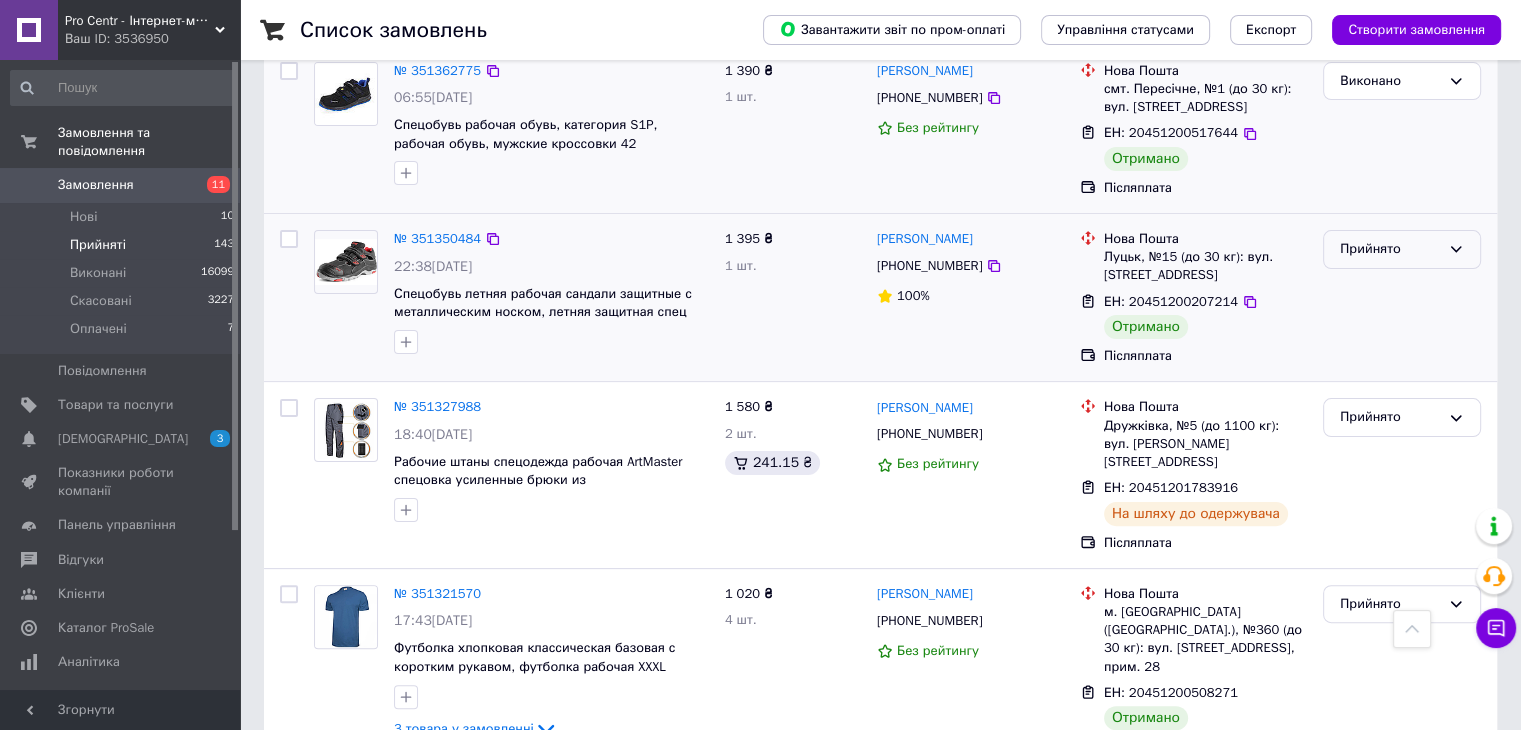 click on "Прийнято" at bounding box center (1390, 249) 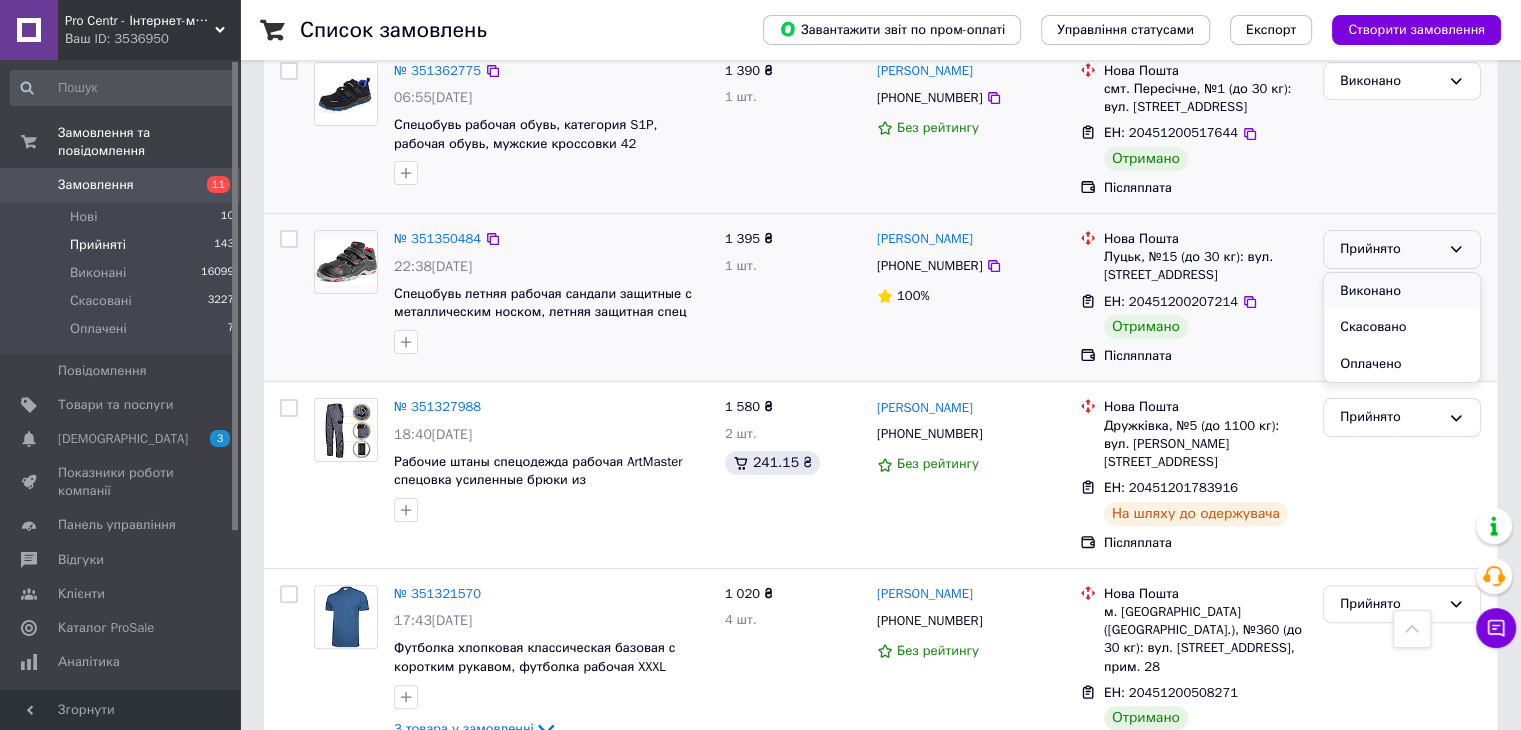 click on "Виконано" at bounding box center (1402, 291) 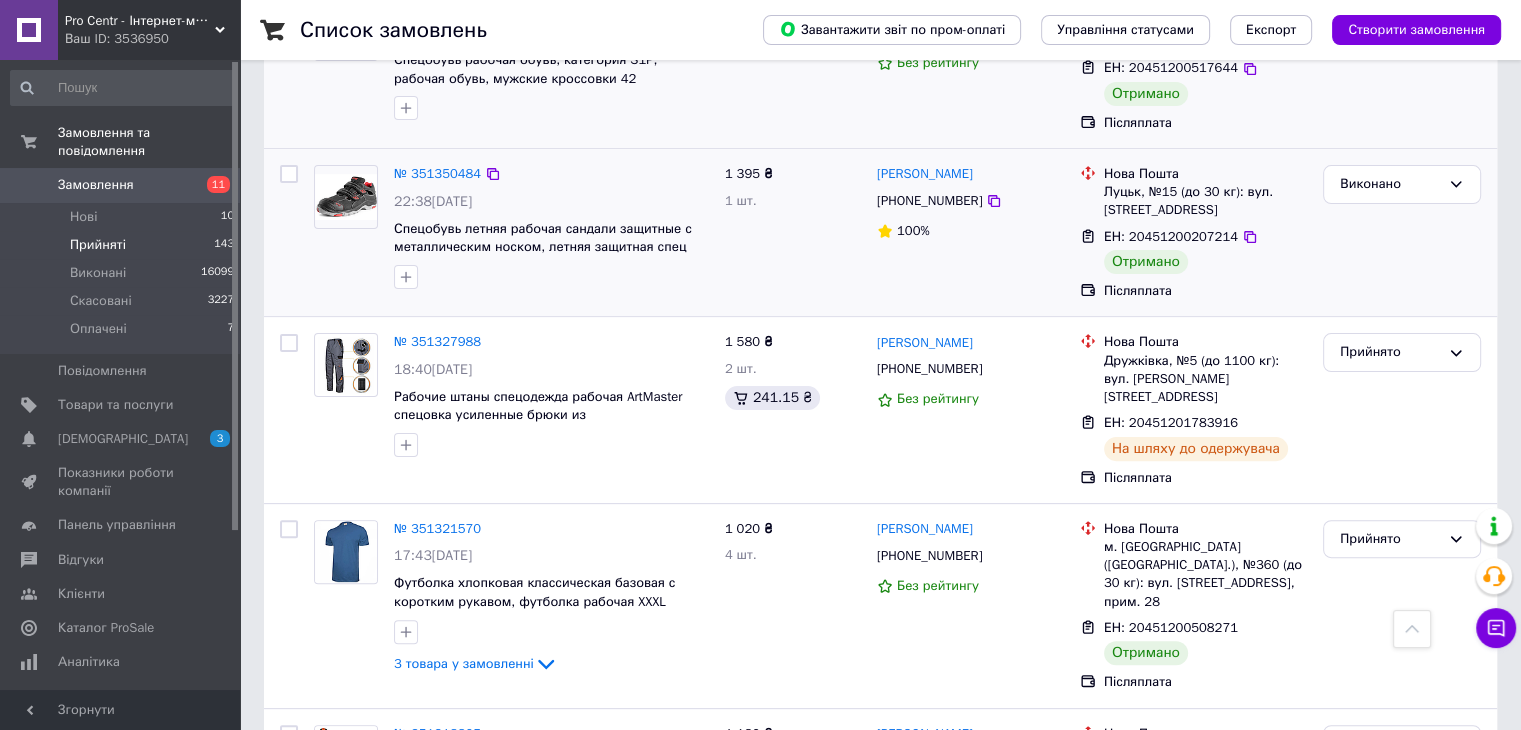 scroll, scrollTop: 528, scrollLeft: 0, axis: vertical 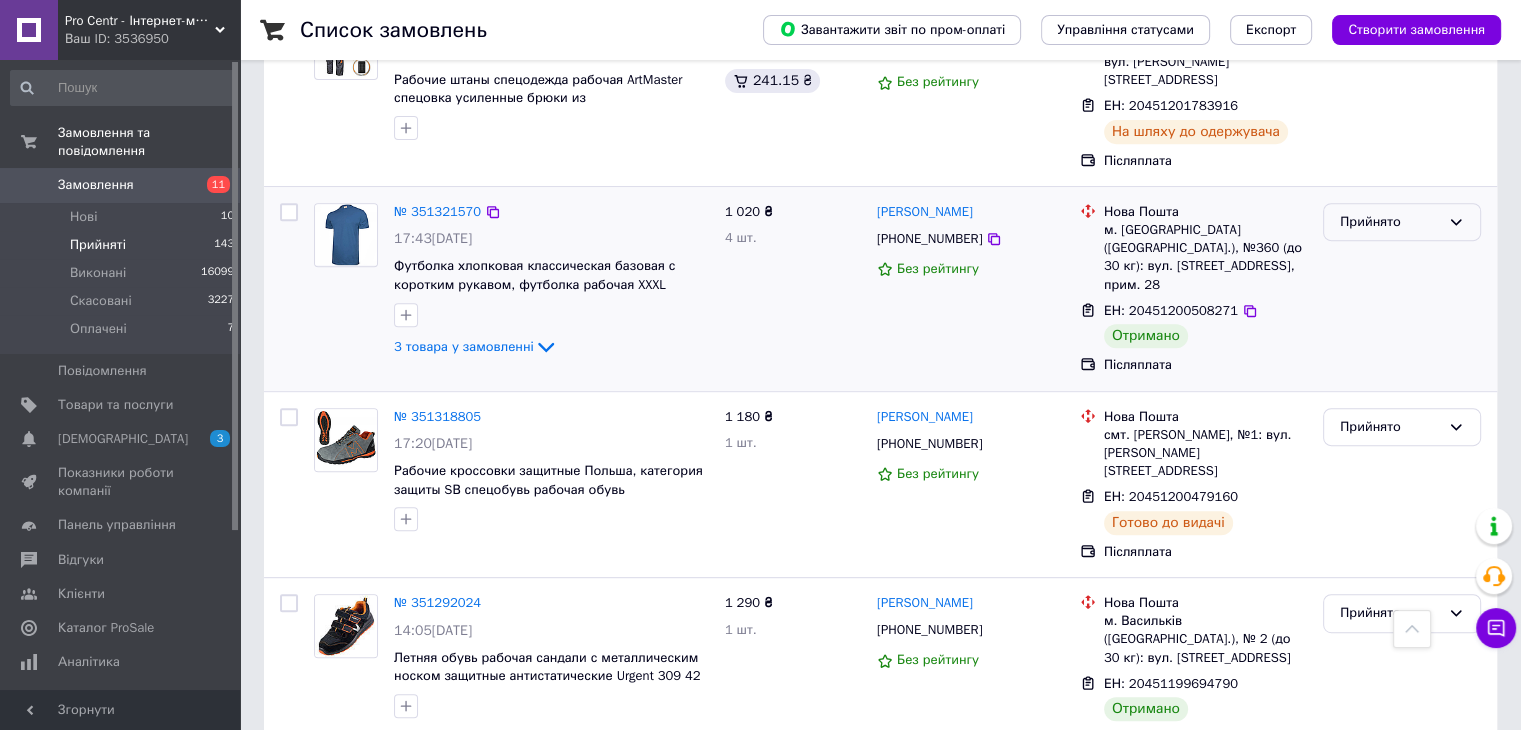 click on "Прийнято" at bounding box center [1402, 222] 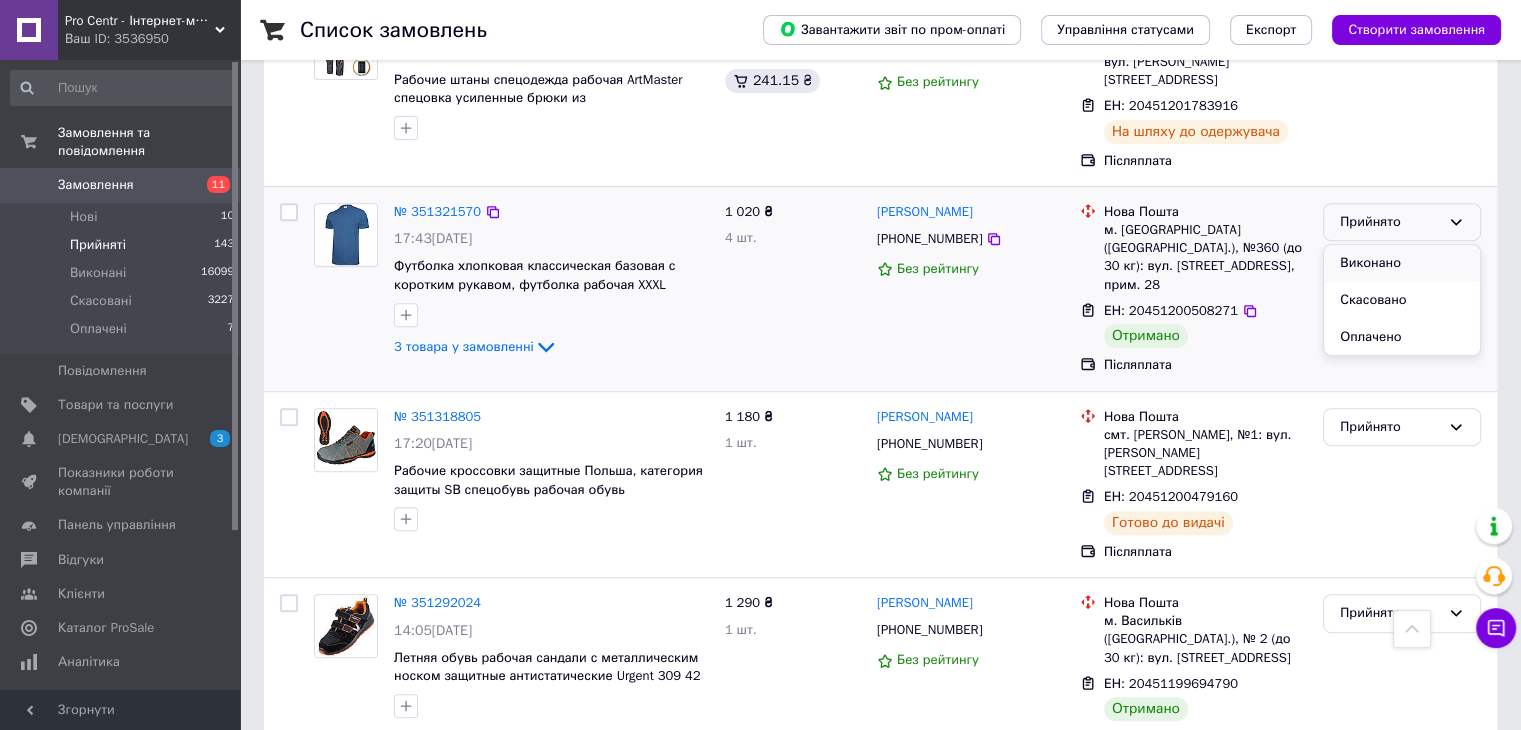 click on "Виконано" at bounding box center (1402, 263) 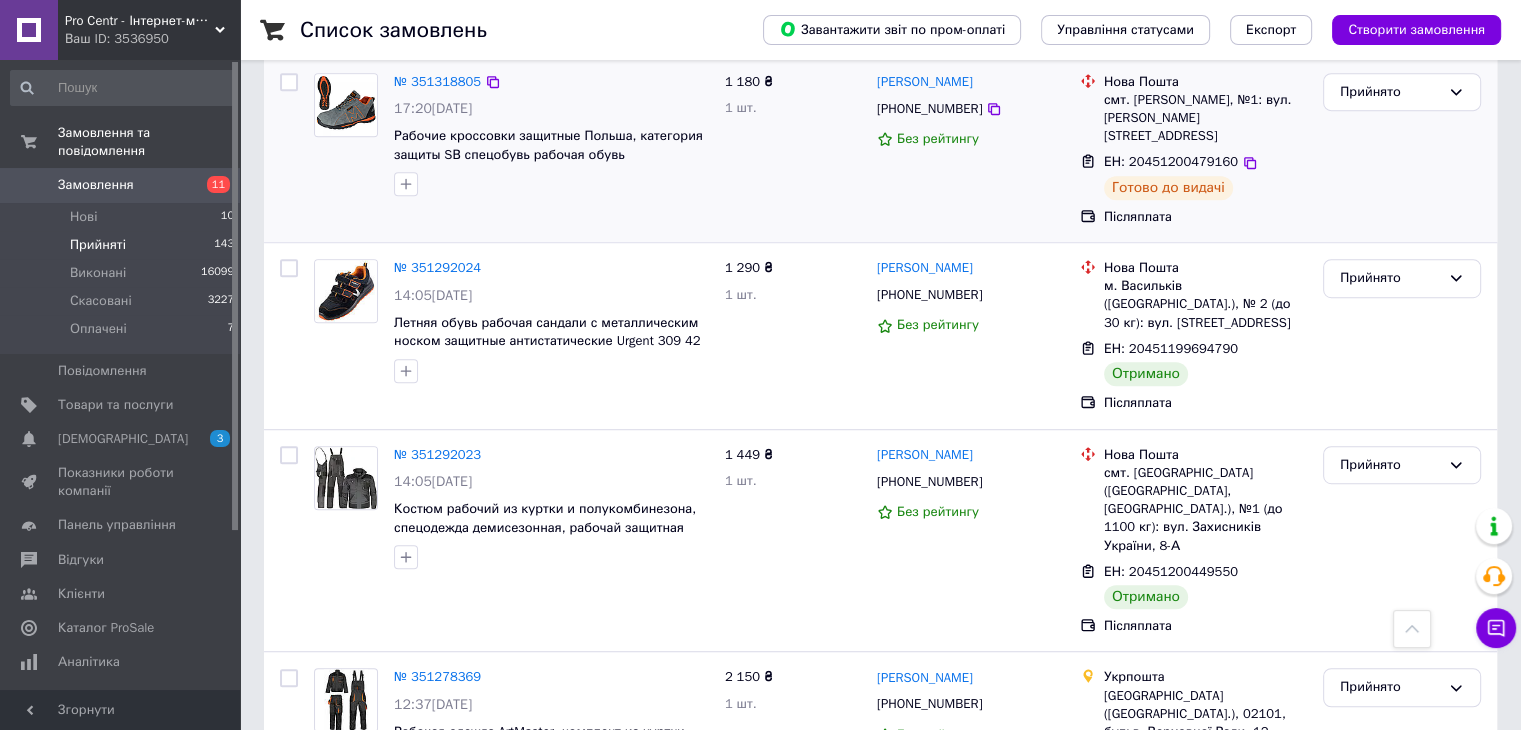scroll, scrollTop: 1167, scrollLeft: 0, axis: vertical 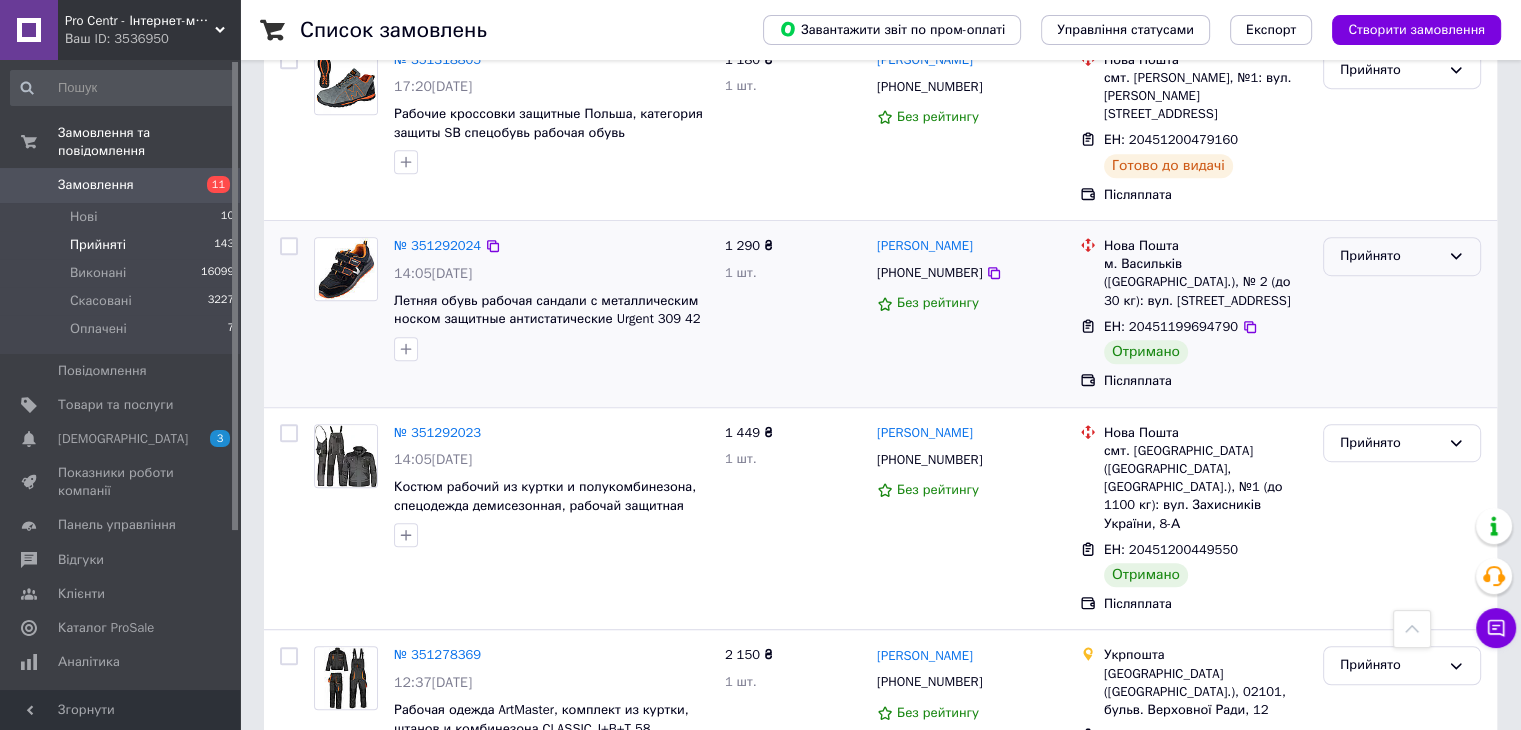 click on "Прийнято" at bounding box center [1390, 256] 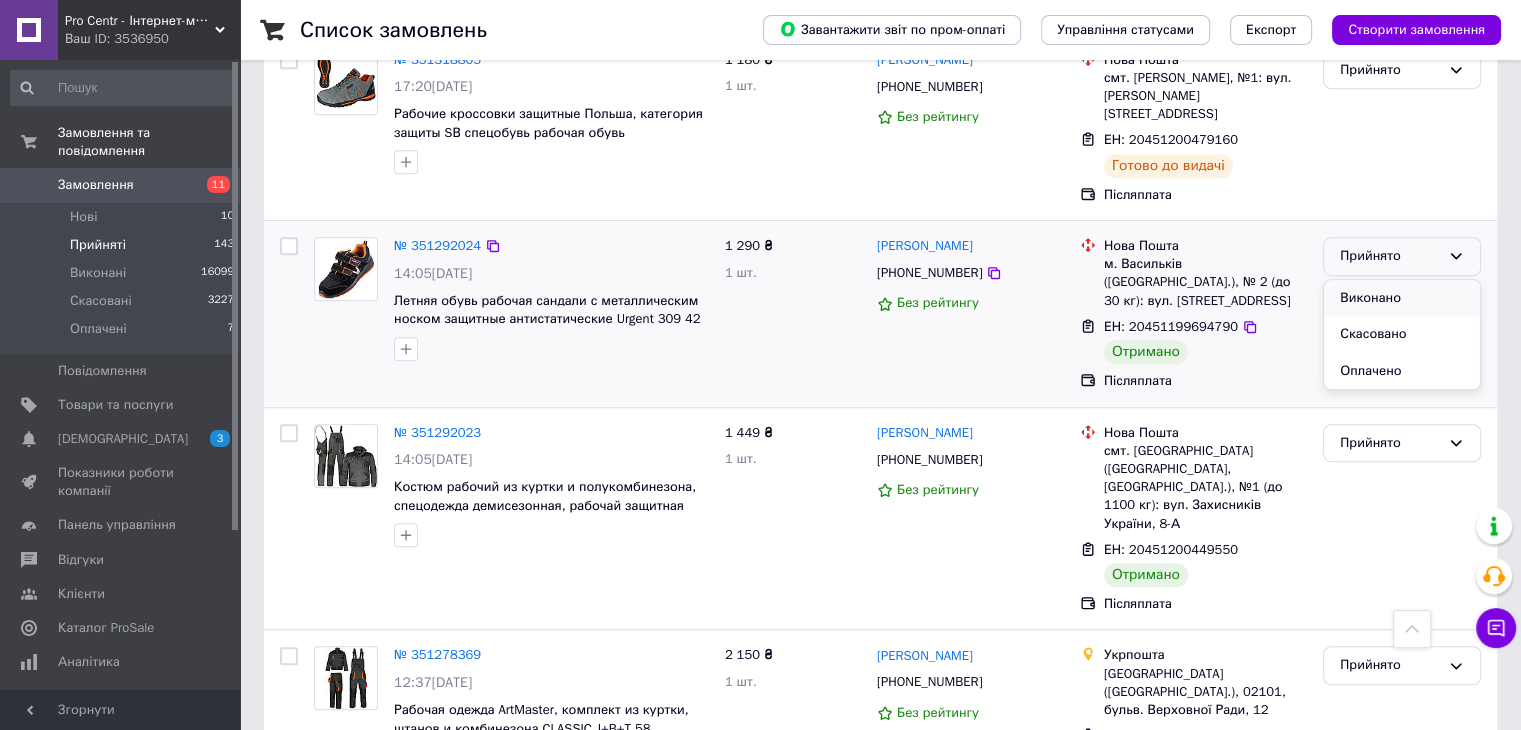 click on "Виконано" at bounding box center (1402, 298) 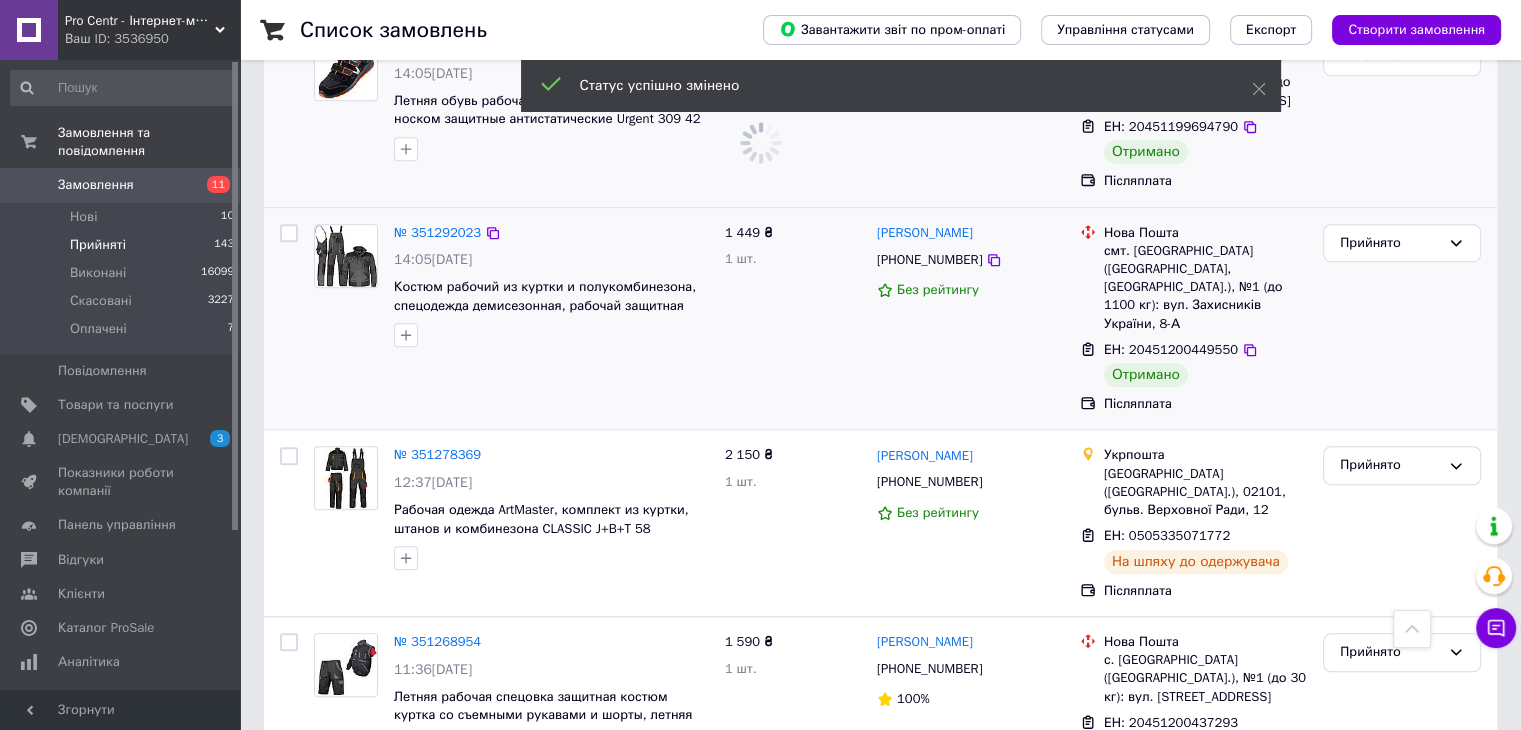 scroll, scrollTop: 844, scrollLeft: 0, axis: vertical 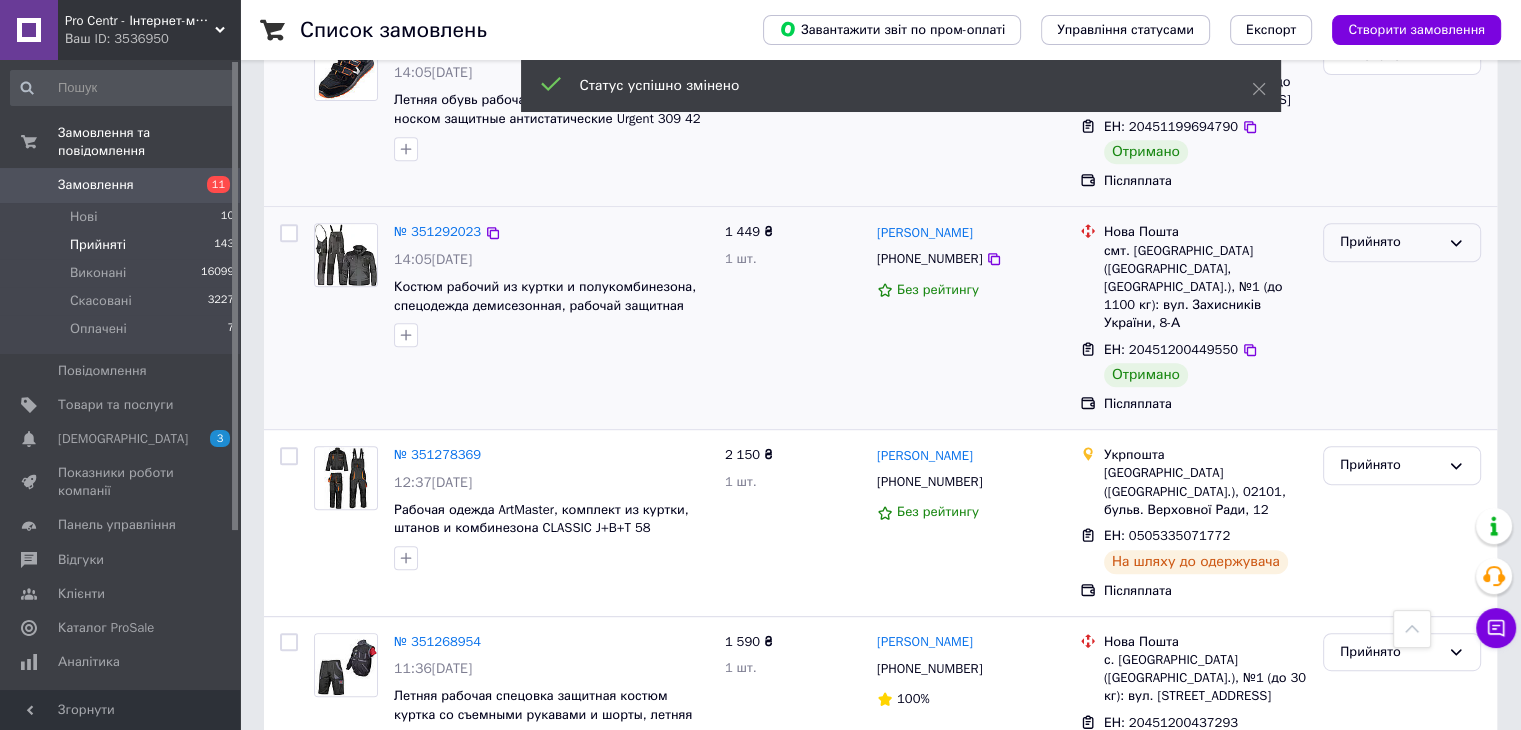 click on "Прийнято" at bounding box center (1390, 242) 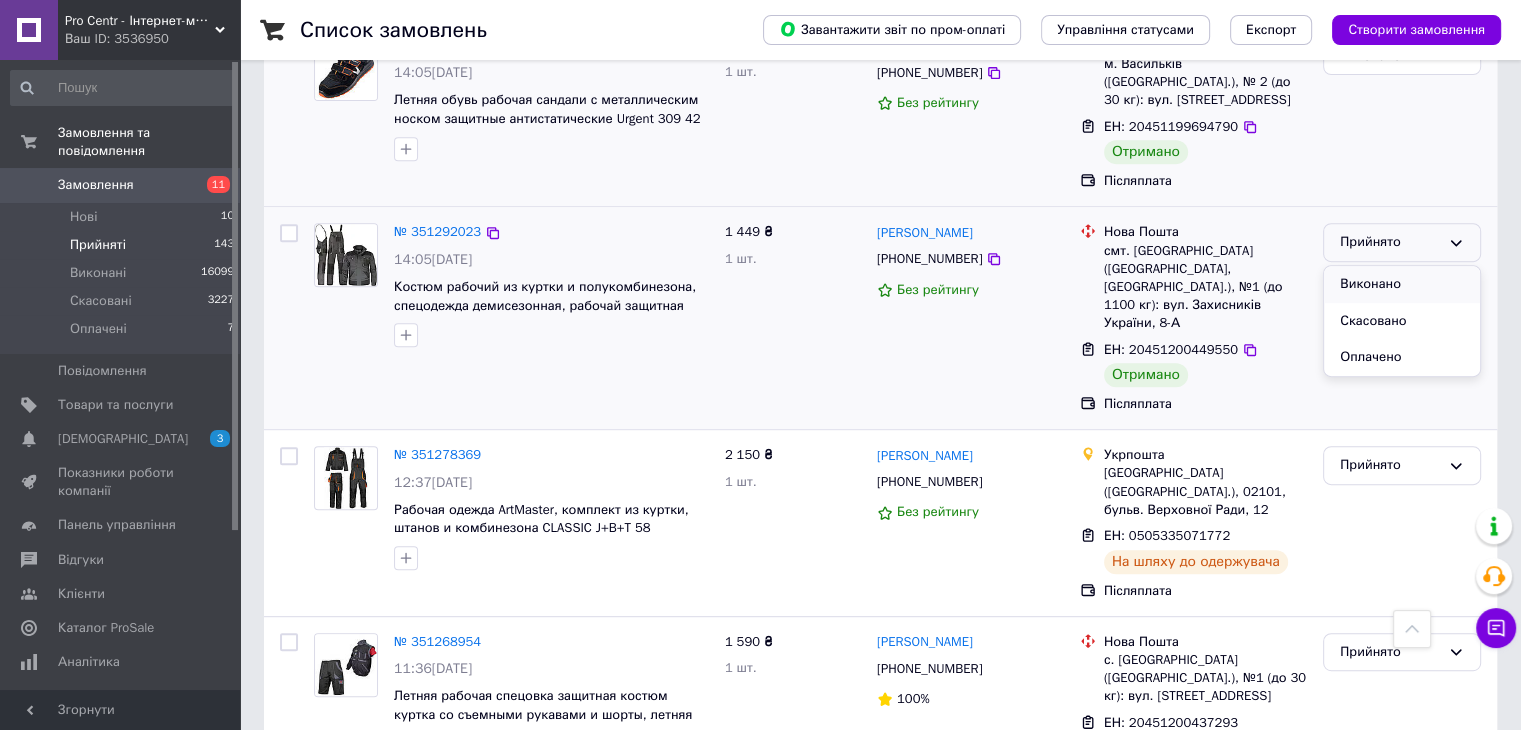 click on "Виконано" at bounding box center (1402, 284) 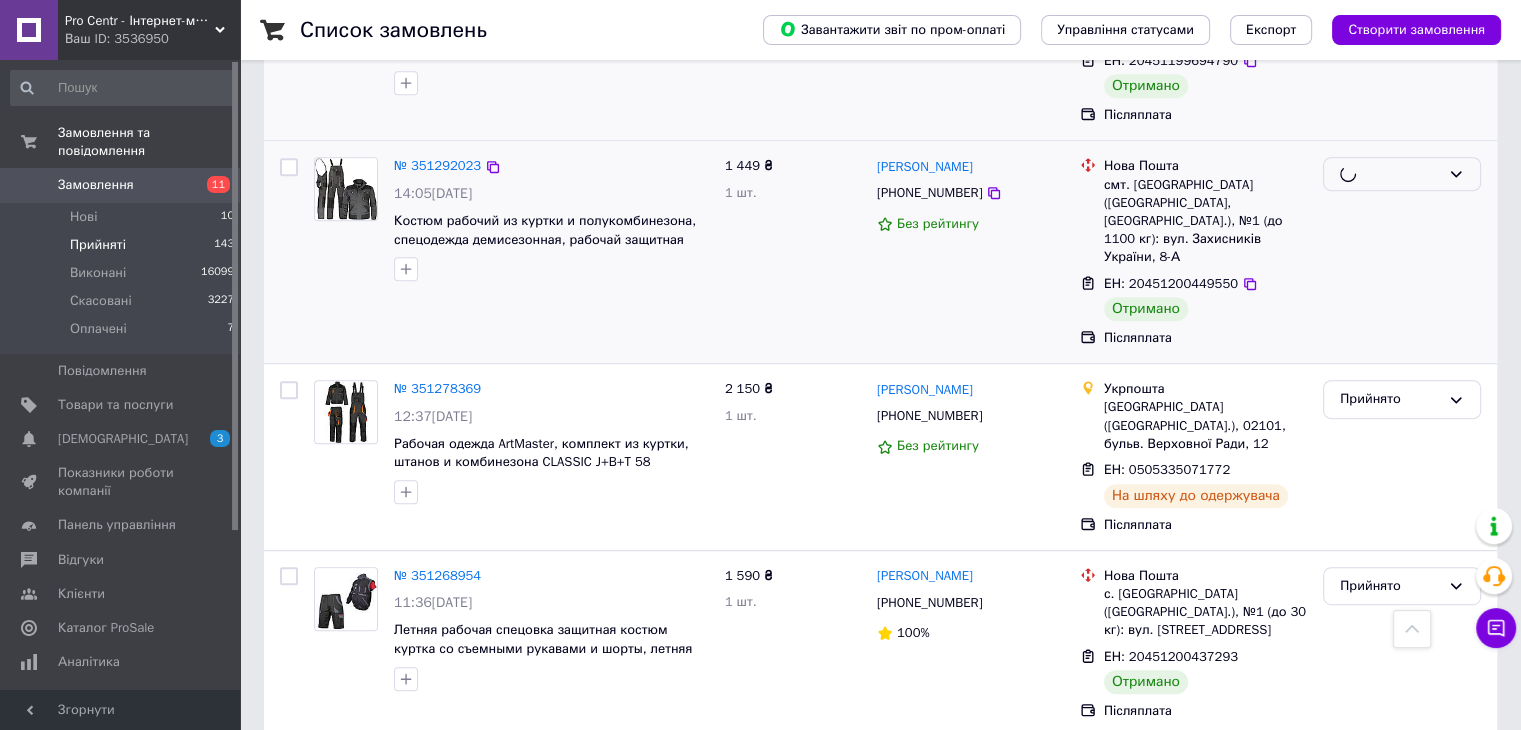 scroll, scrollTop: 944, scrollLeft: 0, axis: vertical 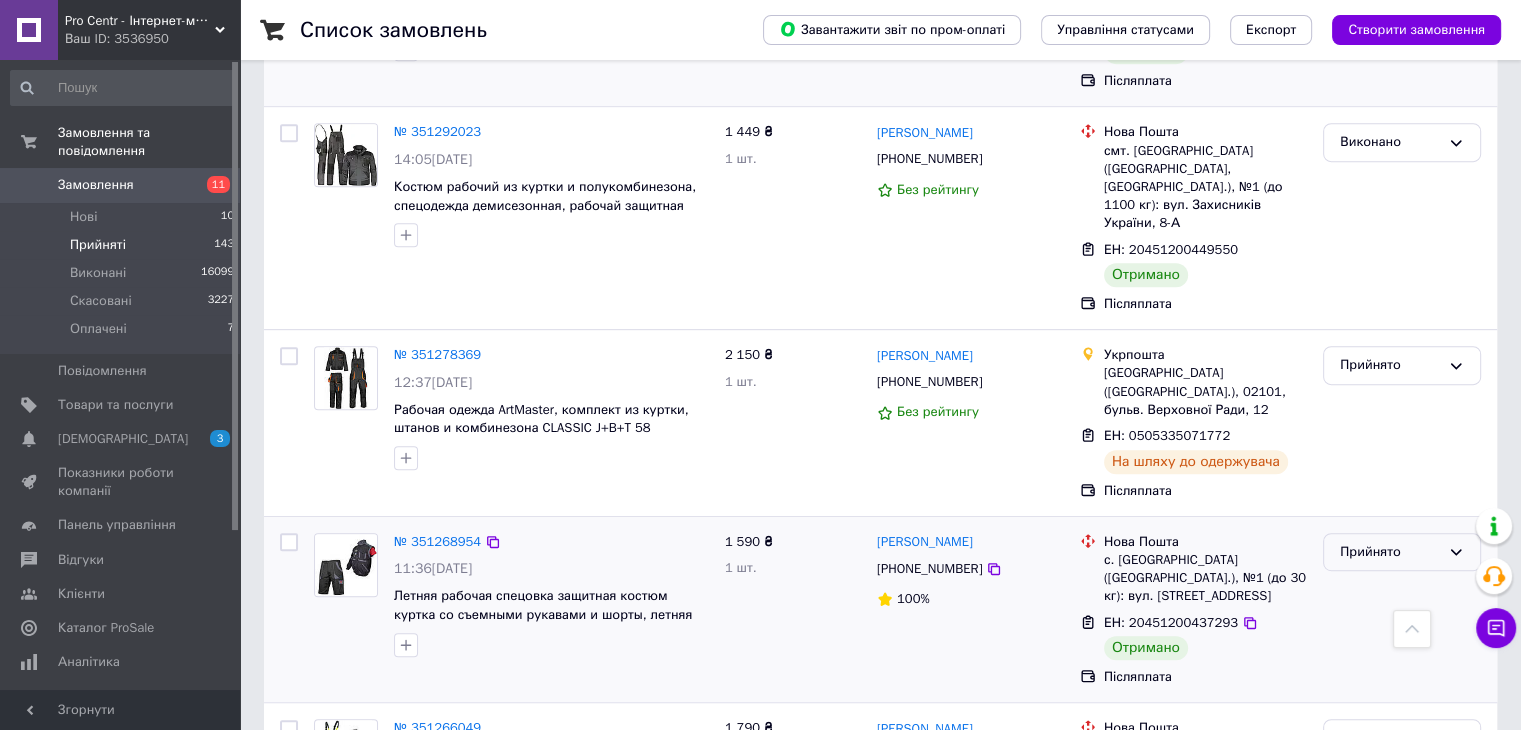click on "Прийнято" at bounding box center (1390, 552) 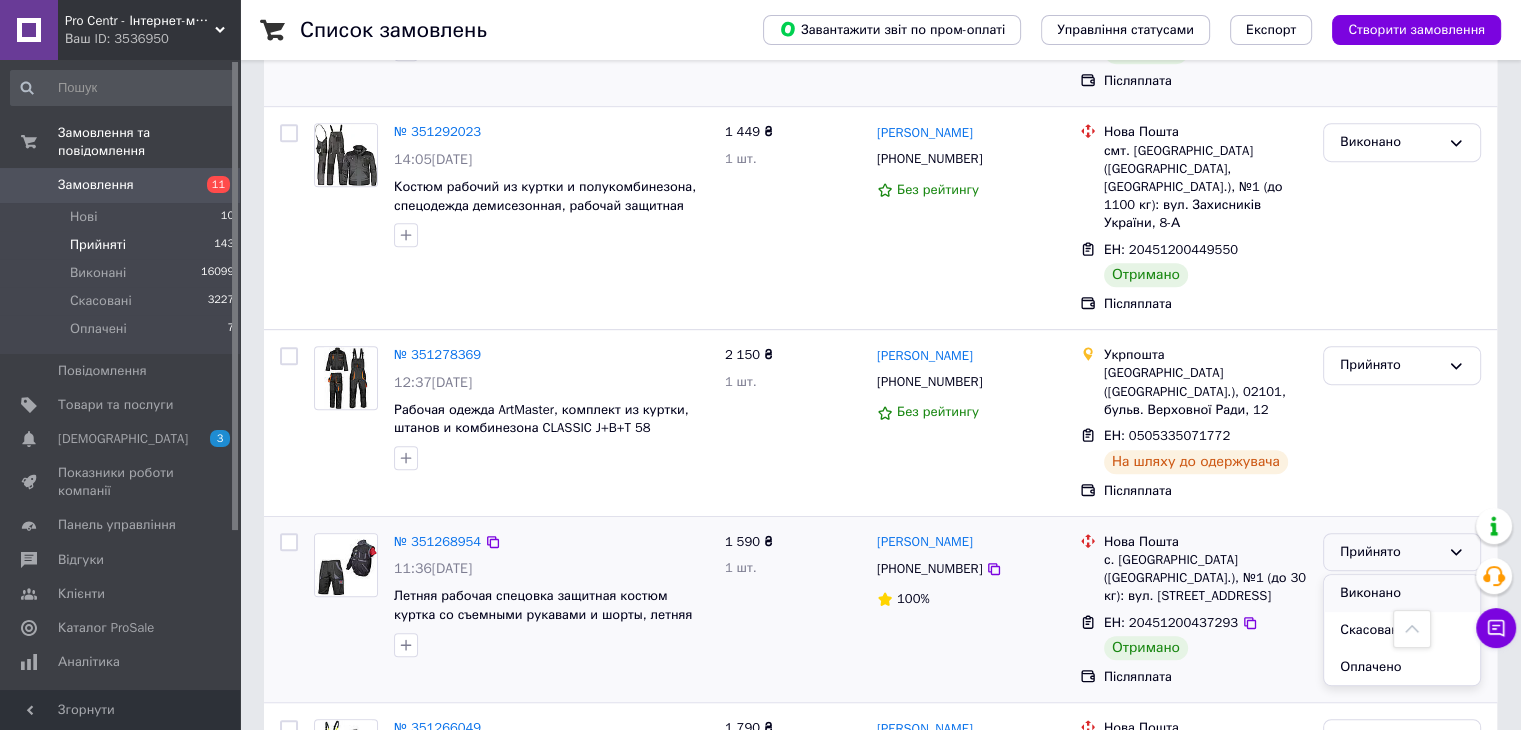 click on "Виконано" at bounding box center [1402, 593] 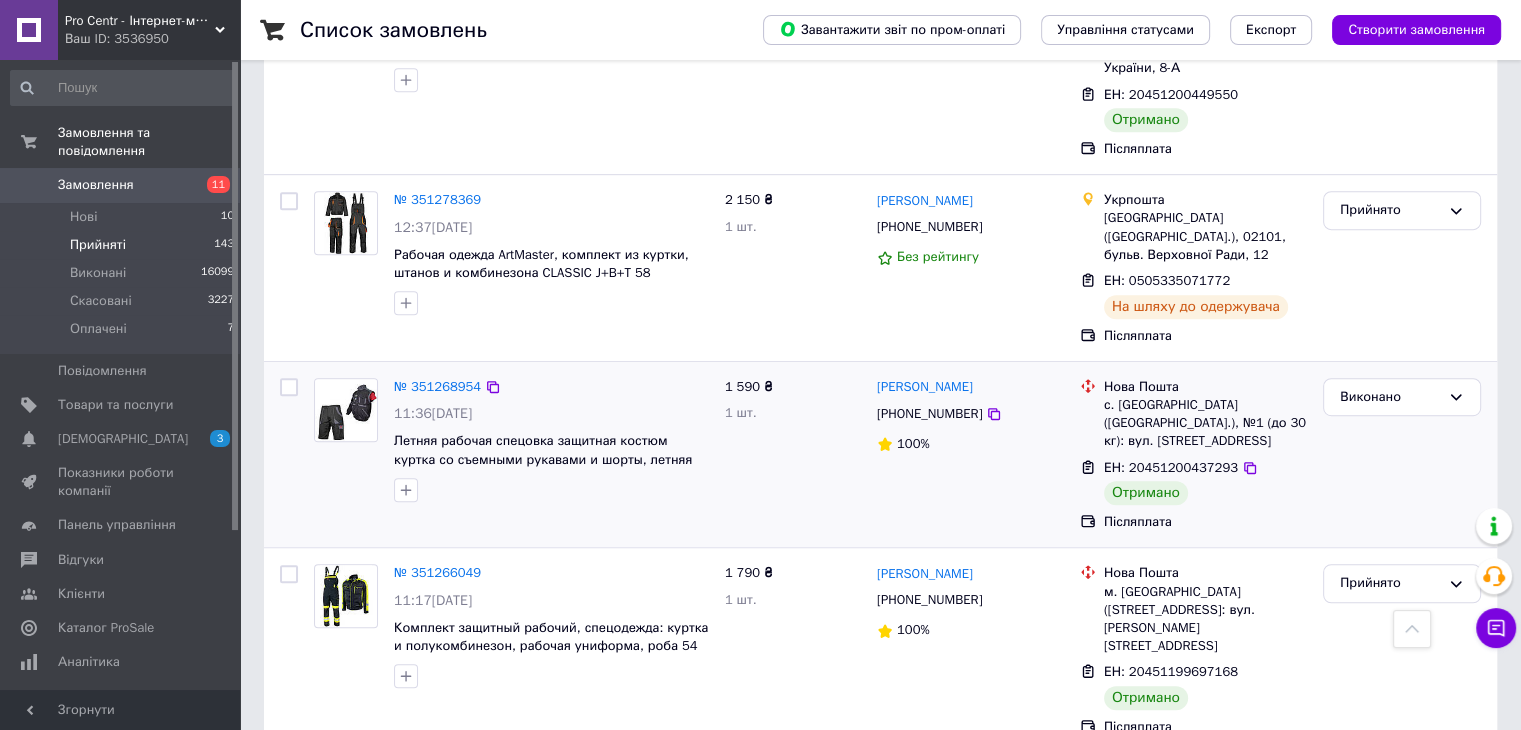 scroll, scrollTop: 1198, scrollLeft: 0, axis: vertical 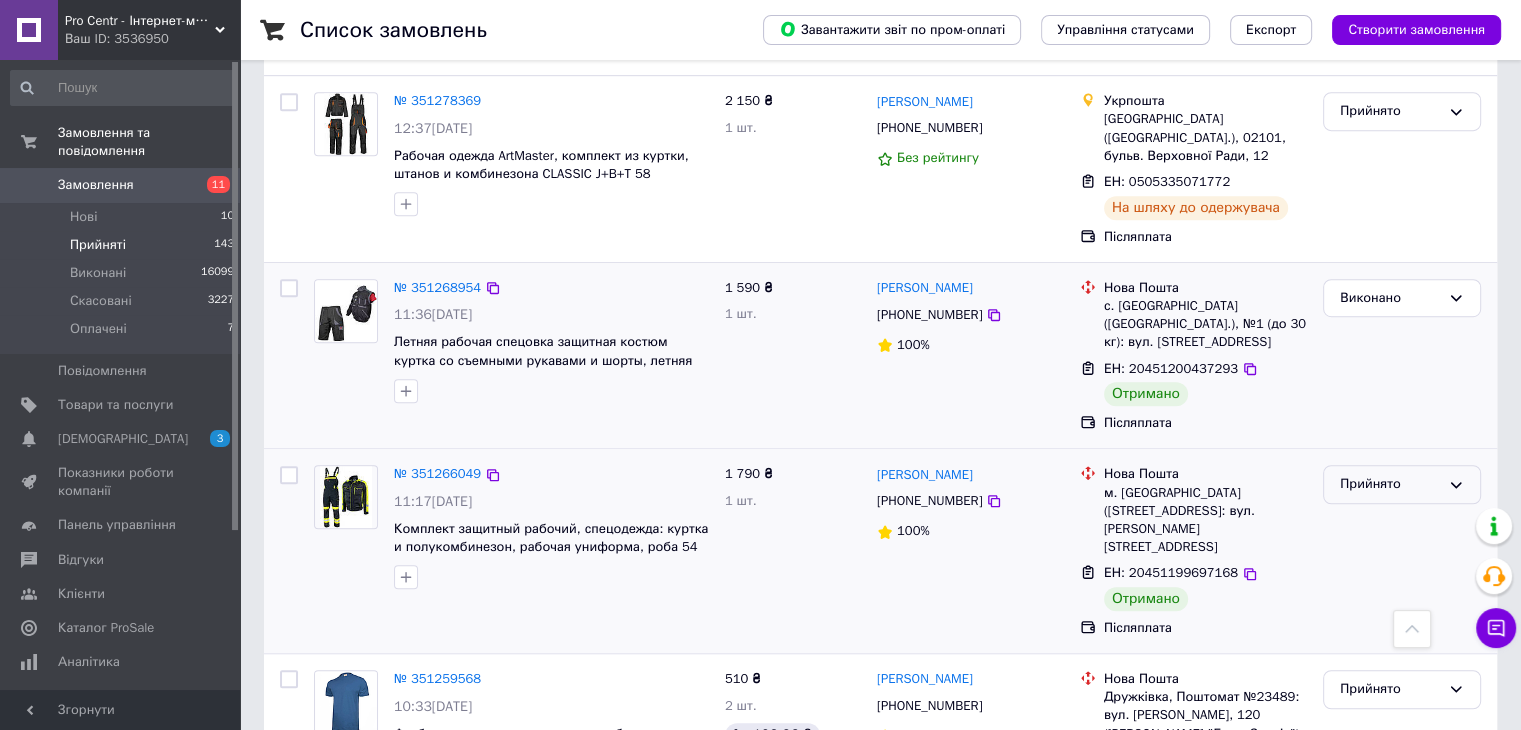 click on "Прийнято" at bounding box center (1390, 484) 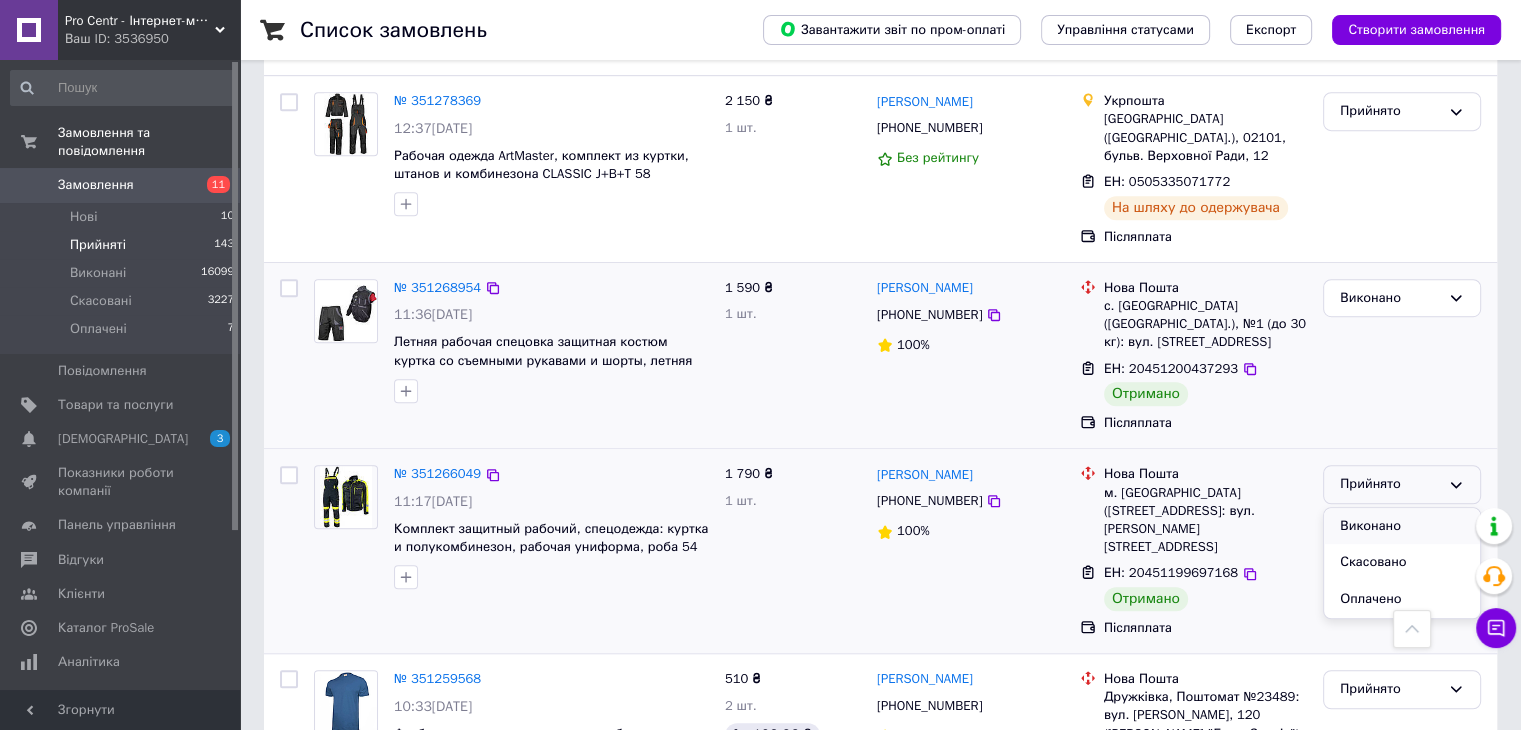 click on "Виконано" at bounding box center [1402, 526] 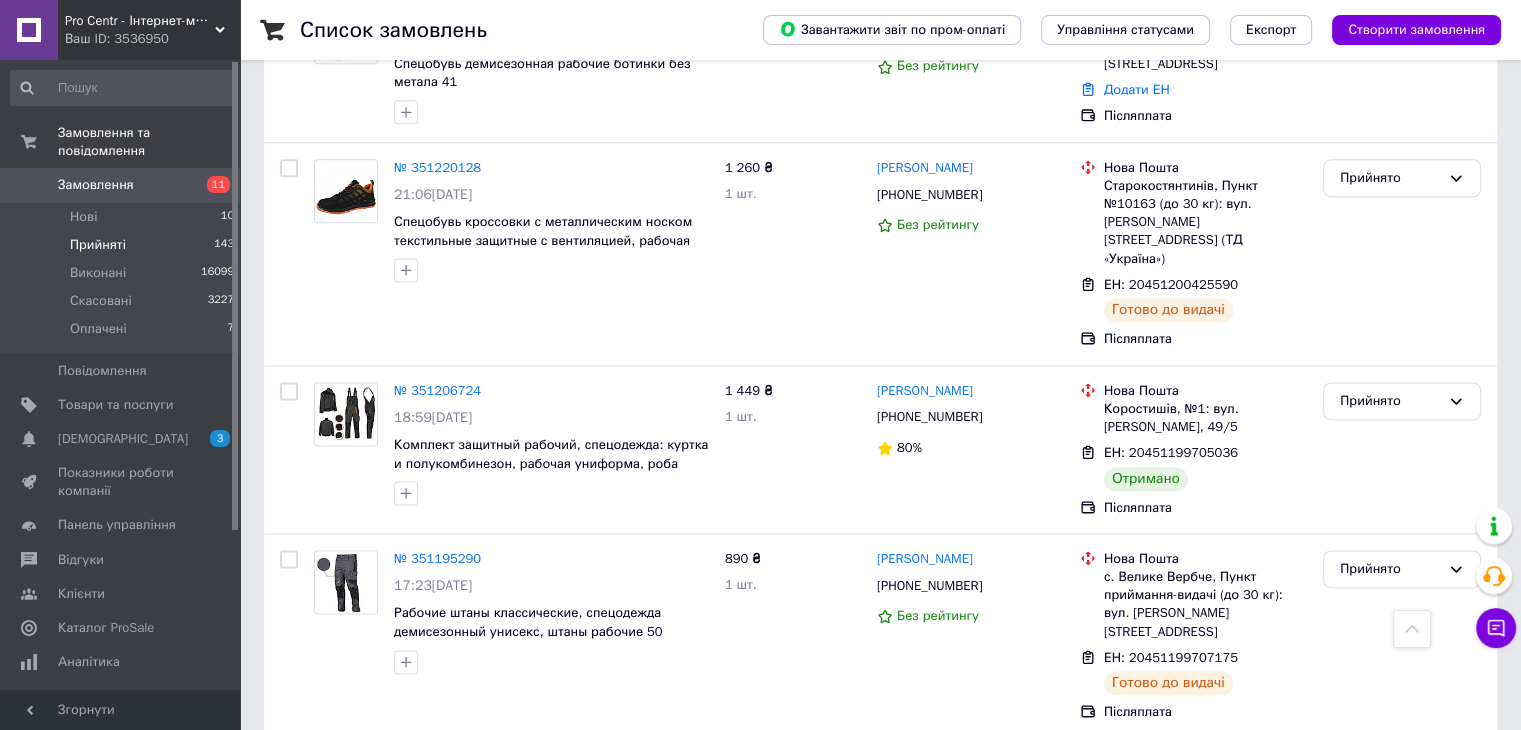 scroll, scrollTop: 2798, scrollLeft: 0, axis: vertical 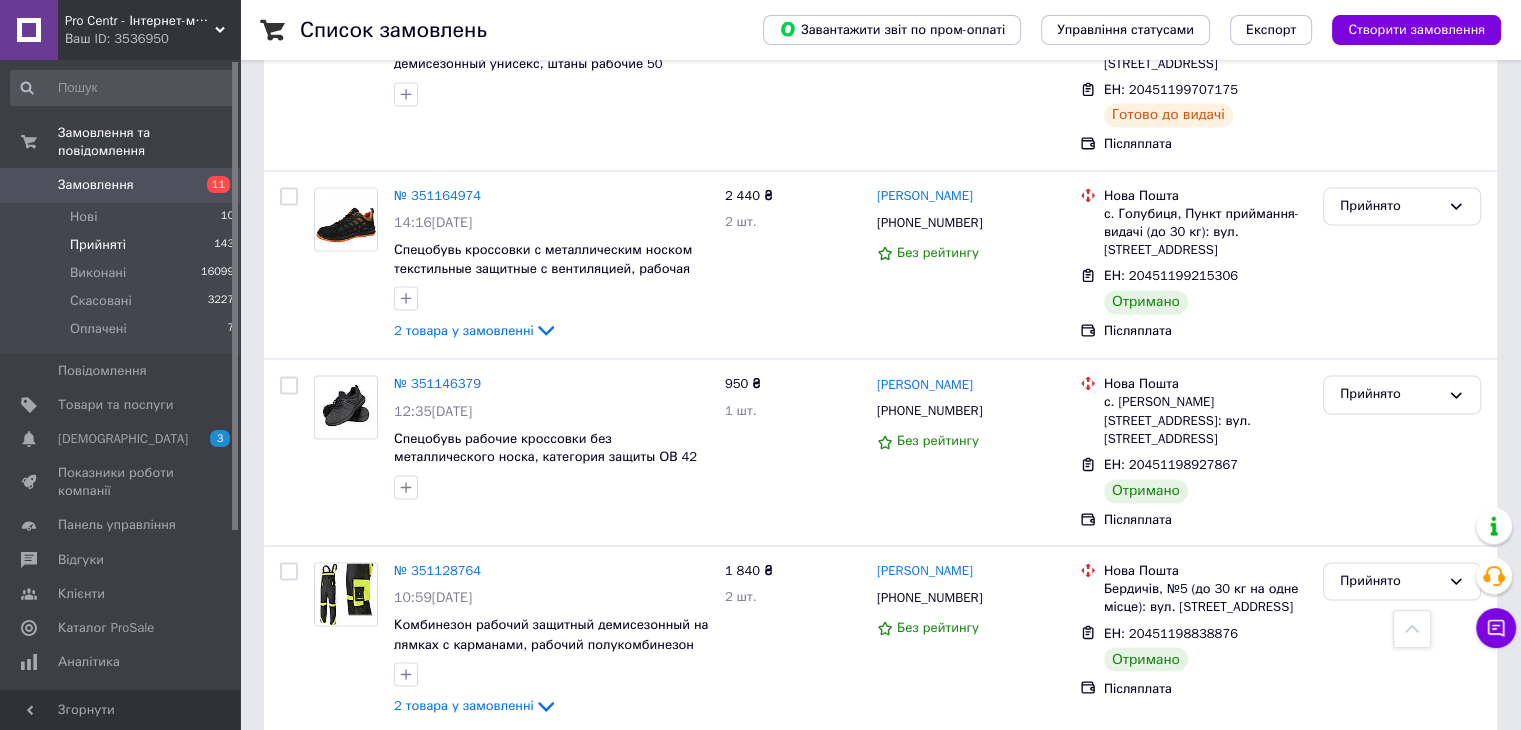 click on "Прийнято" at bounding box center [1402, 770] 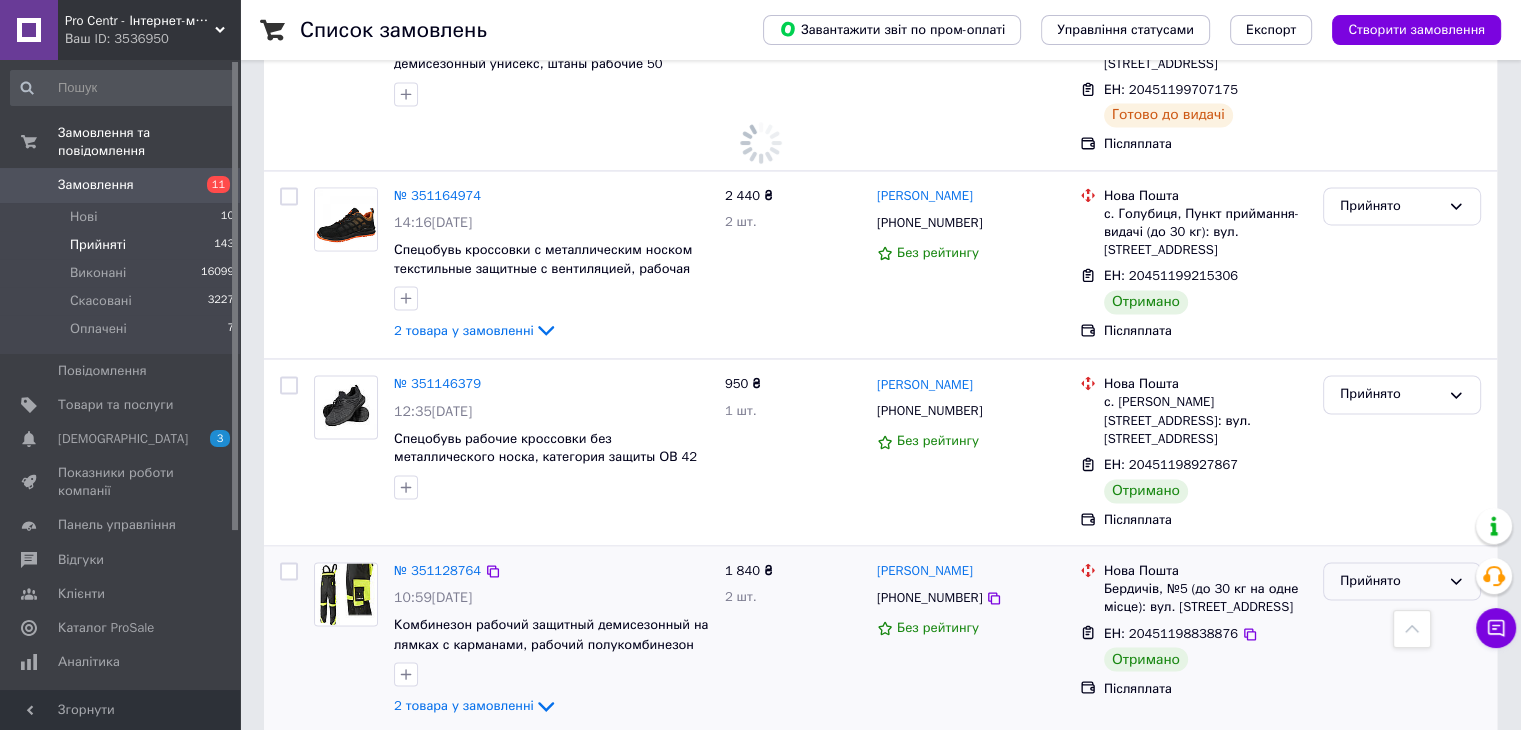 click on "Прийнято" at bounding box center (1390, 581) 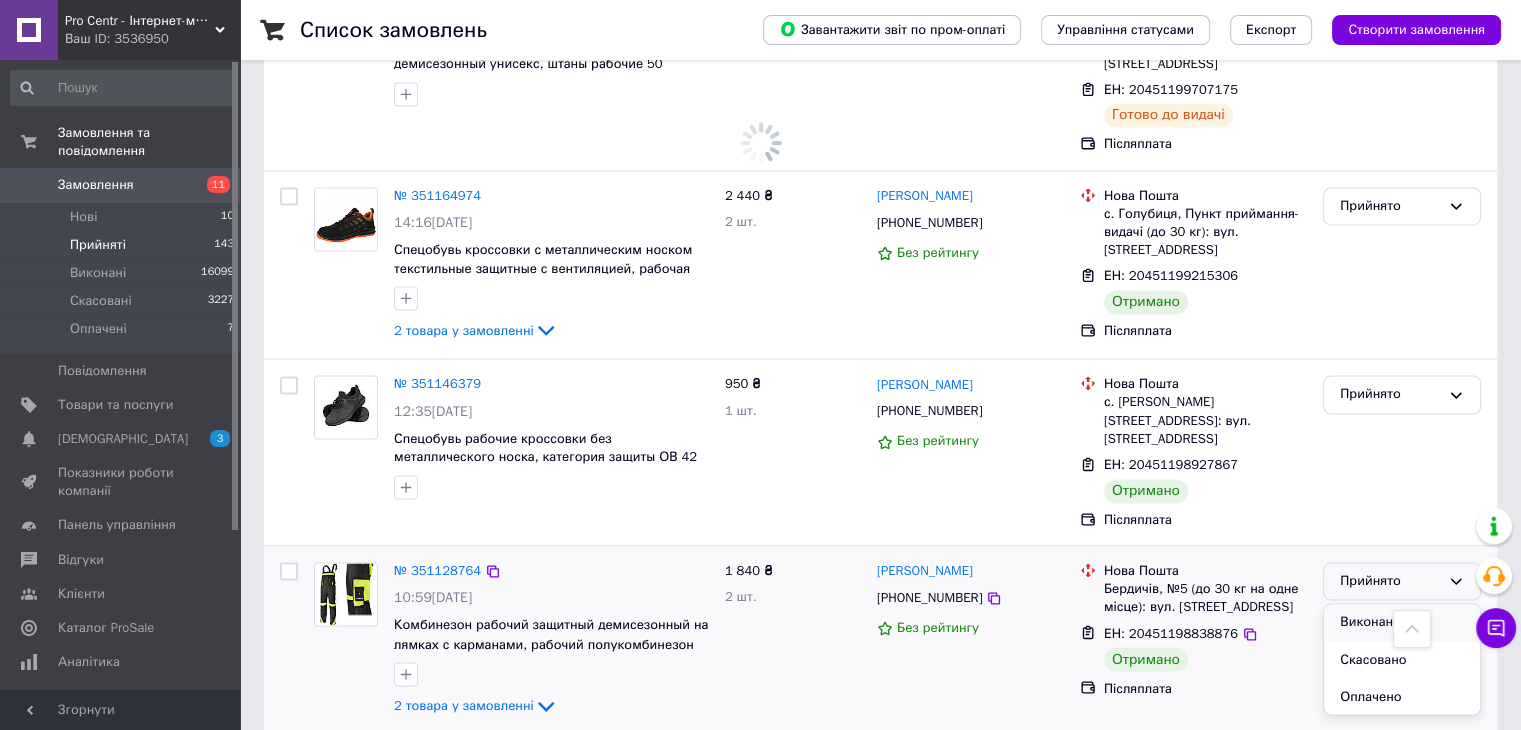 click on "Виконано" at bounding box center (1402, 622) 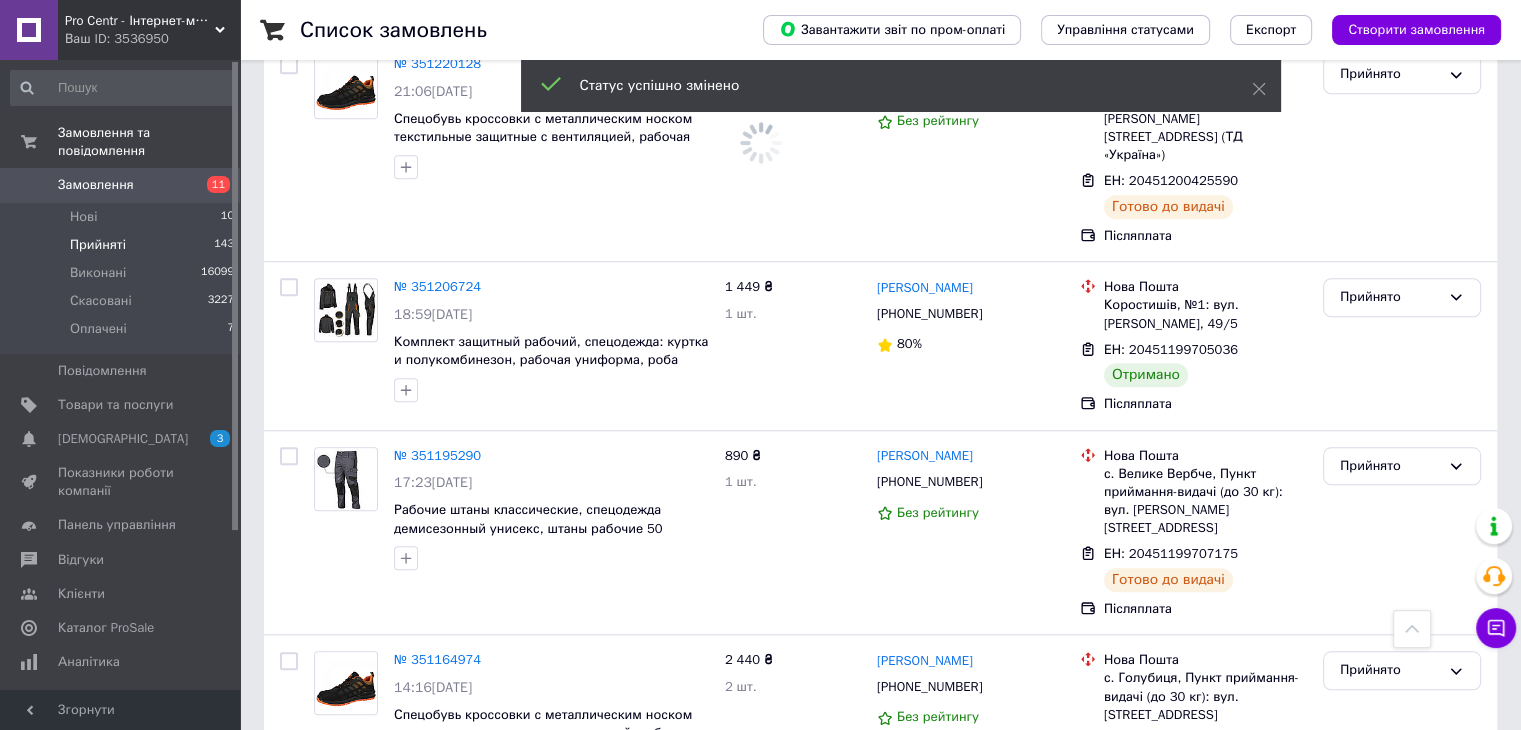 scroll, scrollTop: 1668, scrollLeft: 0, axis: vertical 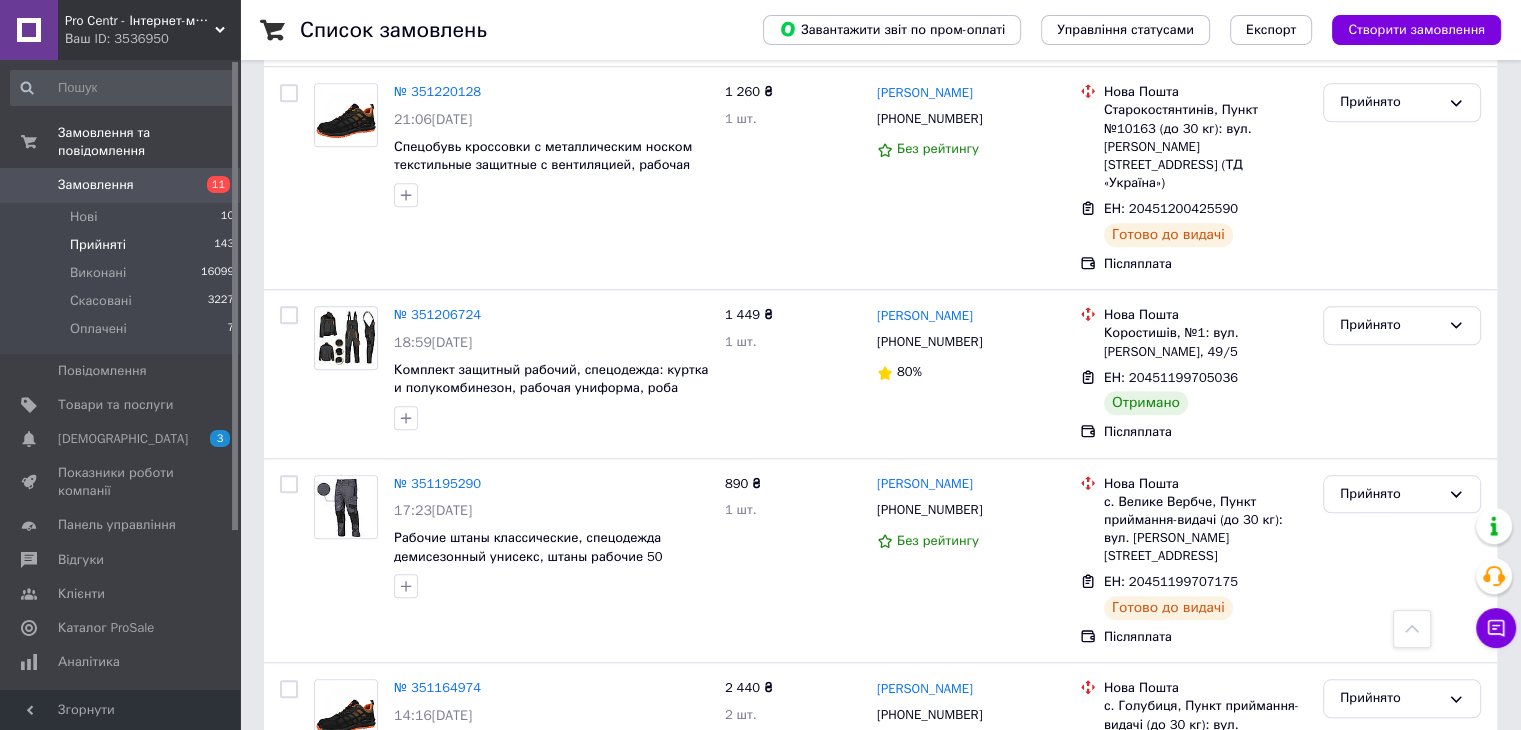 click at bounding box center (123, 88) 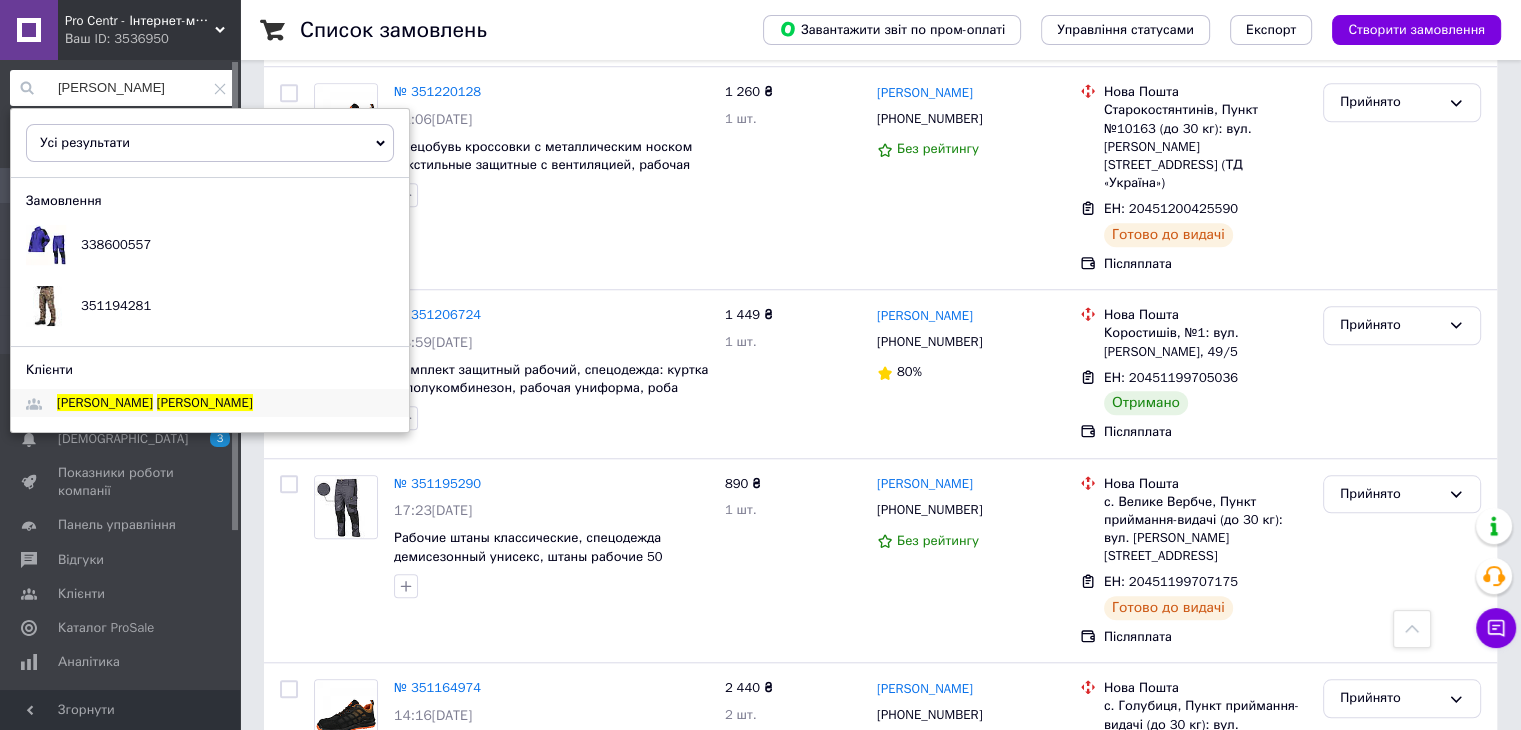 type on "родрігес олександр" 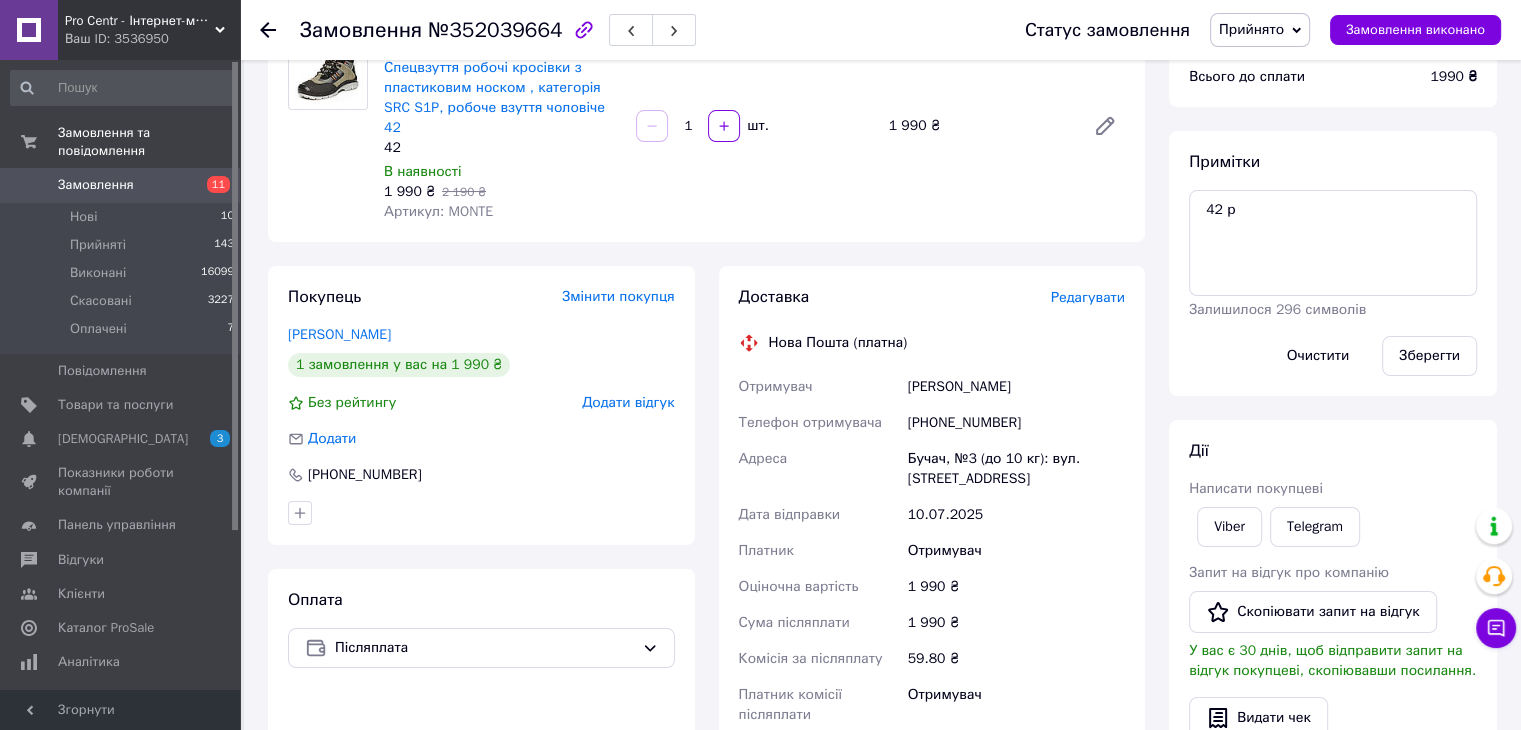 scroll, scrollTop: 200, scrollLeft: 0, axis: vertical 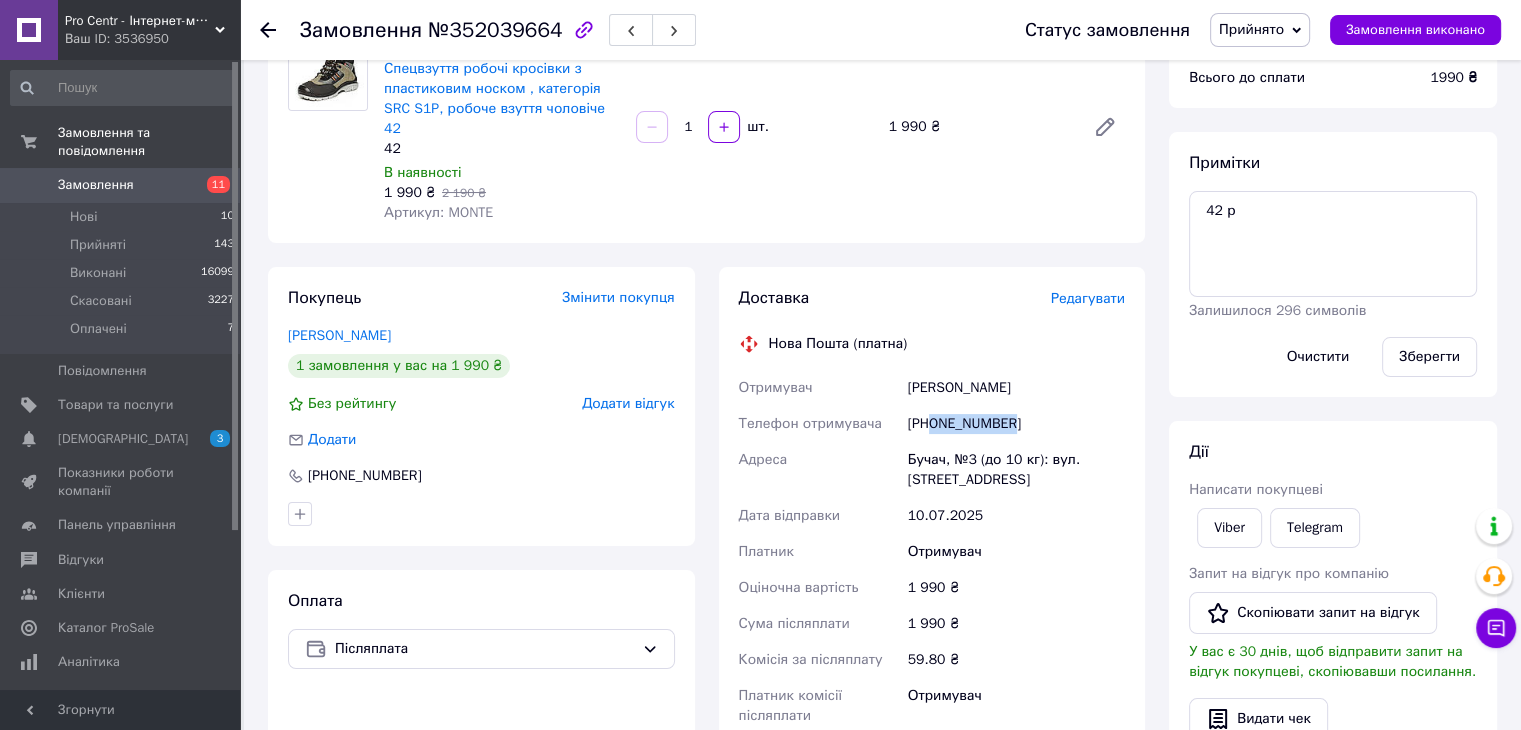 drag, startPoint x: 1034, startPoint y: 414, endPoint x: 932, endPoint y: 415, distance: 102.0049 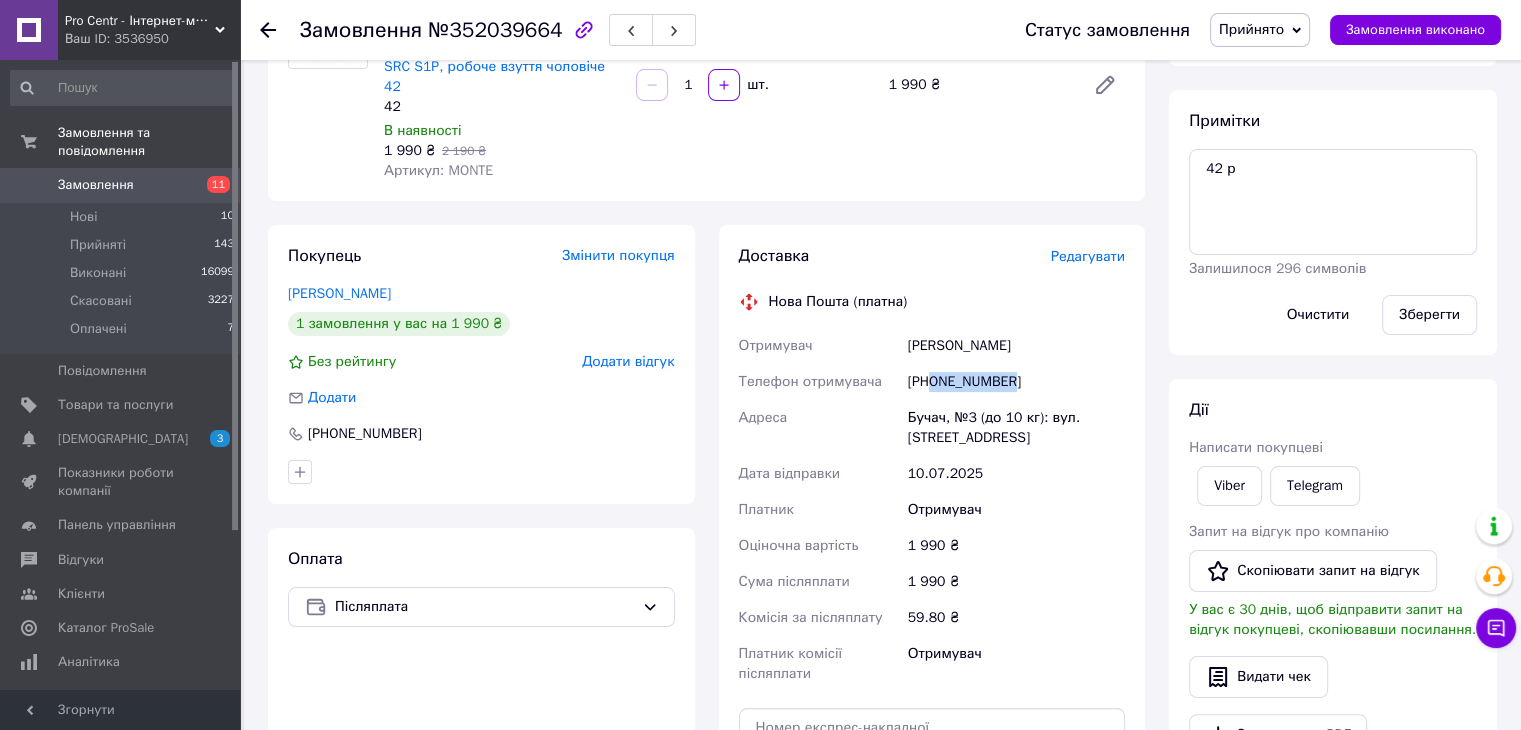 scroll, scrollTop: 400, scrollLeft: 0, axis: vertical 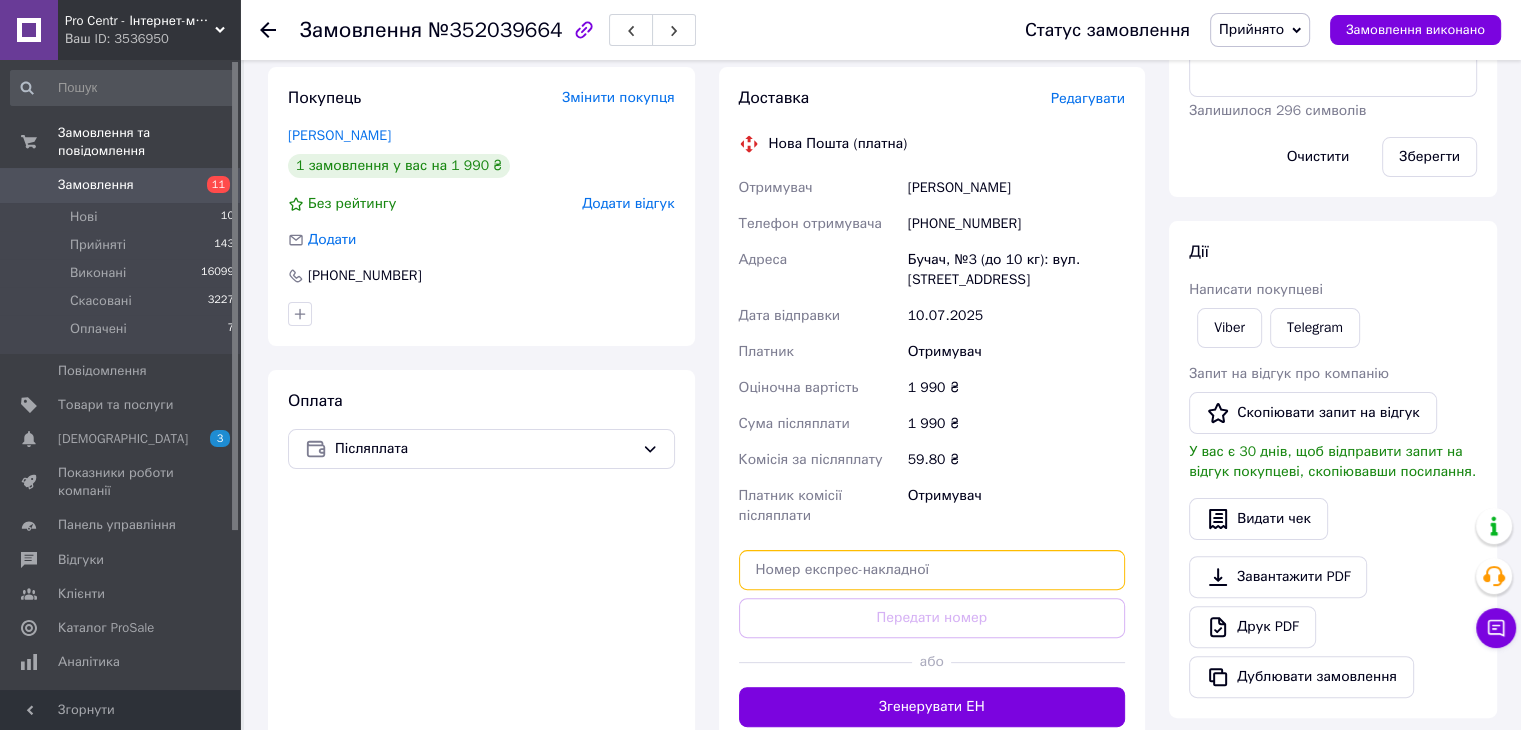 click at bounding box center [932, 570] 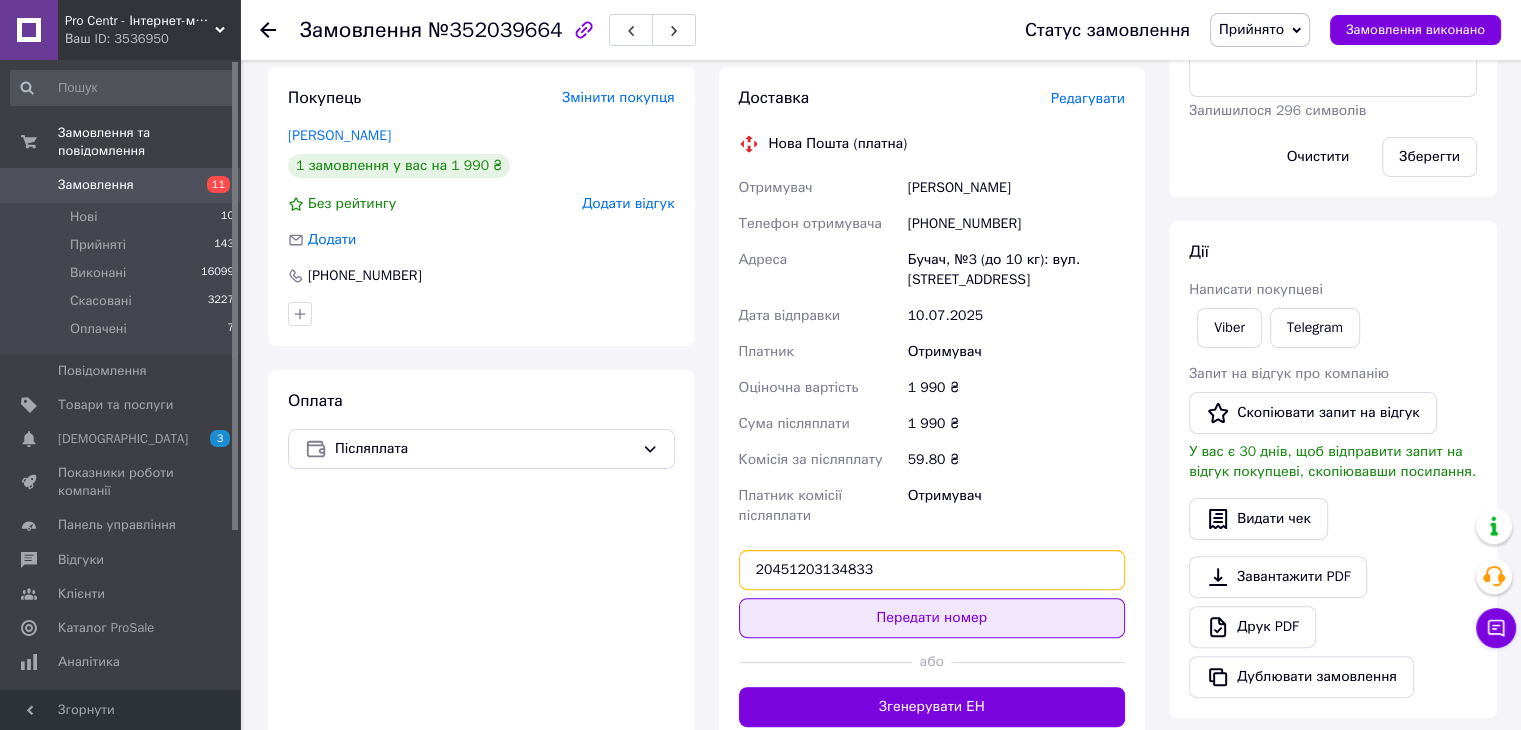 type on "20451203134833" 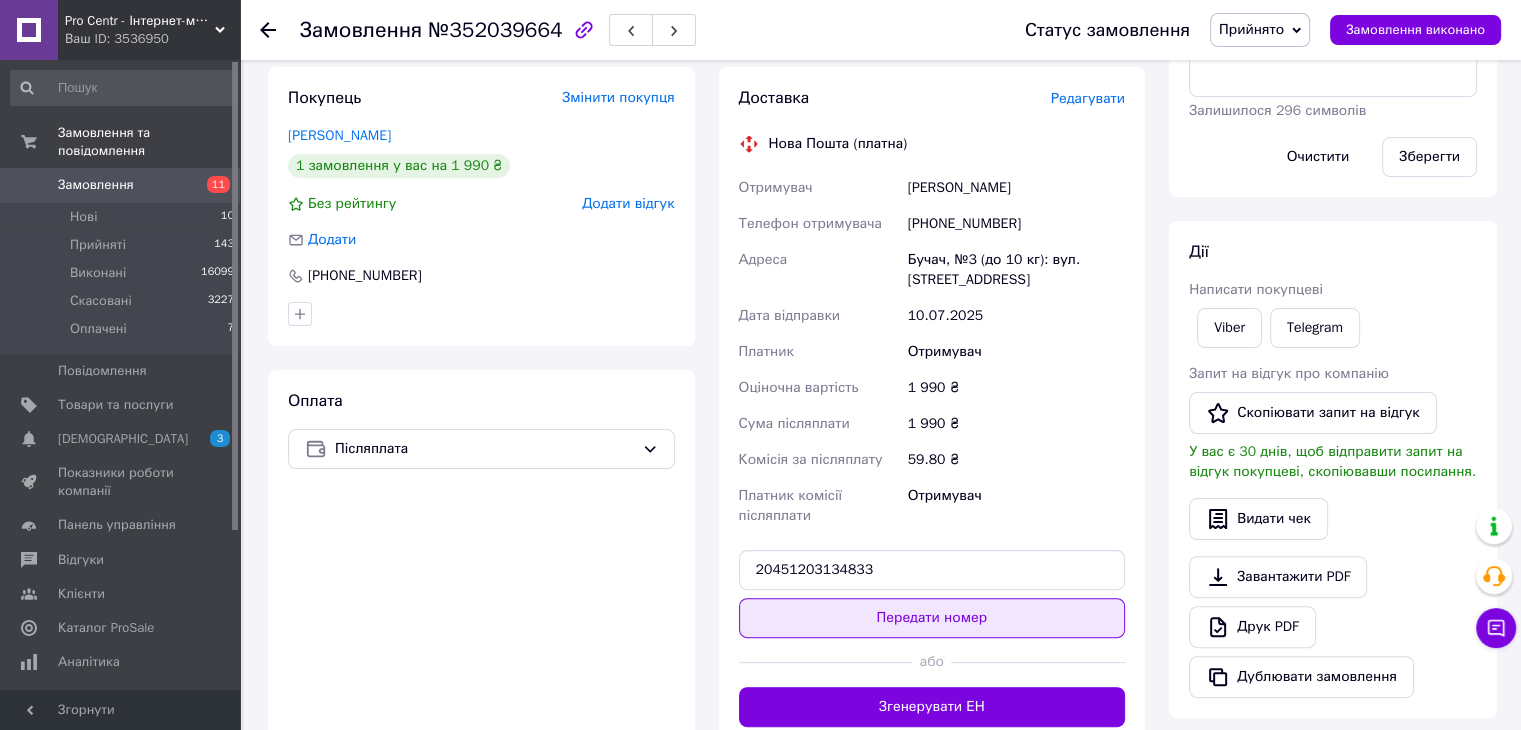 click on "Передати номер" at bounding box center (932, 618) 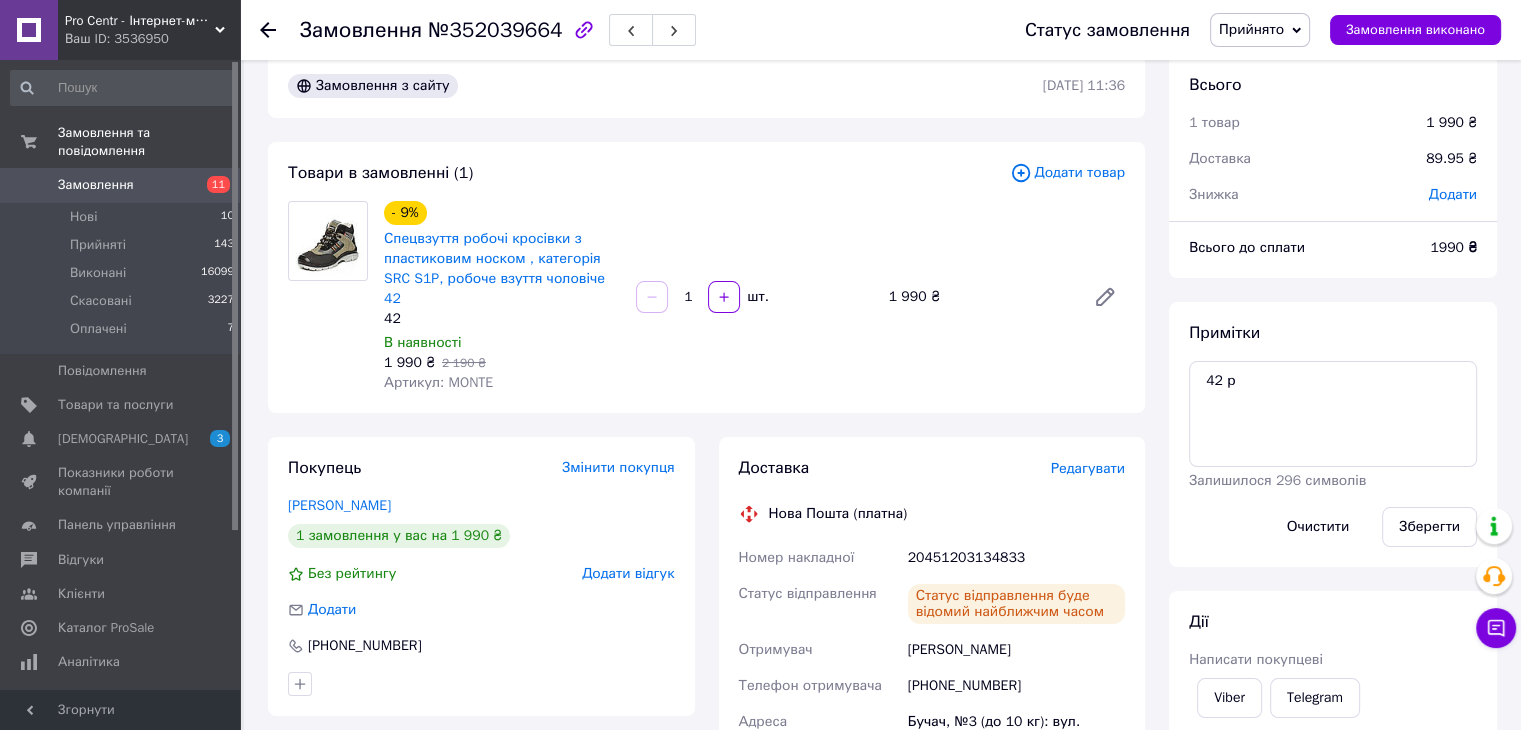 scroll, scrollTop: 0, scrollLeft: 0, axis: both 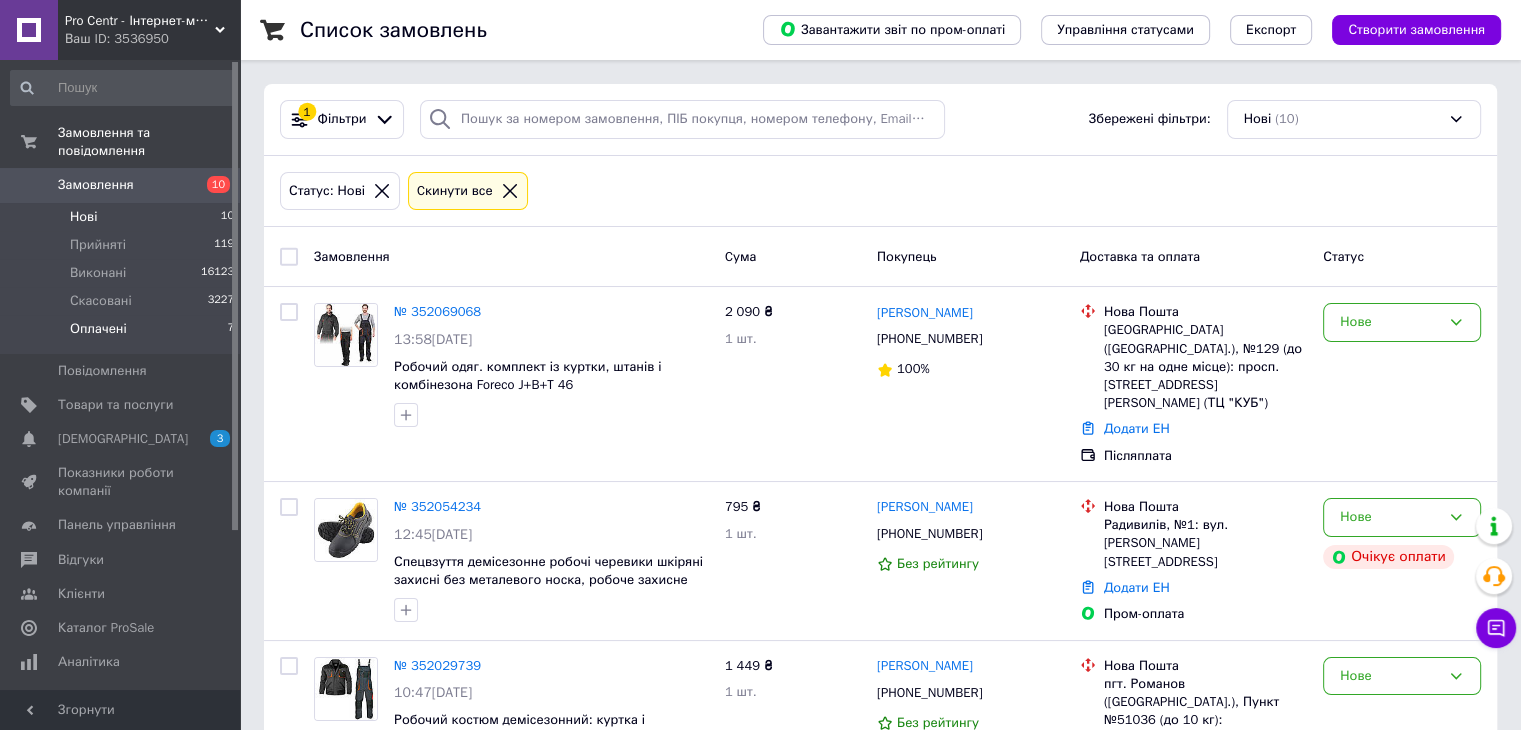 click on "Оплачені" at bounding box center [98, 329] 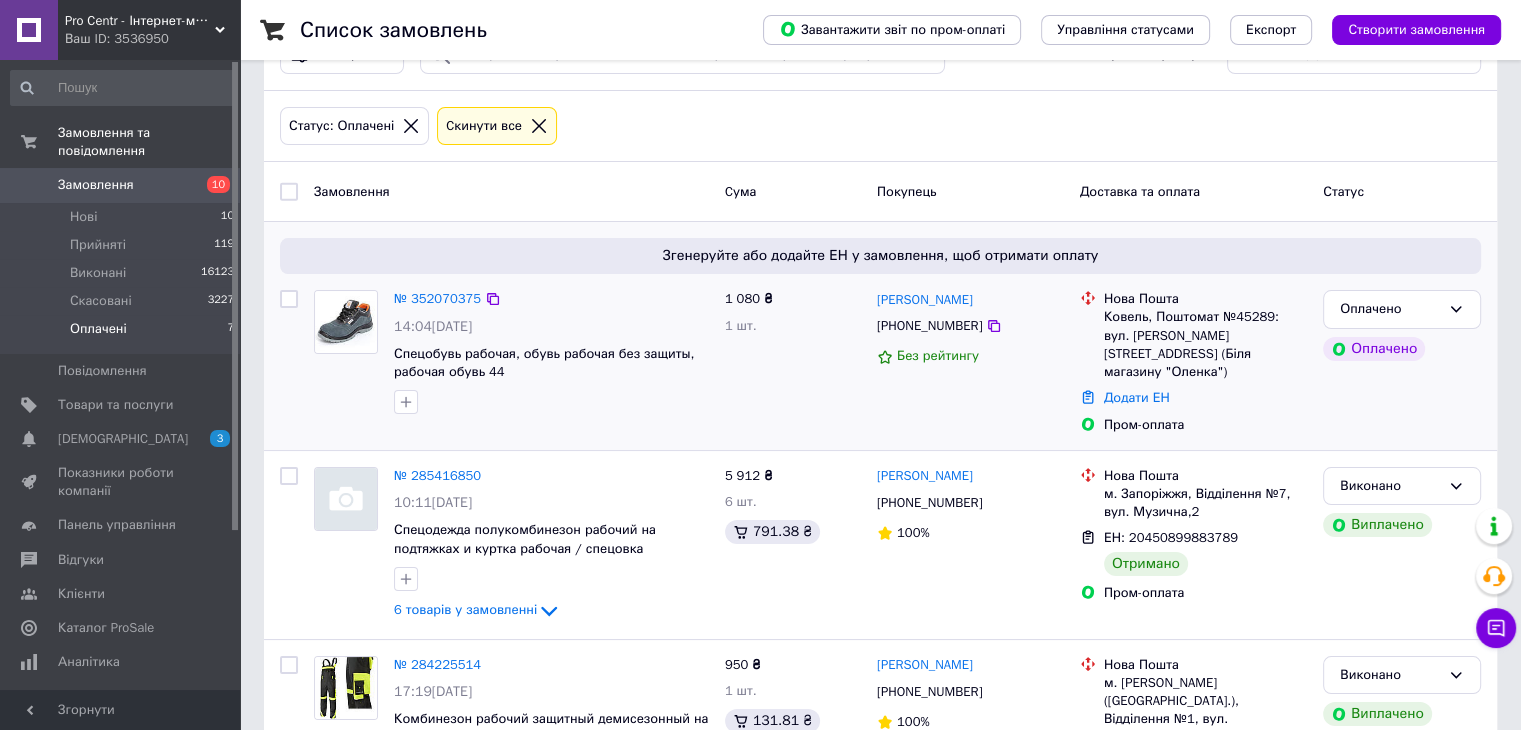 scroll, scrollTop: 100, scrollLeft: 0, axis: vertical 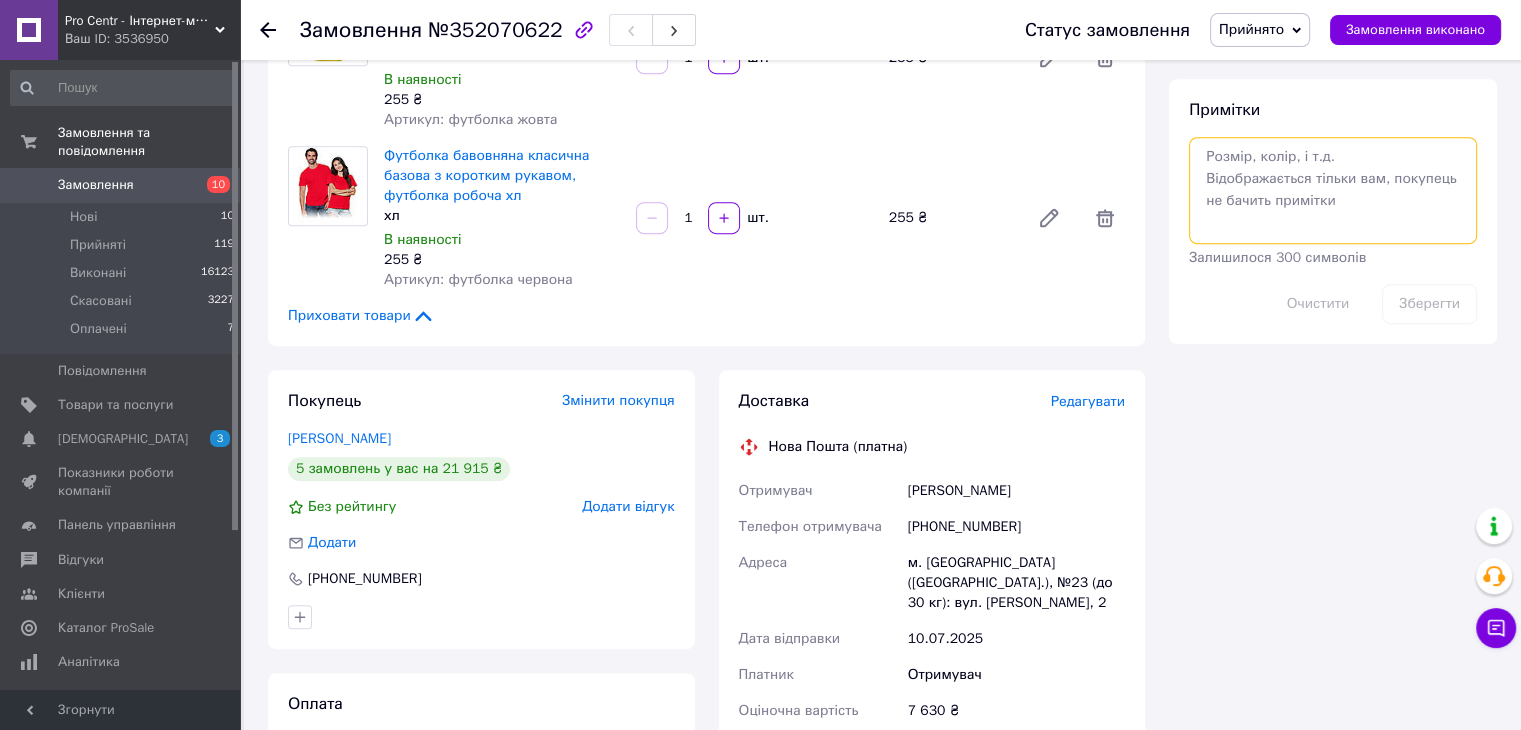 click at bounding box center (1333, 190) 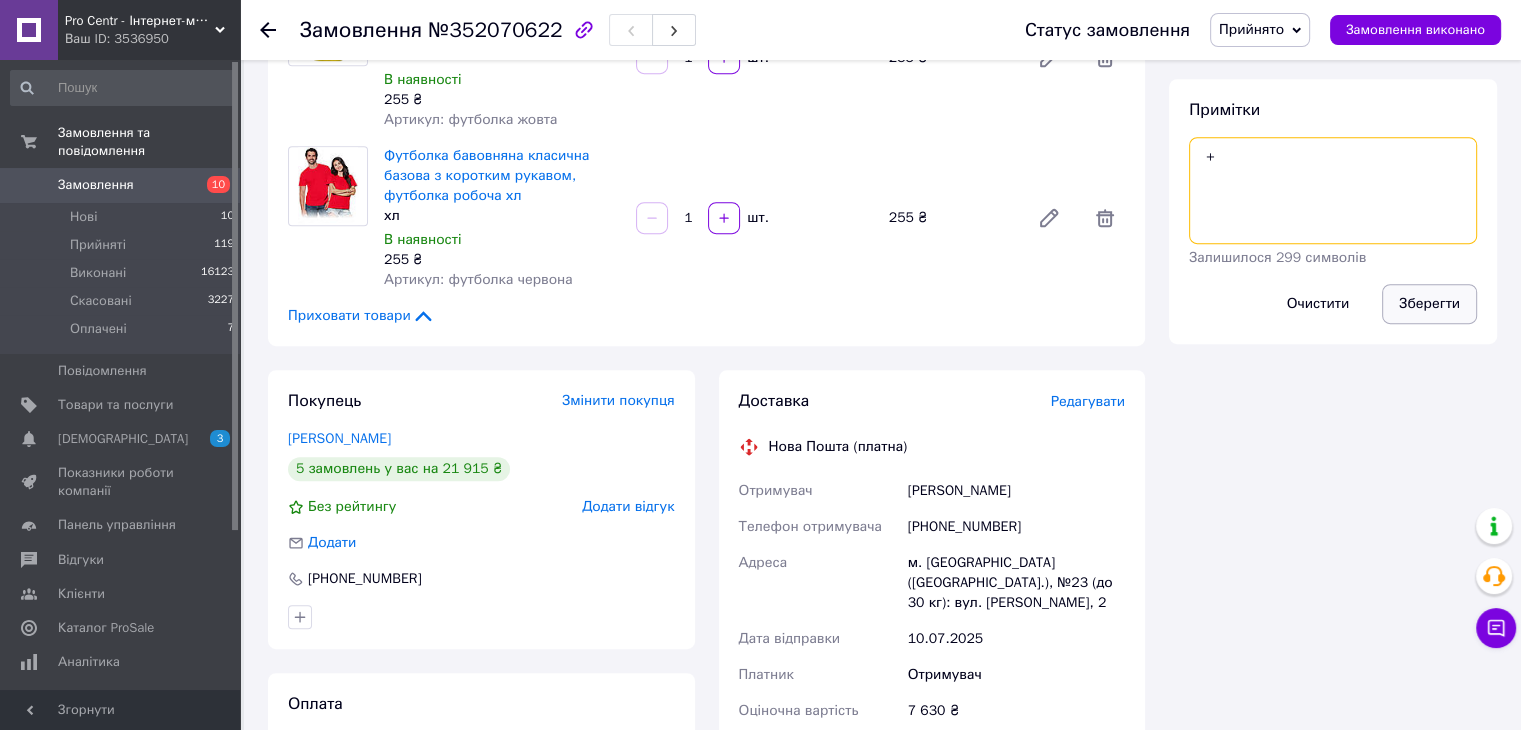 type on "+" 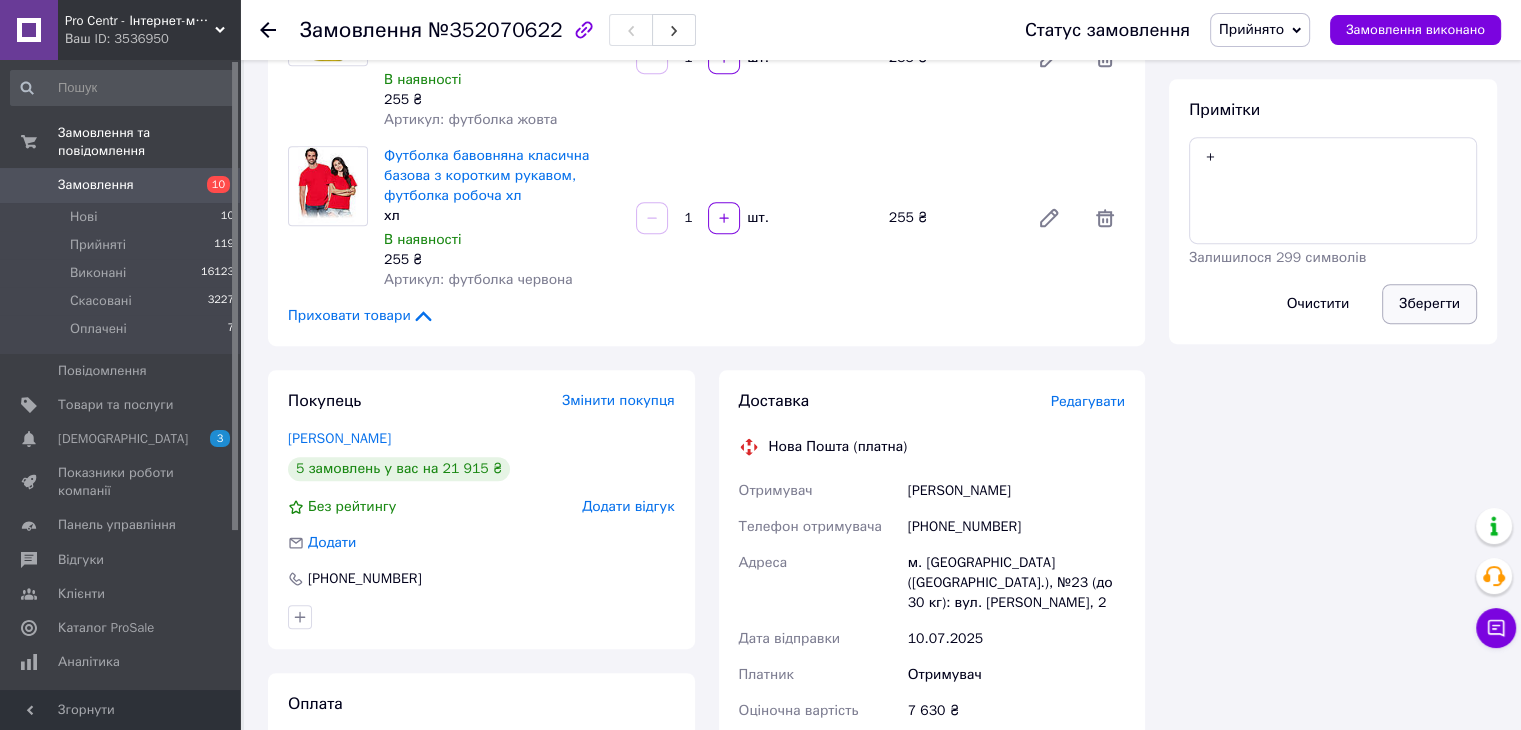 click on "Зберегти" at bounding box center [1429, 304] 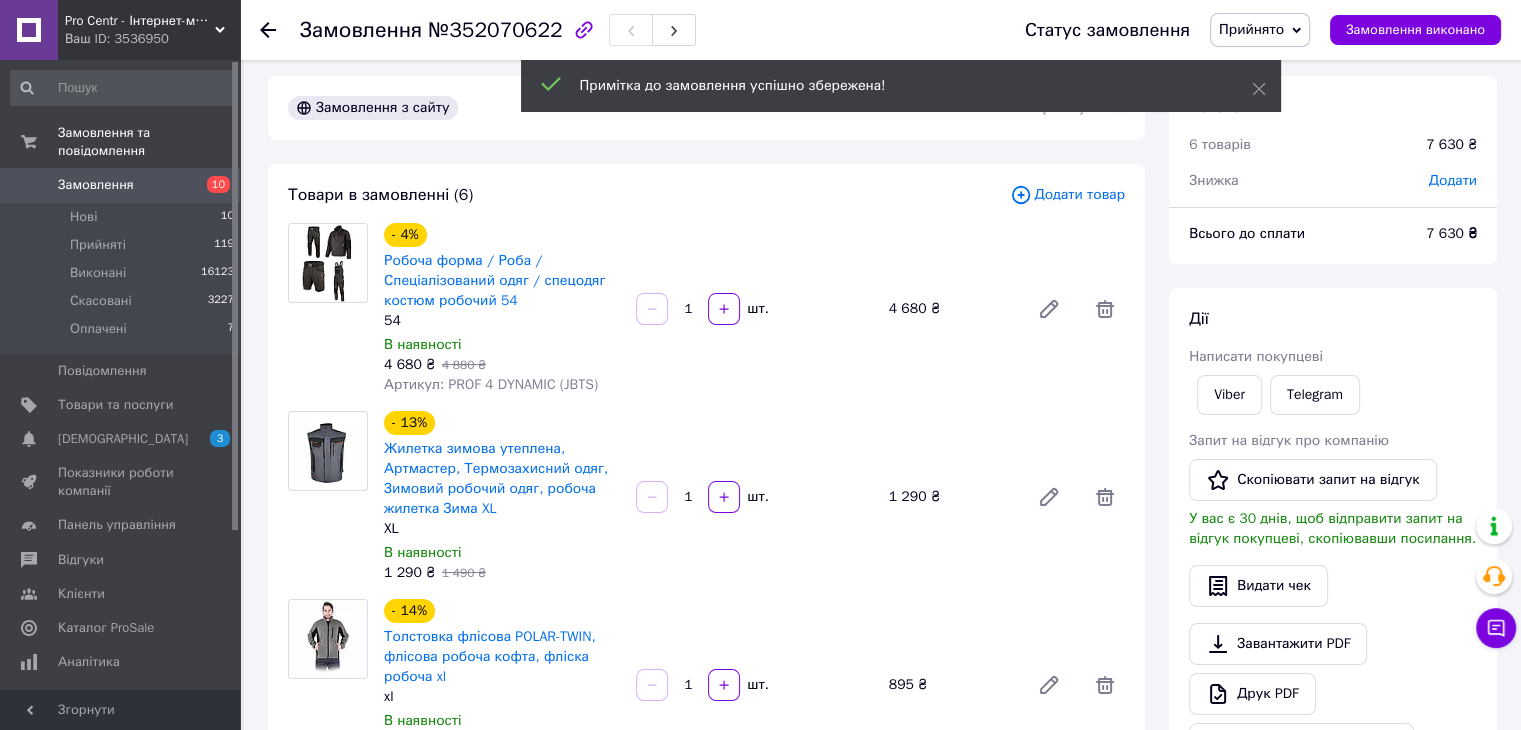scroll, scrollTop: 0, scrollLeft: 0, axis: both 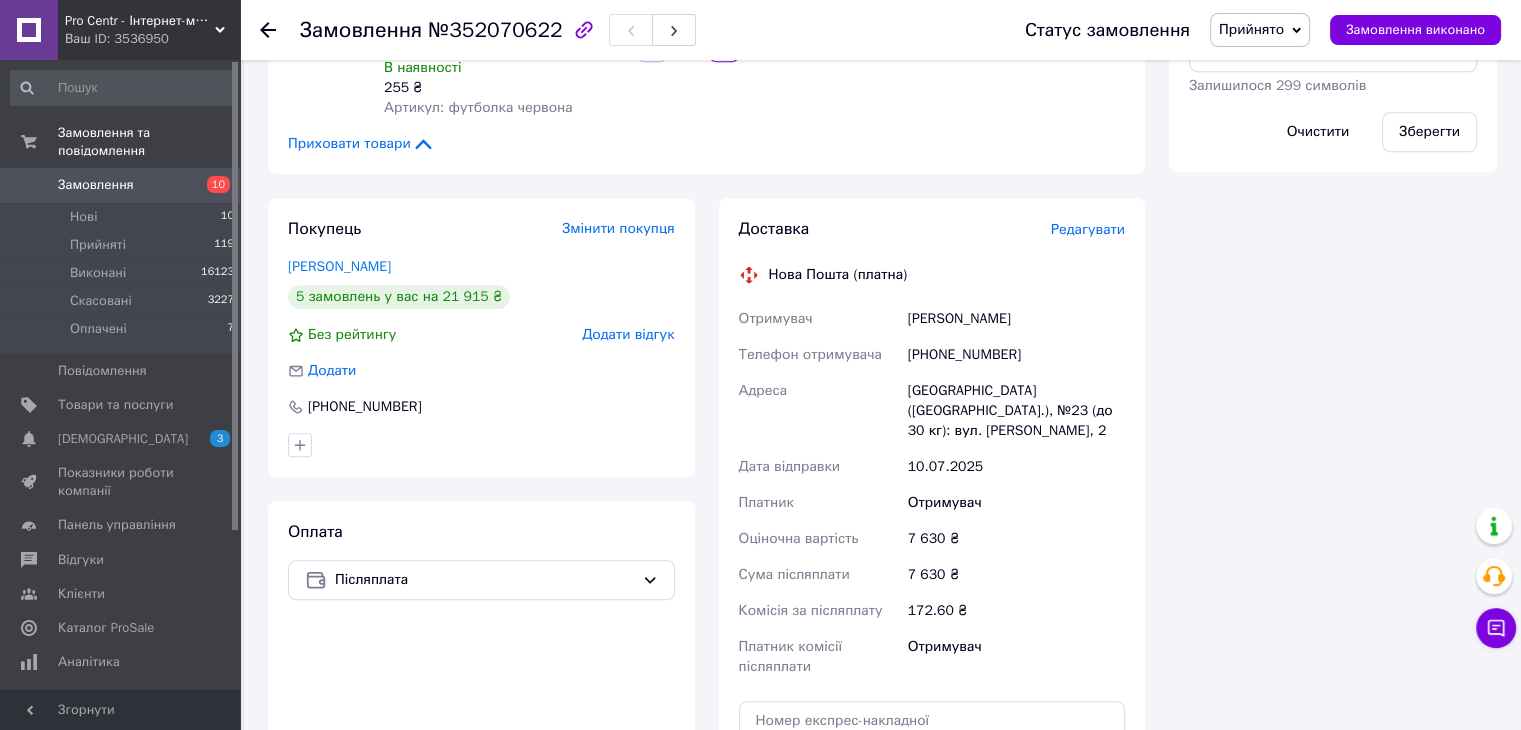 drag, startPoint x: 908, startPoint y: 322, endPoint x: 1021, endPoint y: 320, distance: 113.0177 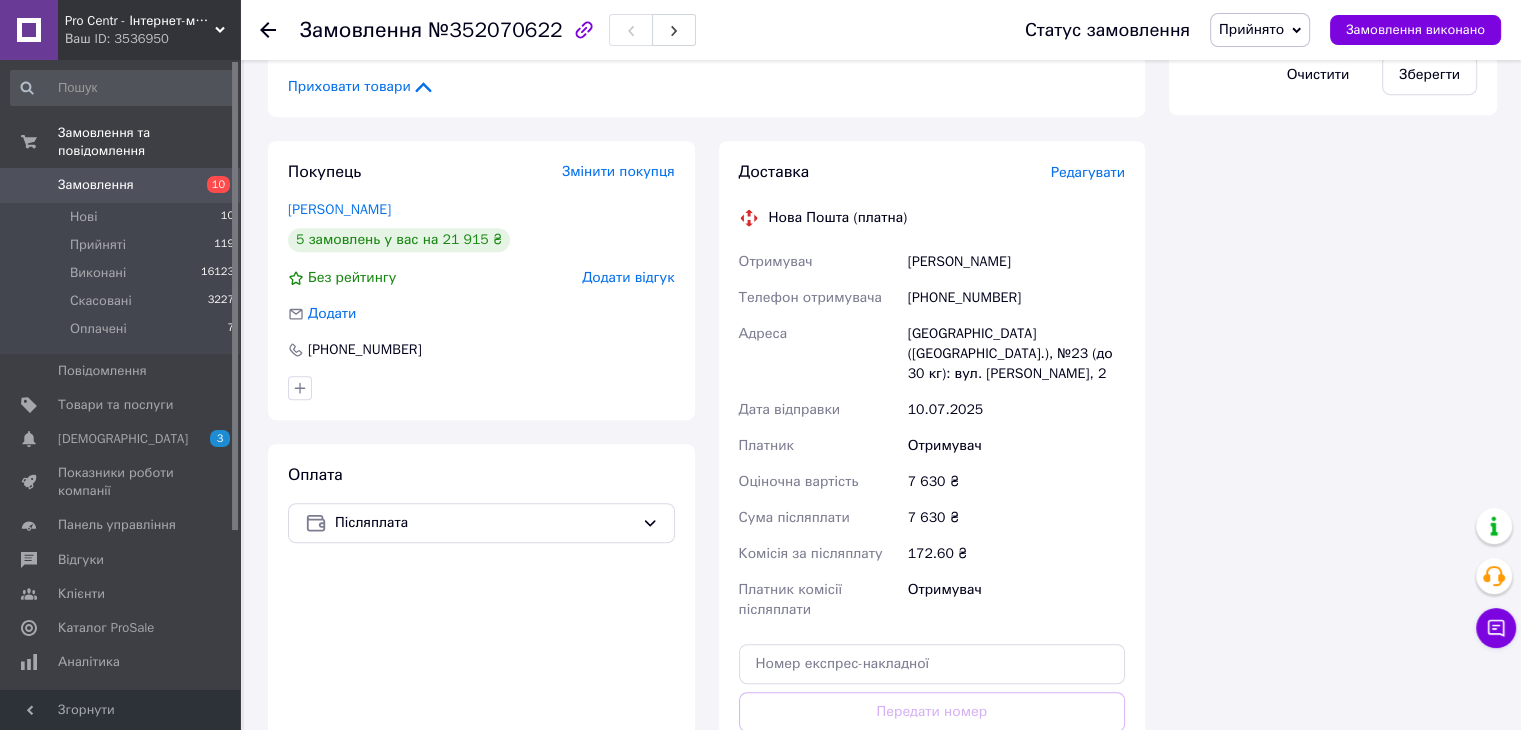 scroll, scrollTop: 1224, scrollLeft: 0, axis: vertical 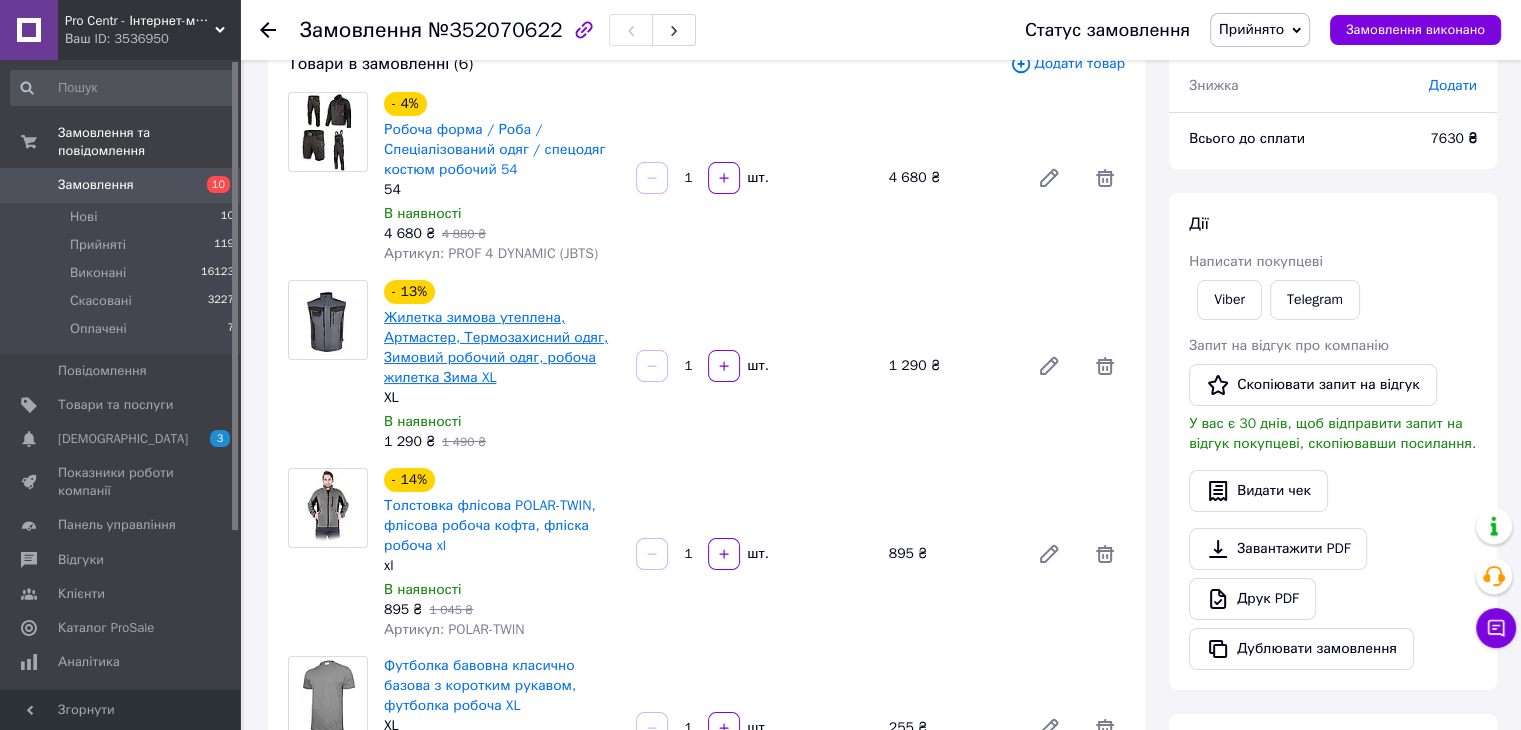 click on "Жилетка зимова утеплена, Артмастер, Термозахисний одяг, Зимовий робочий одяг, робоча жилетка Зима XL" at bounding box center [496, 347] 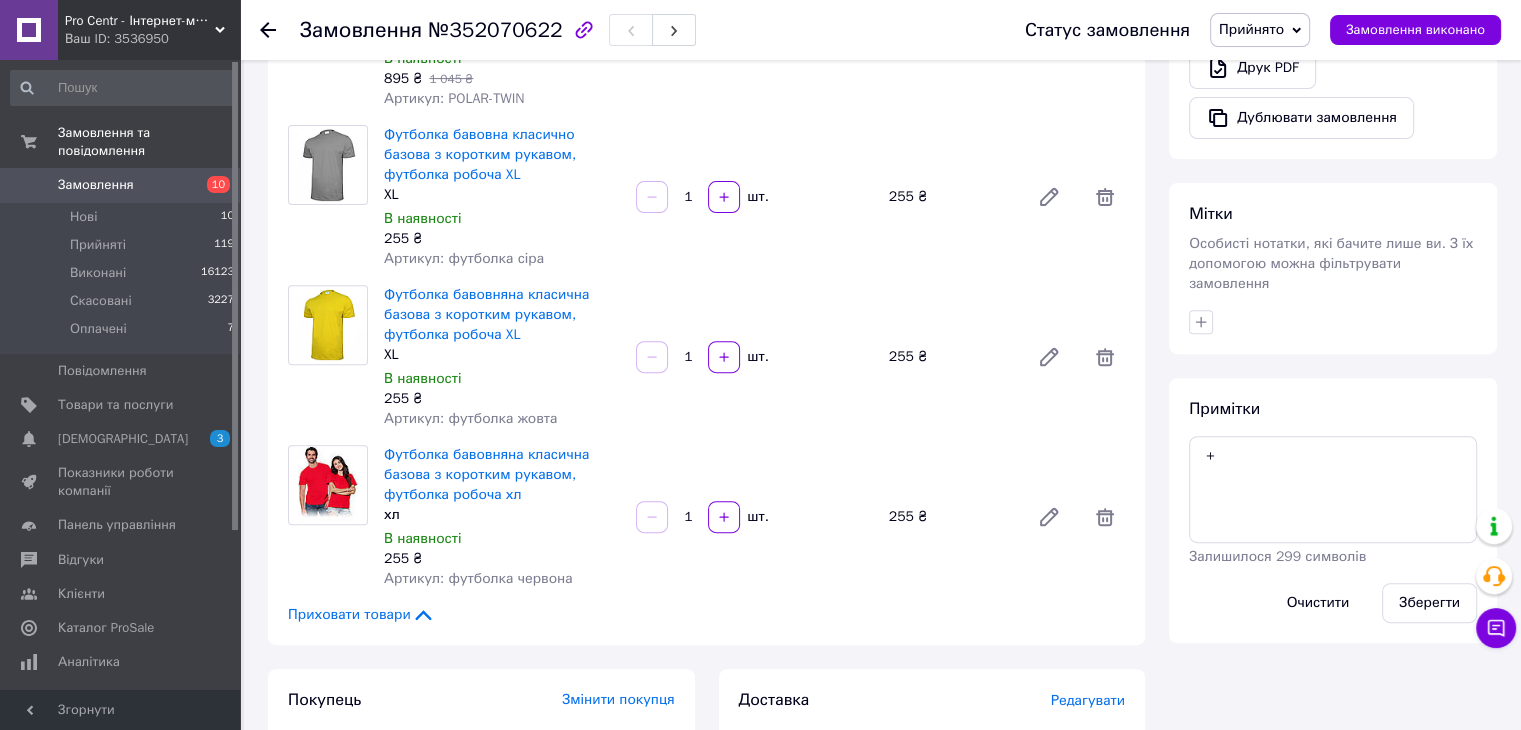 scroll, scrollTop: 639, scrollLeft: 0, axis: vertical 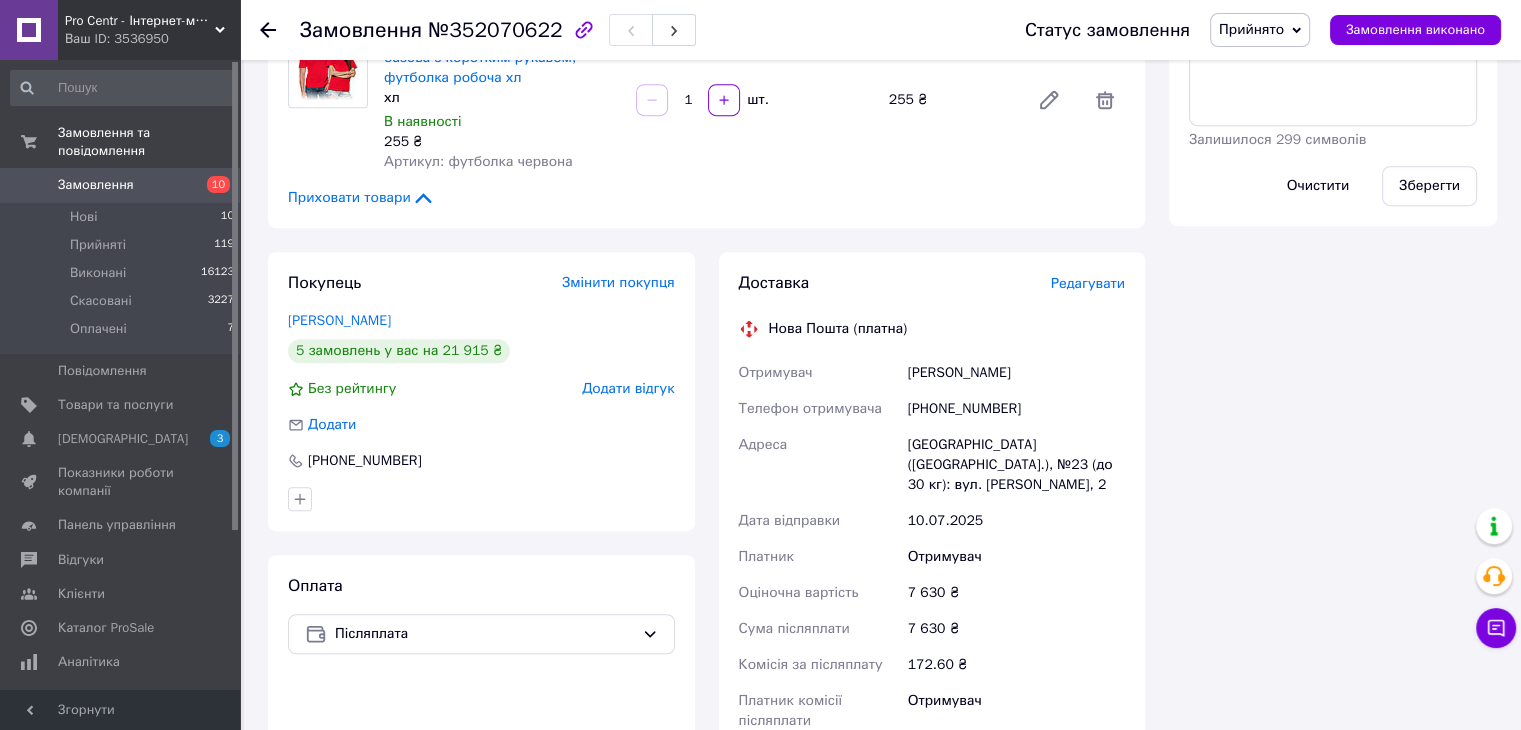 click on "+380665631576" at bounding box center [1016, 409] 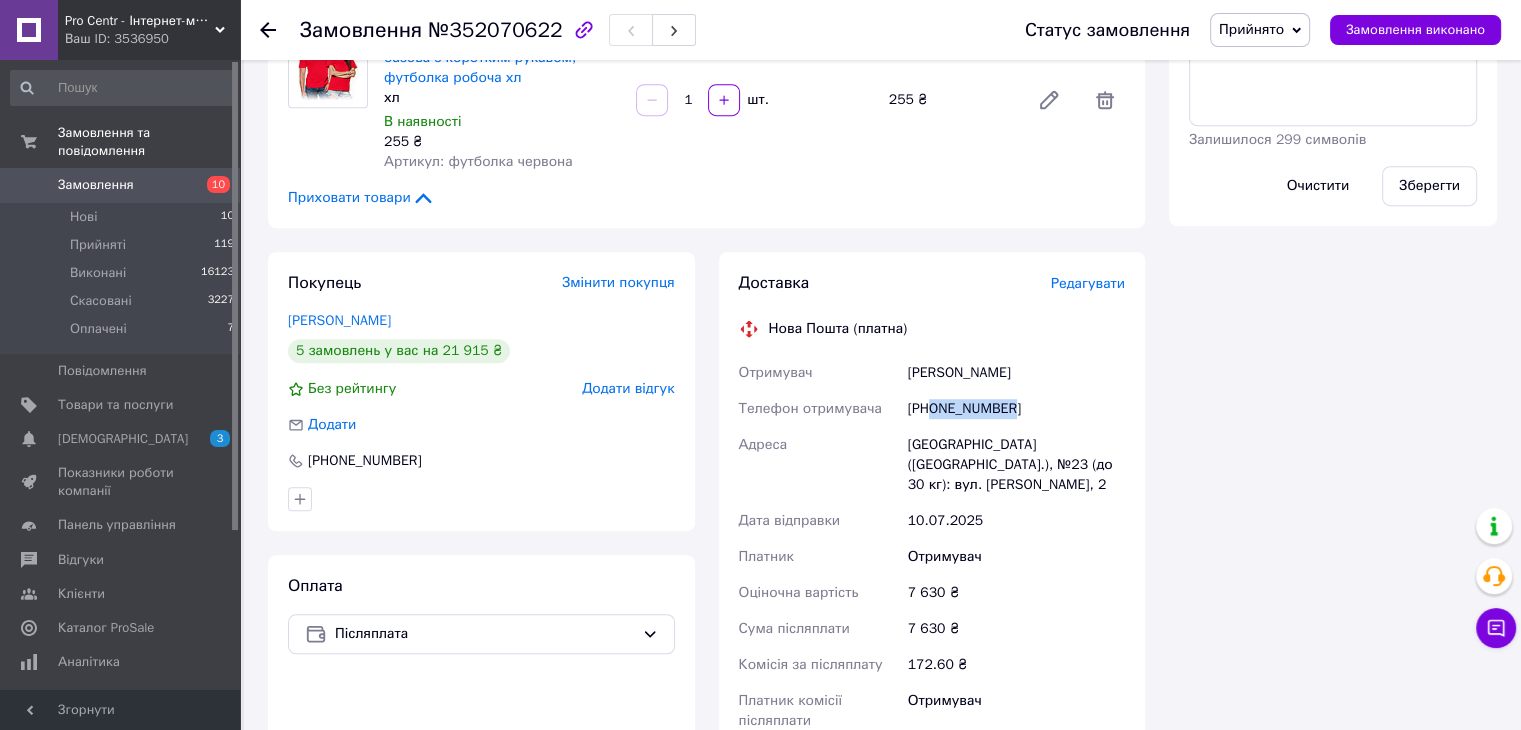drag, startPoint x: 1020, startPoint y: 414, endPoint x: 928, endPoint y: 420, distance: 92.19544 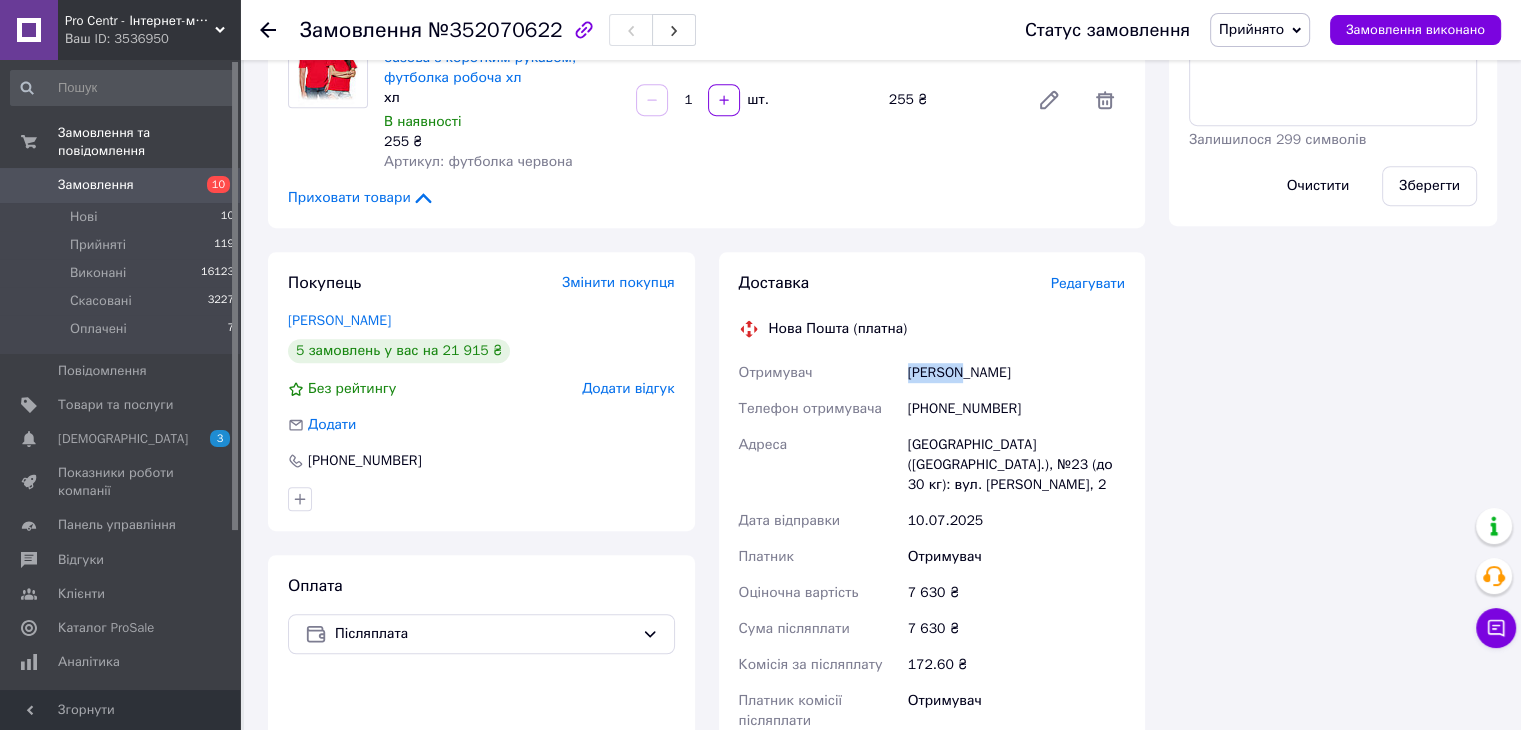 drag, startPoint x: 961, startPoint y: 380, endPoint x: 903, endPoint y: 379, distance: 58.00862 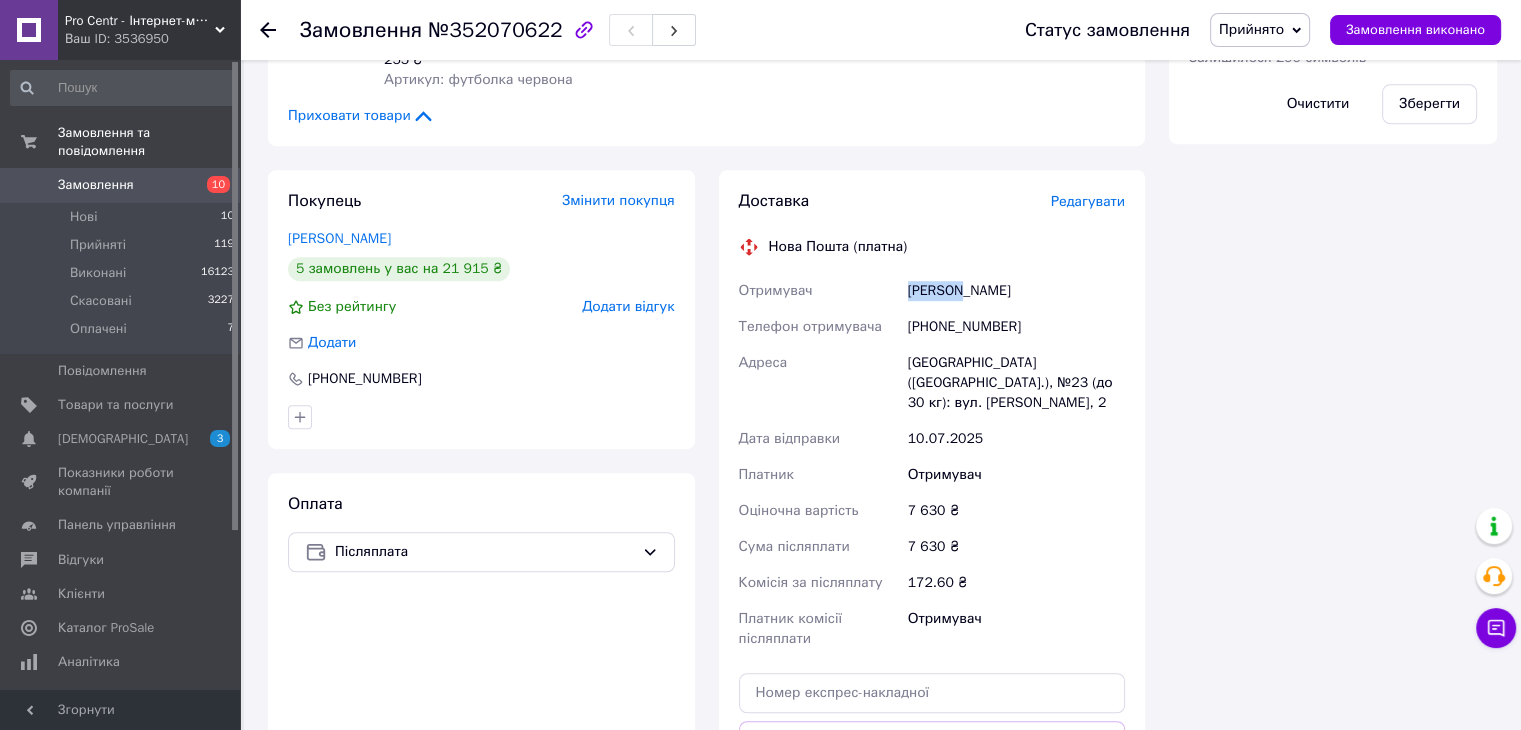 scroll, scrollTop: 1287, scrollLeft: 0, axis: vertical 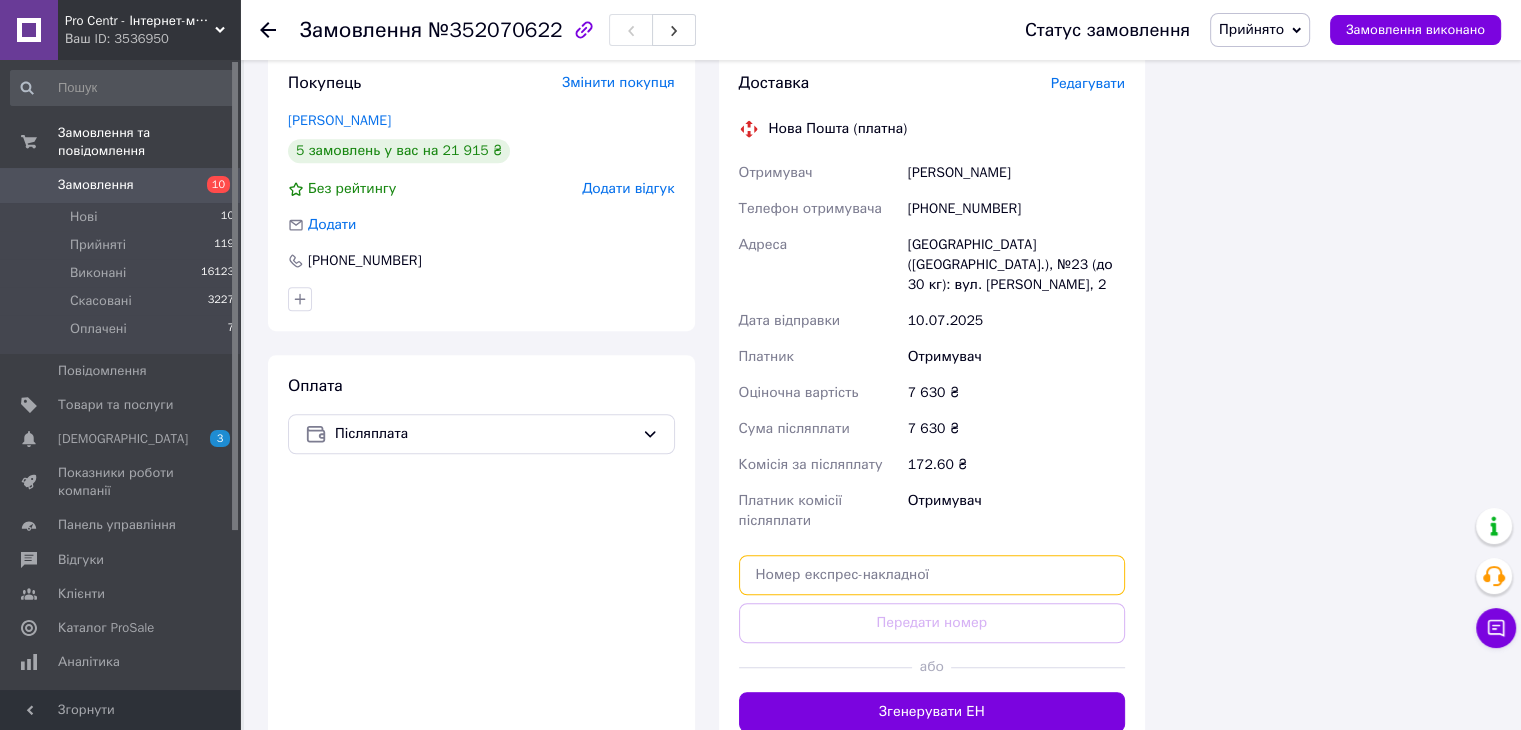 click at bounding box center (932, 575) 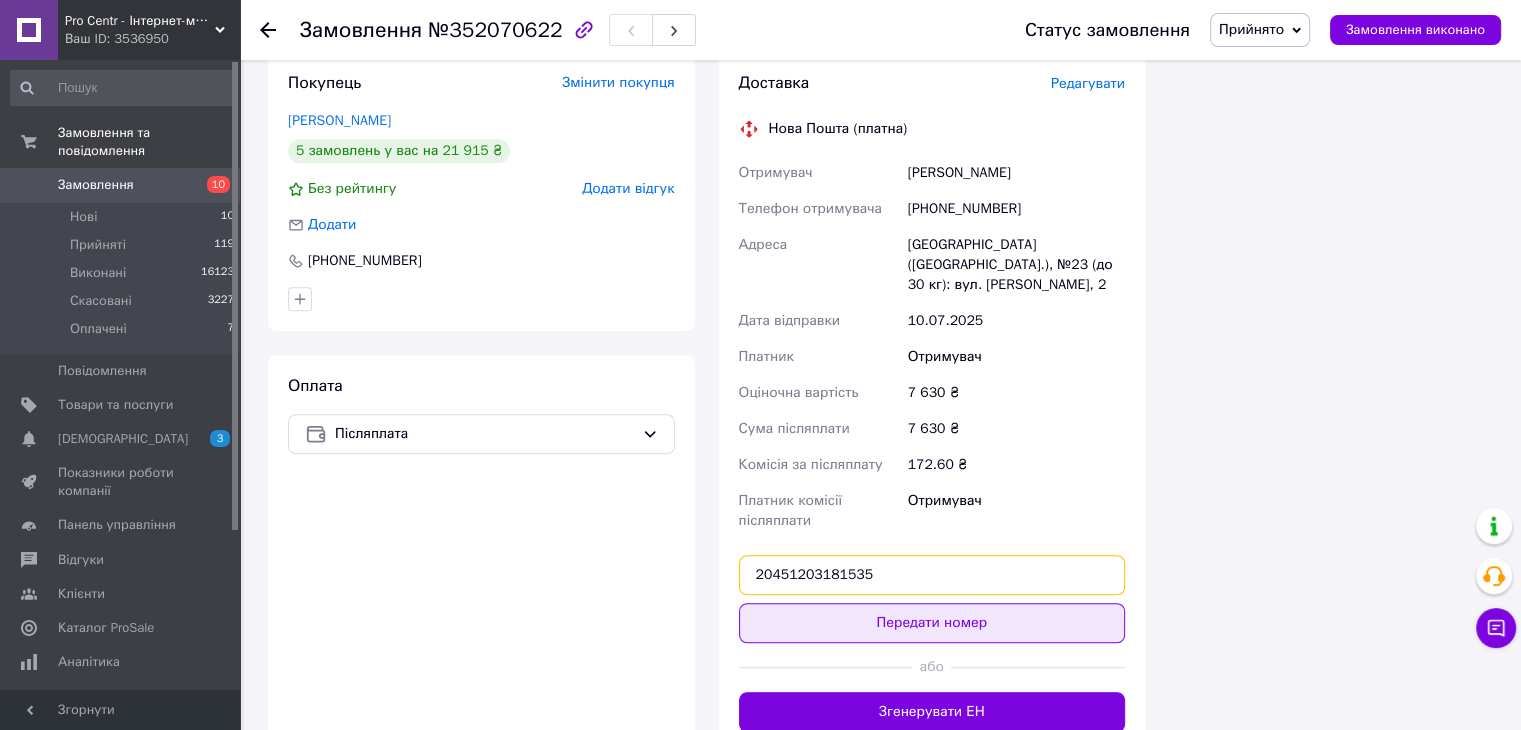 type on "20451203181535" 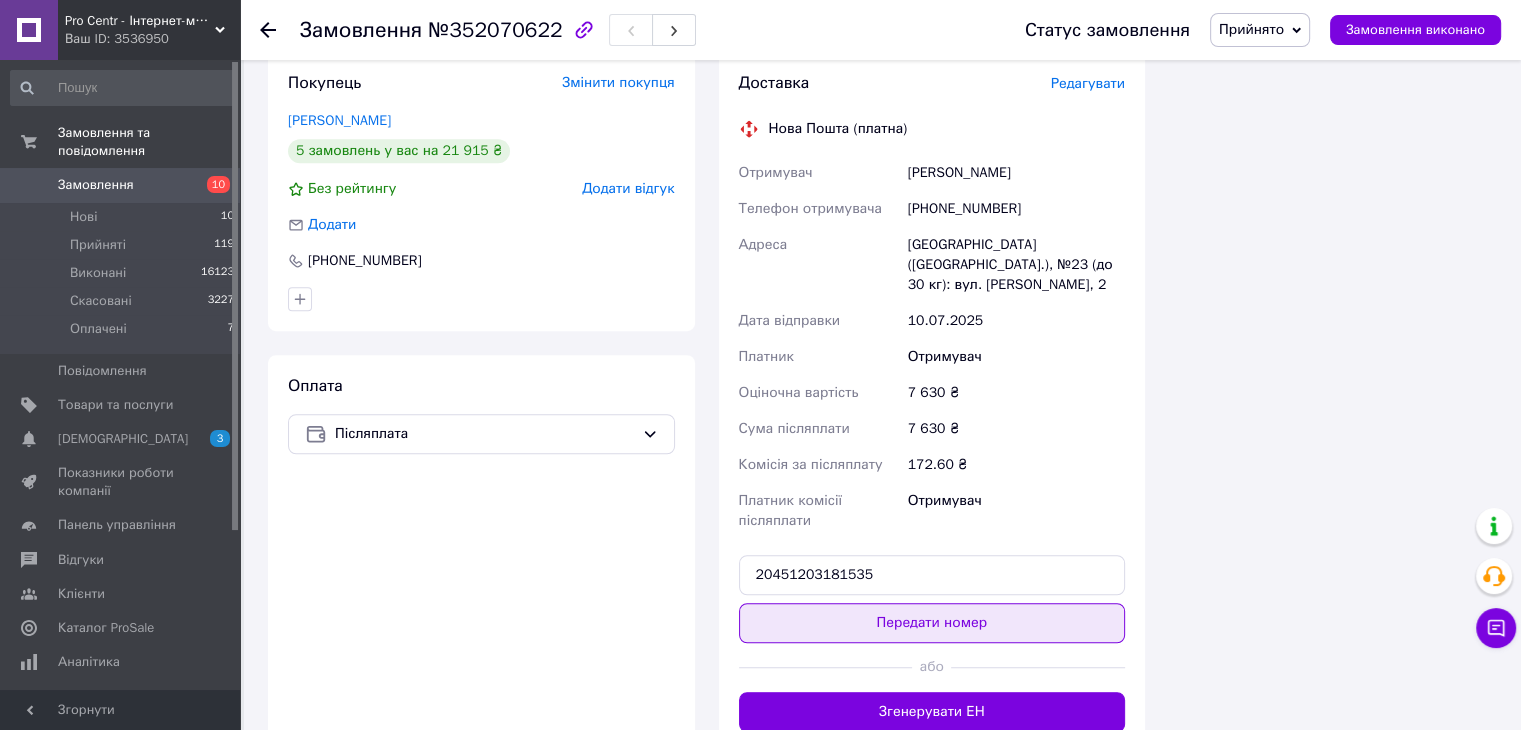 click on "Передати номер" at bounding box center (932, 623) 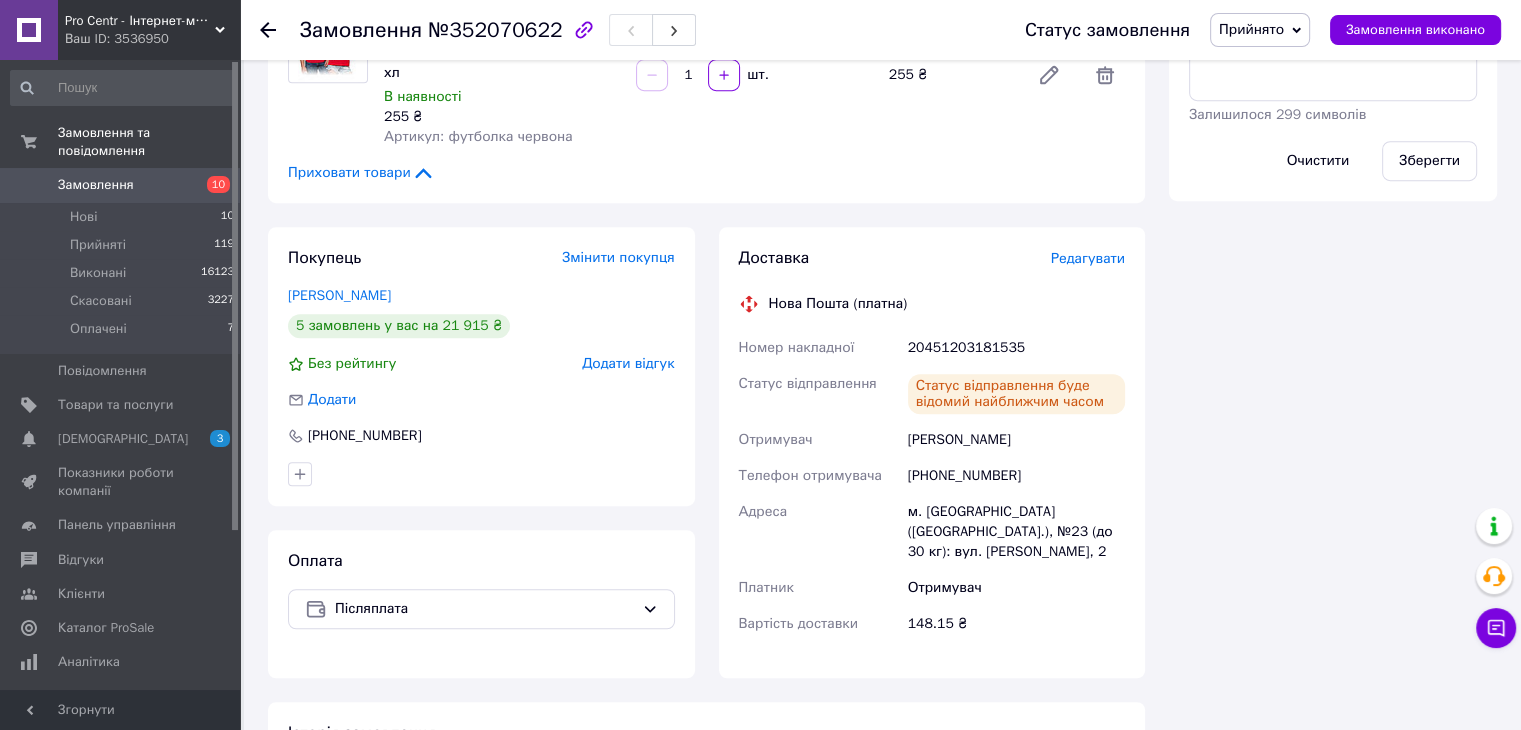 scroll, scrollTop: 987, scrollLeft: 0, axis: vertical 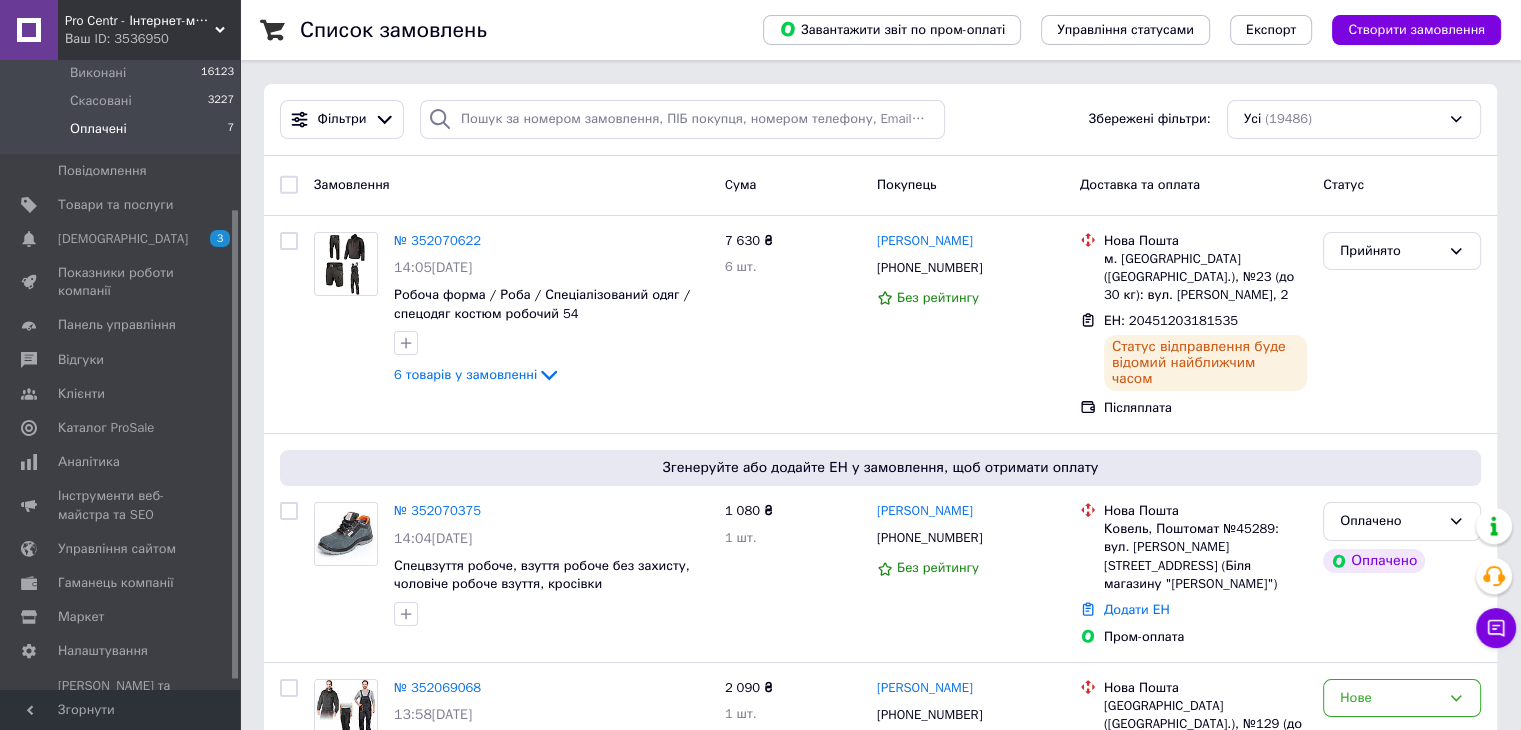 click on "Оплачені" at bounding box center (98, 129) 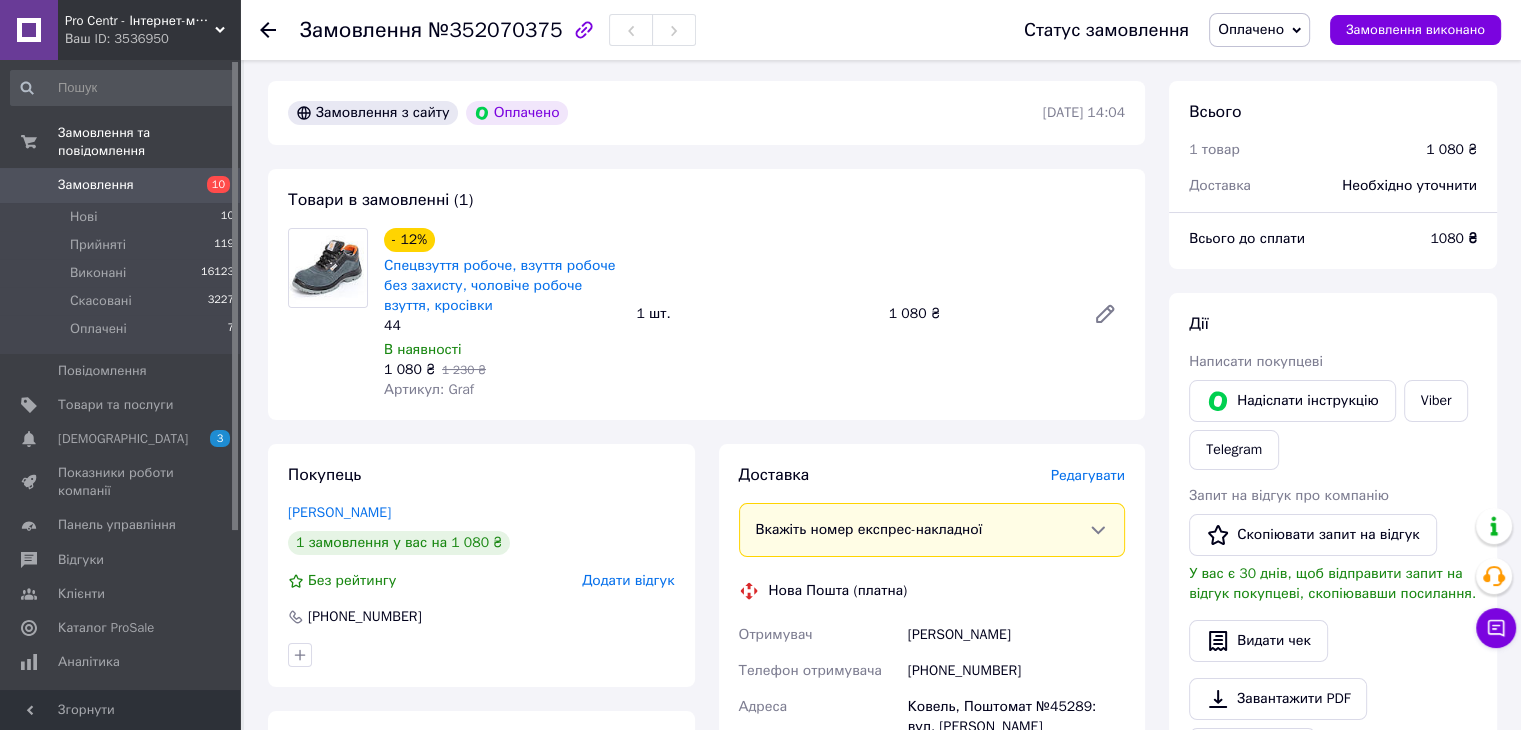 scroll, scrollTop: 100, scrollLeft: 0, axis: vertical 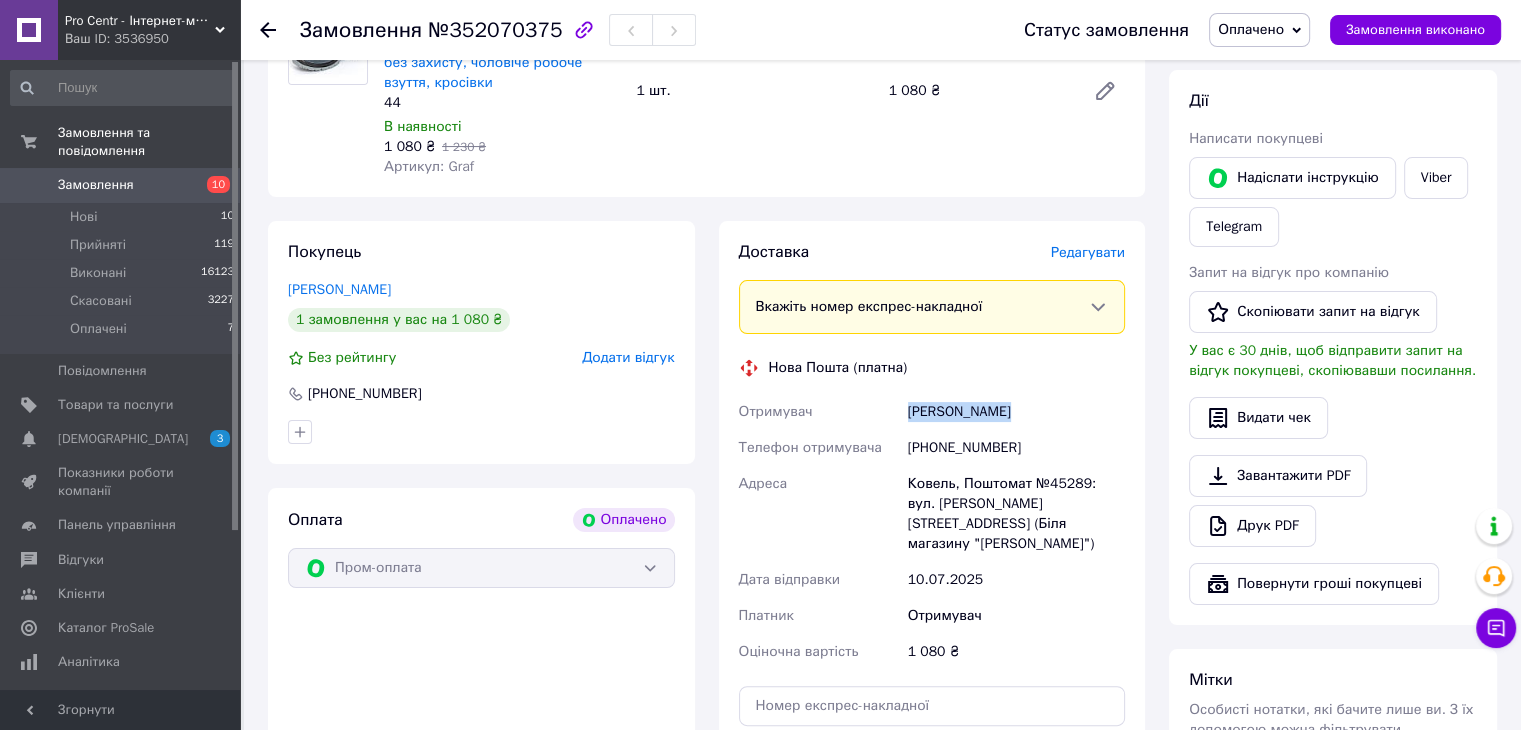 drag, startPoint x: 908, startPoint y: 411, endPoint x: 1045, endPoint y: 413, distance: 137.0146 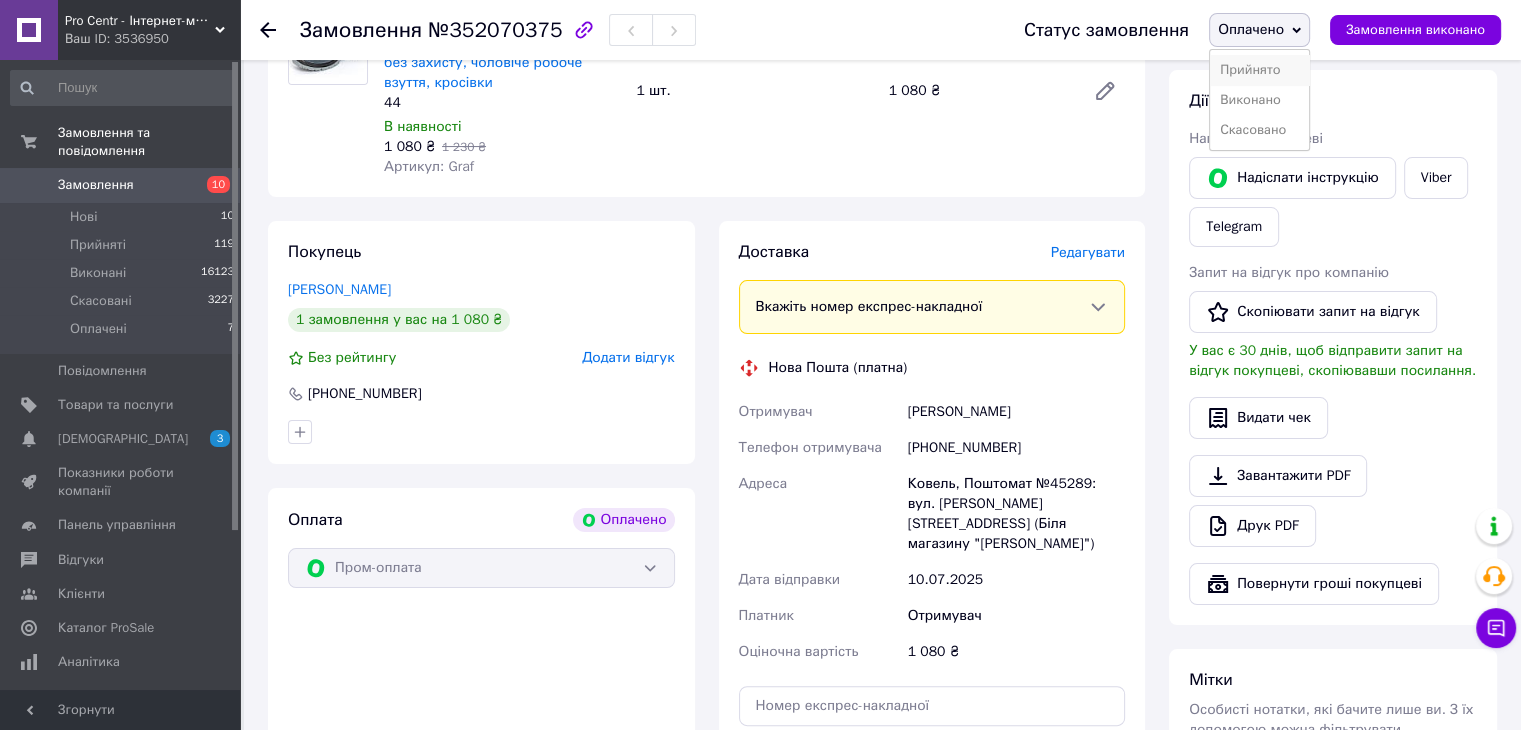click on "Прийнято" at bounding box center (1259, 70) 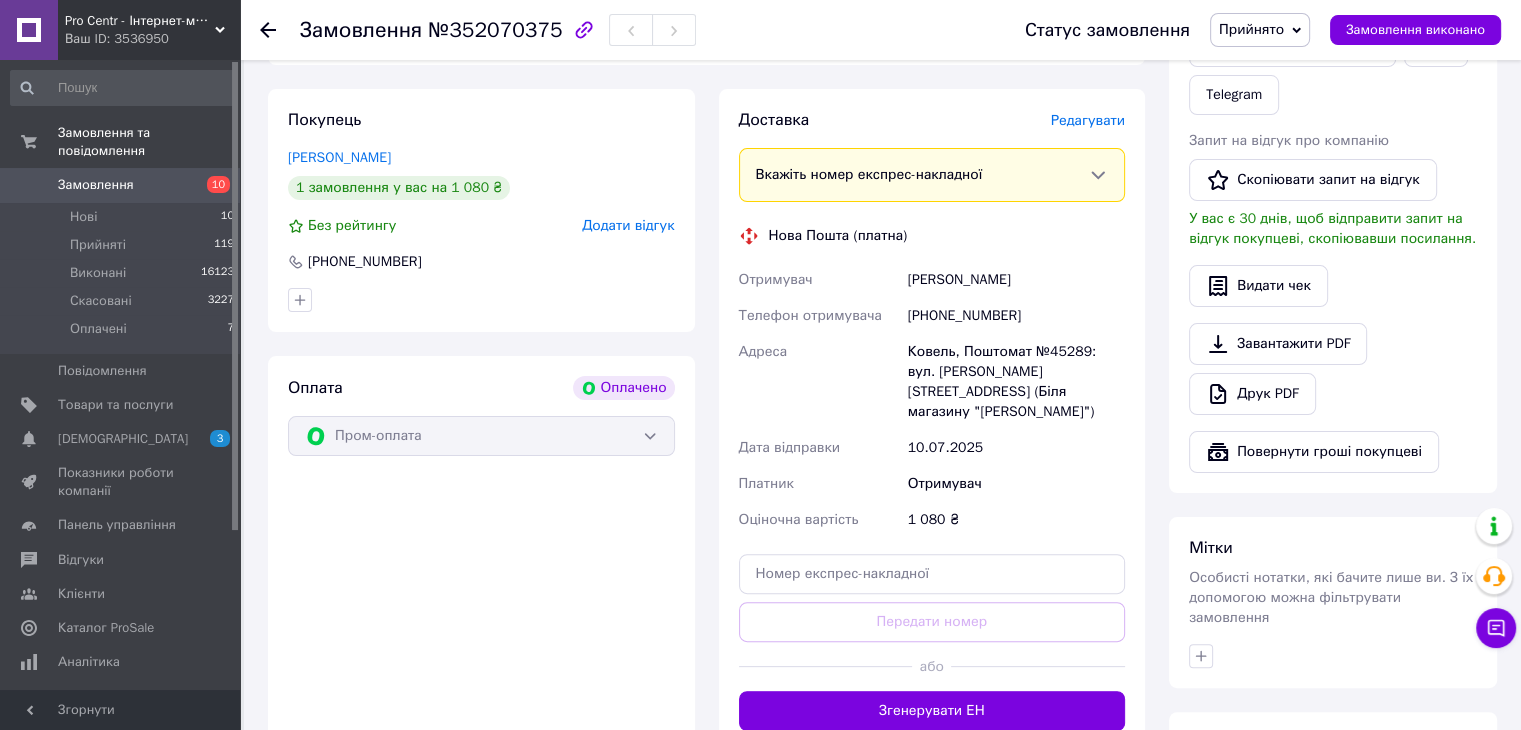 scroll, scrollTop: 386, scrollLeft: 0, axis: vertical 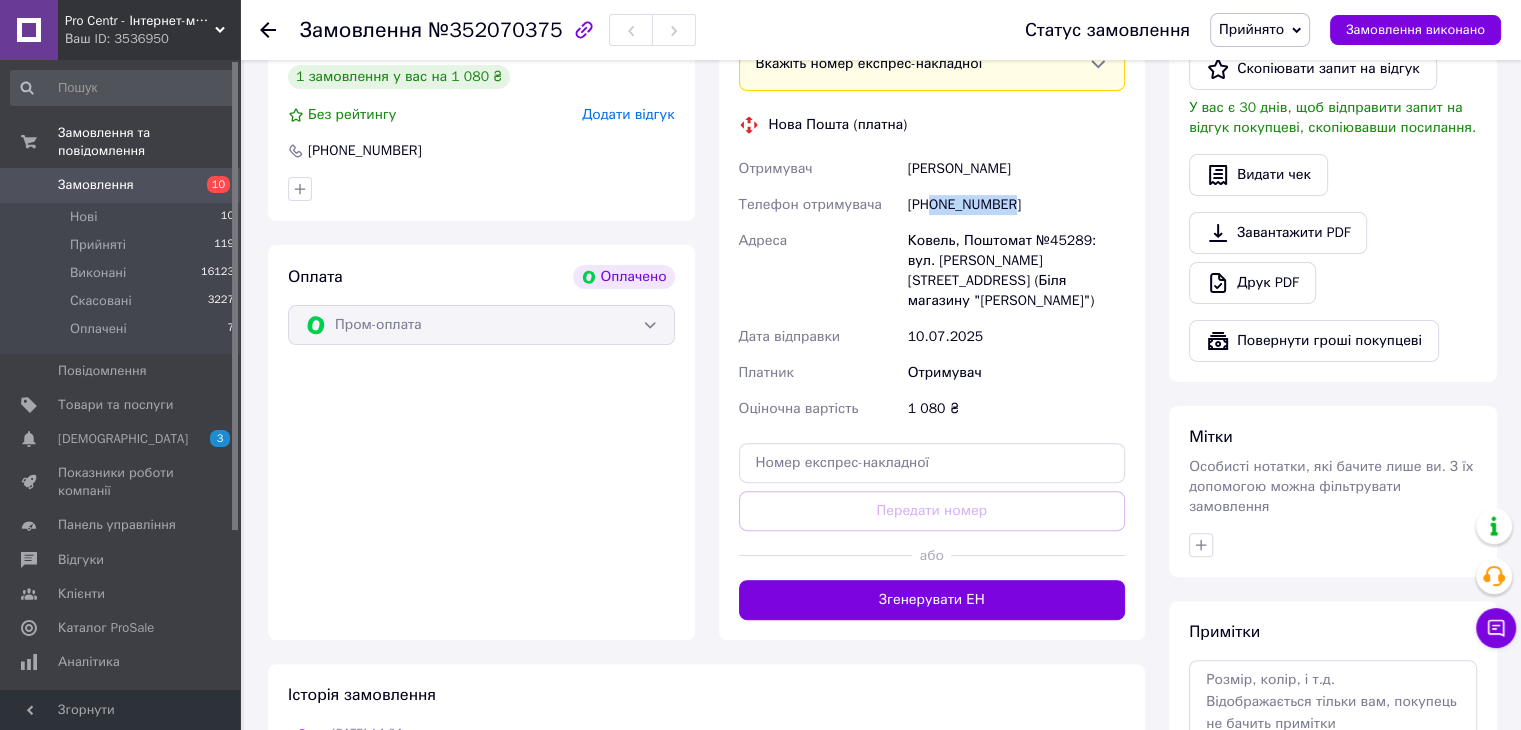drag, startPoint x: 1036, startPoint y: 208, endPoint x: 930, endPoint y: 209, distance: 106.004715 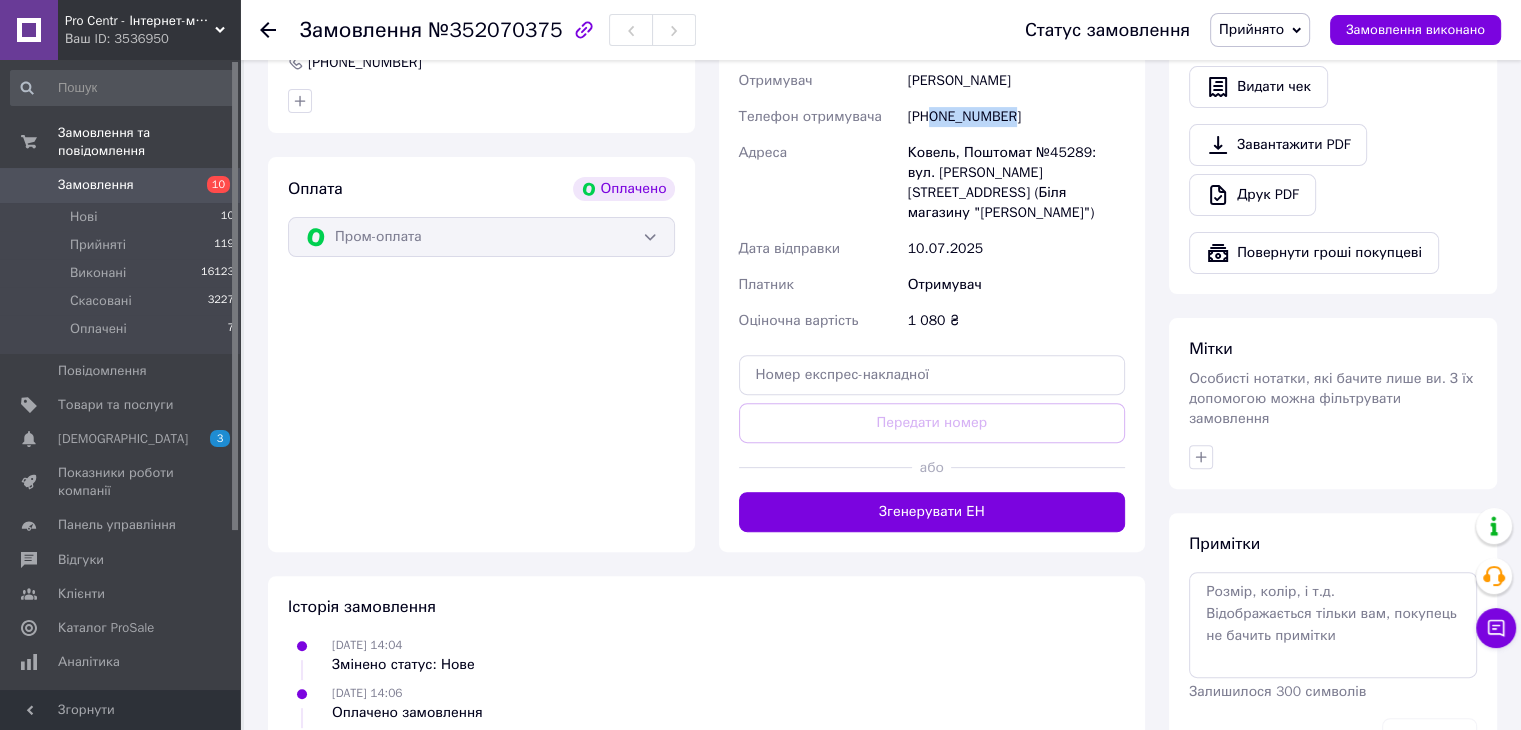 scroll, scrollTop: 586, scrollLeft: 0, axis: vertical 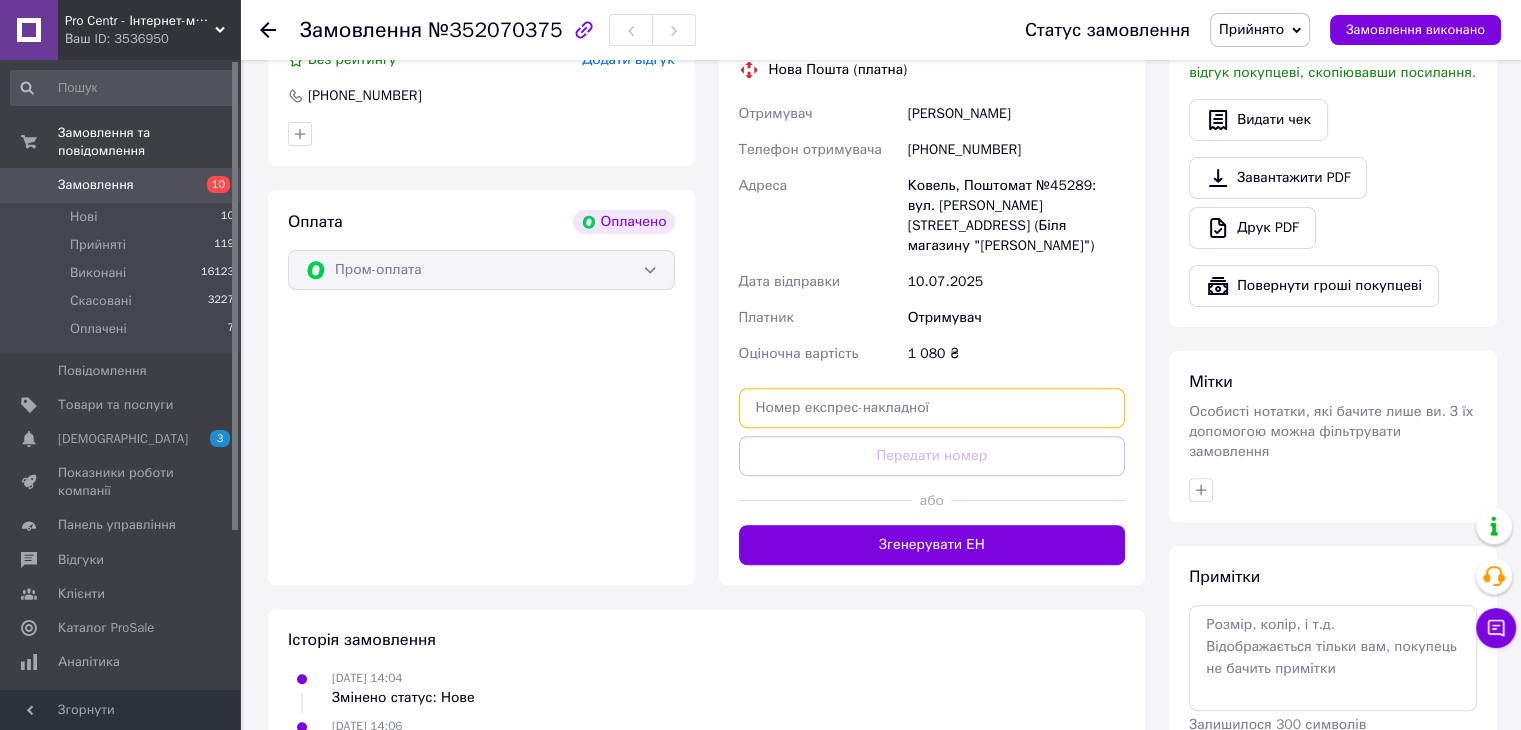click at bounding box center (932, 408) 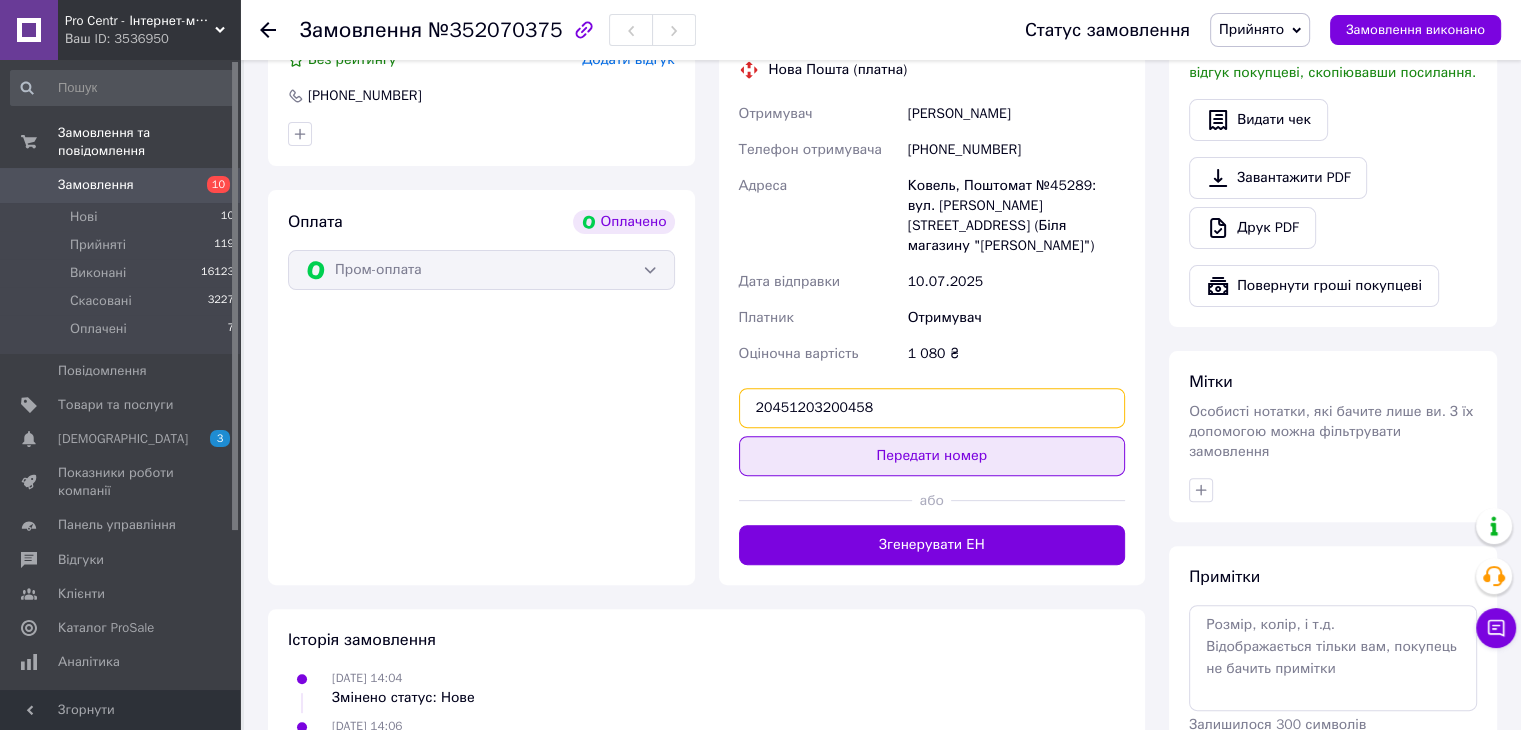 type on "20451203200458" 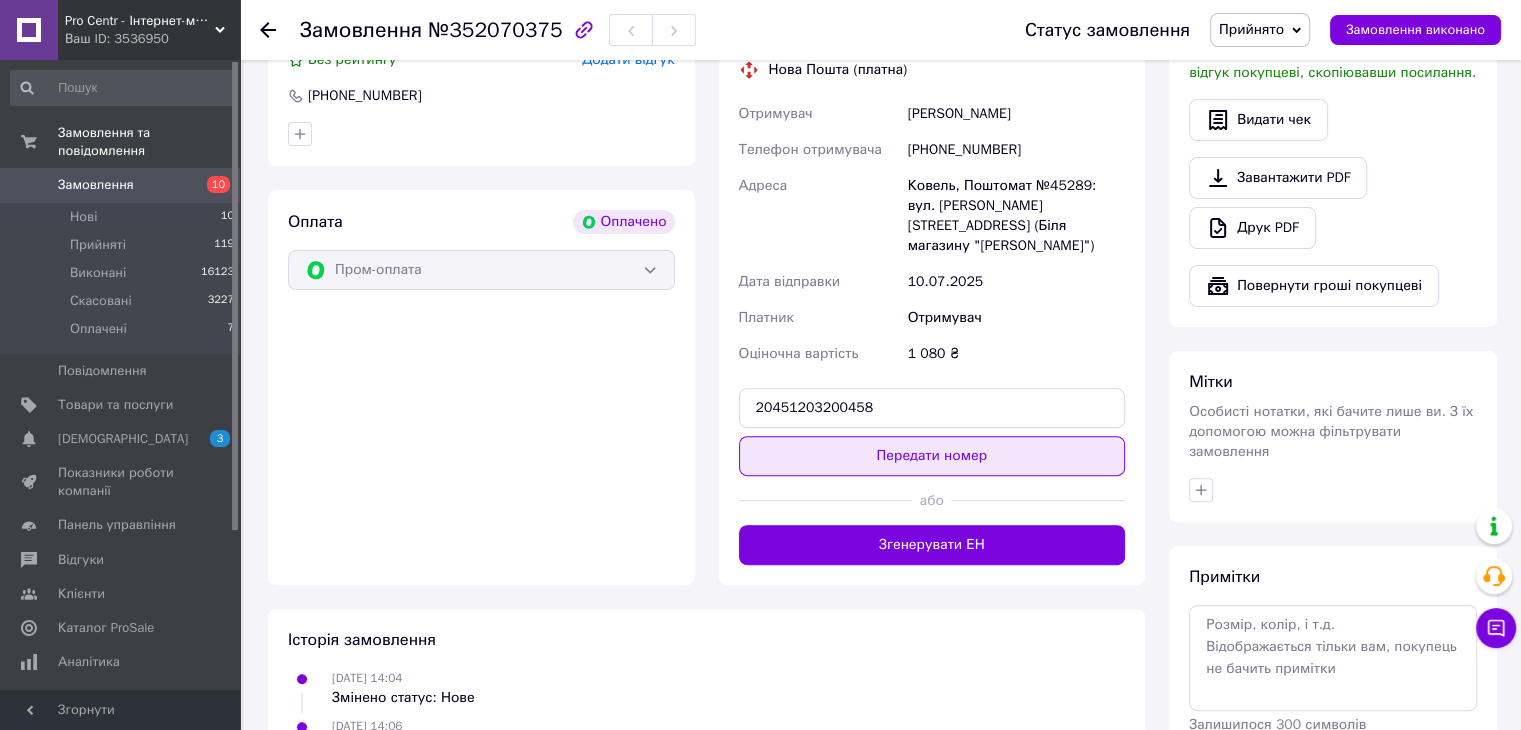 click on "Передати номер" at bounding box center [932, 456] 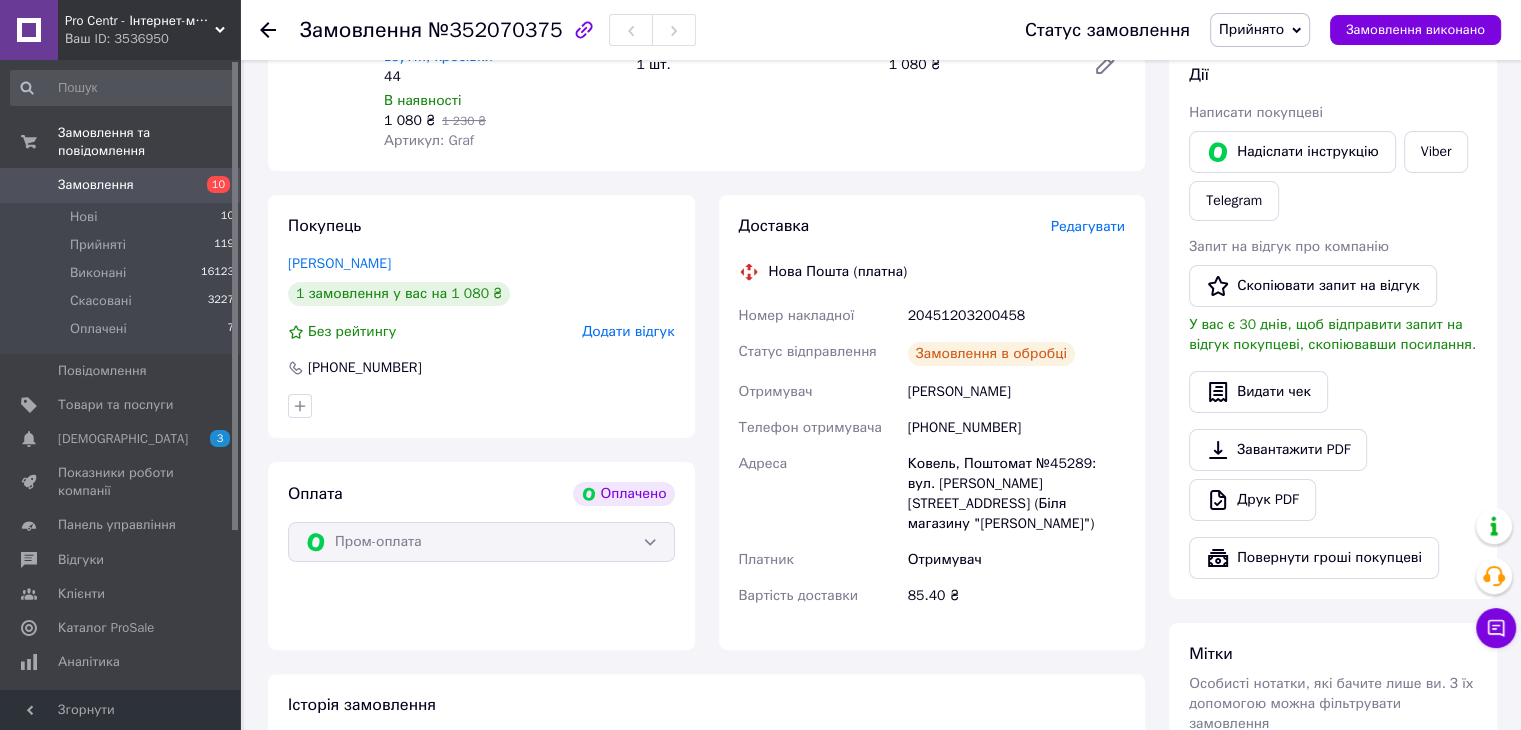 scroll, scrollTop: 286, scrollLeft: 0, axis: vertical 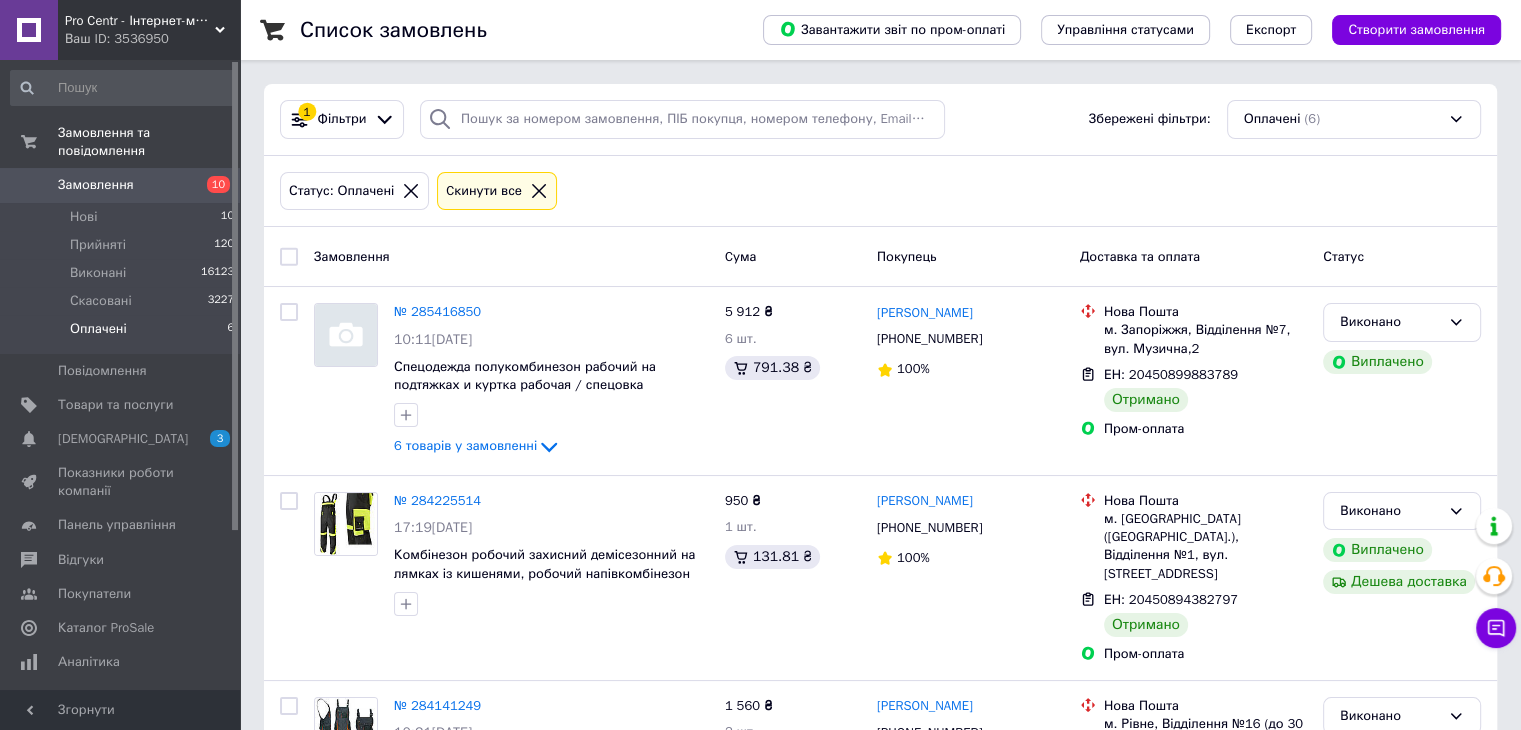 click 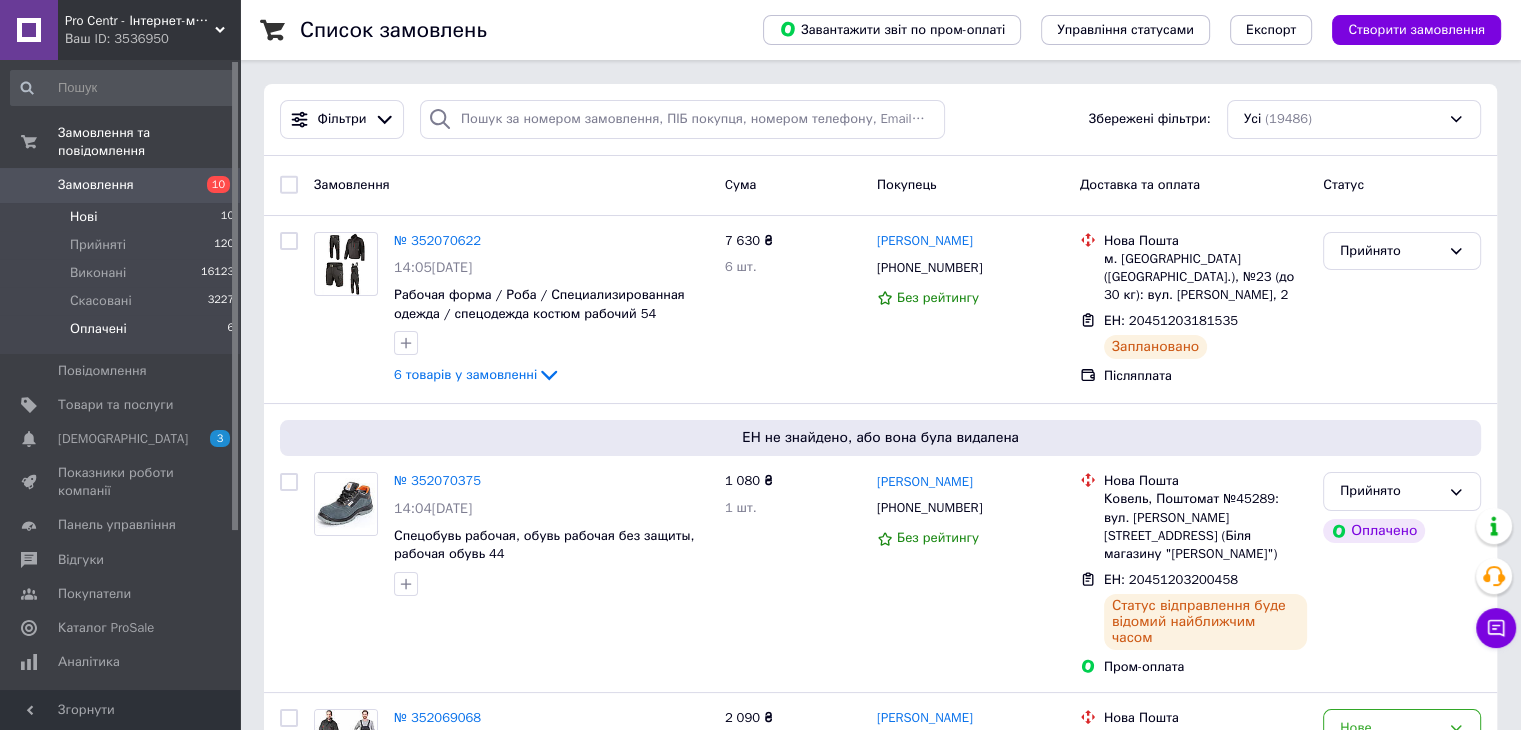 click on "Нові 10" at bounding box center [123, 217] 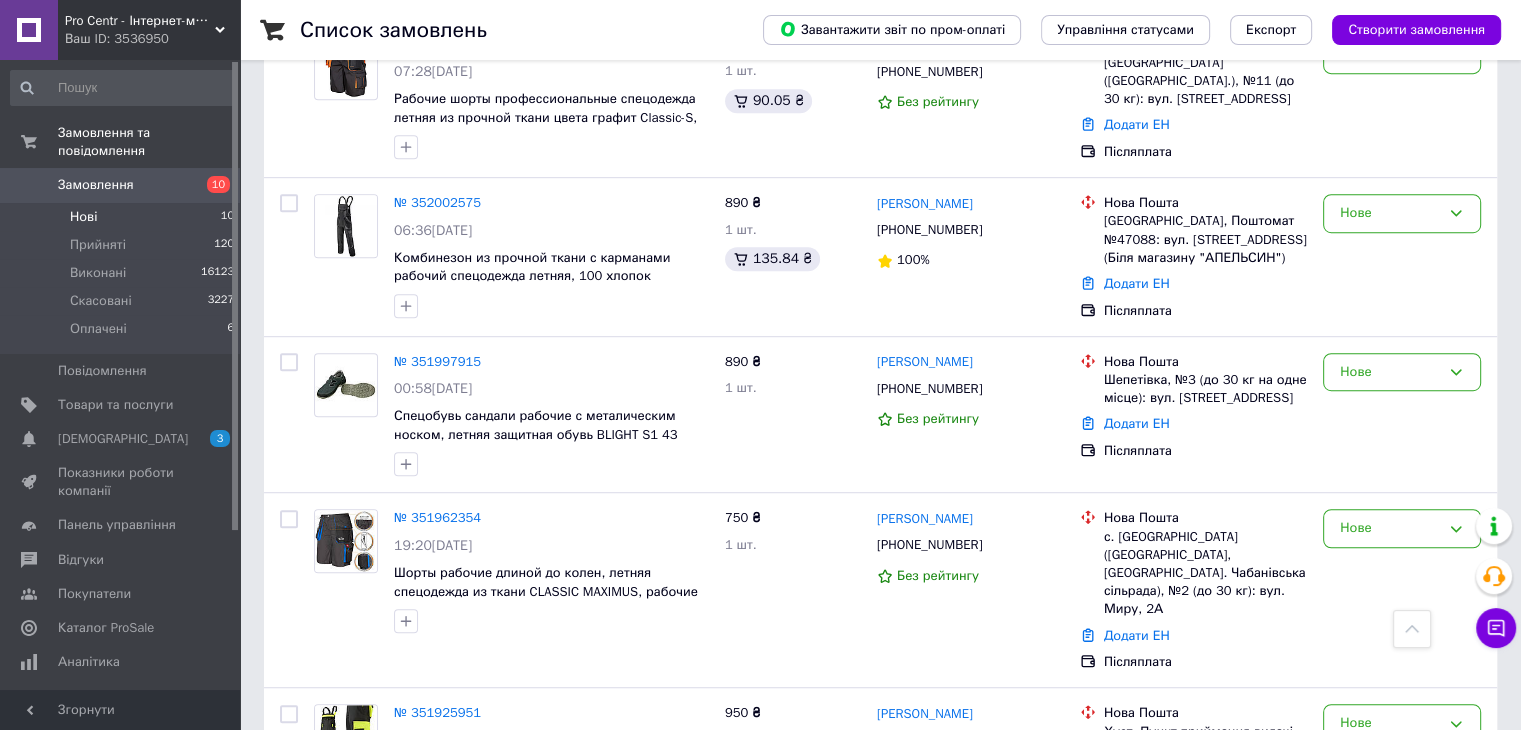 scroll, scrollTop: 1158, scrollLeft: 0, axis: vertical 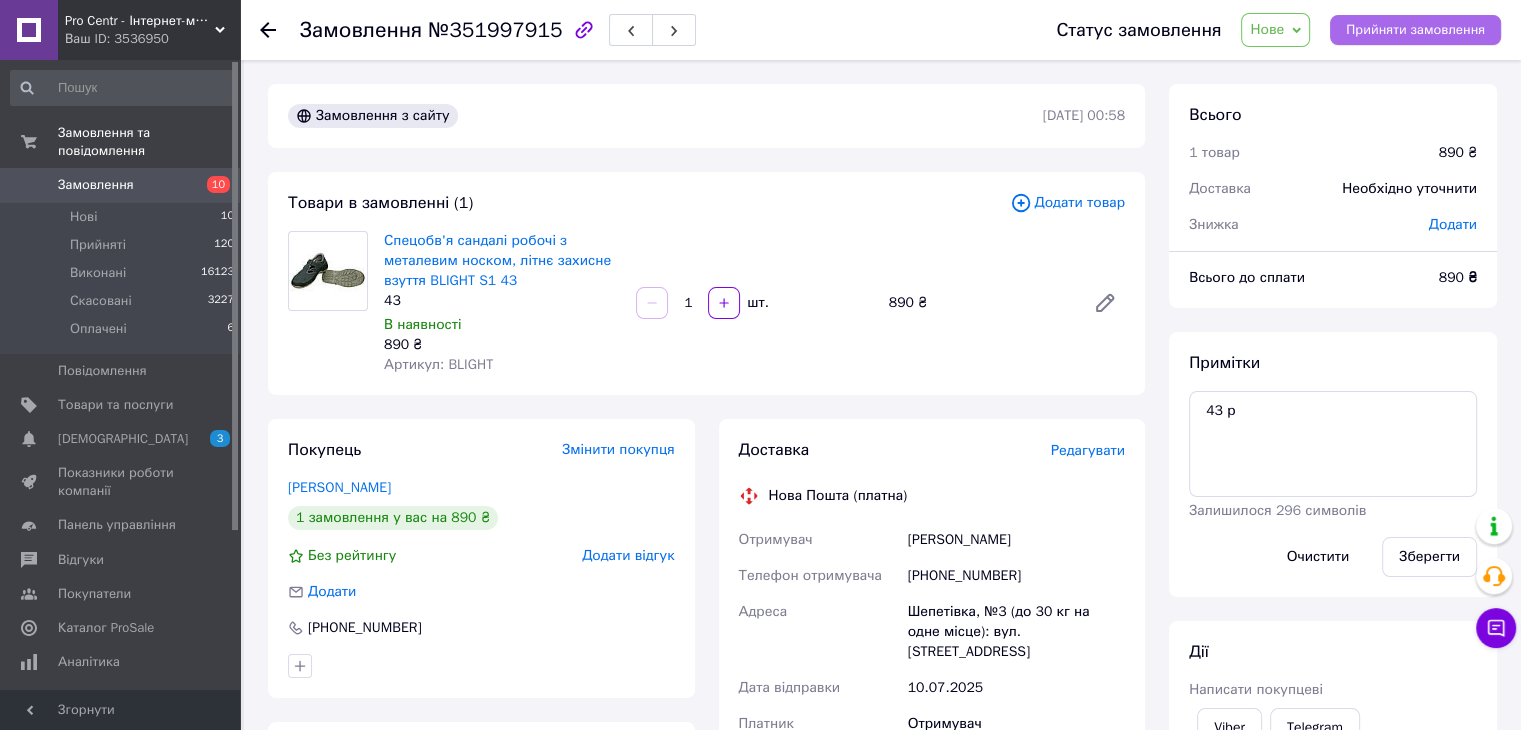 click on "Прийняти замовлення" at bounding box center (1415, 30) 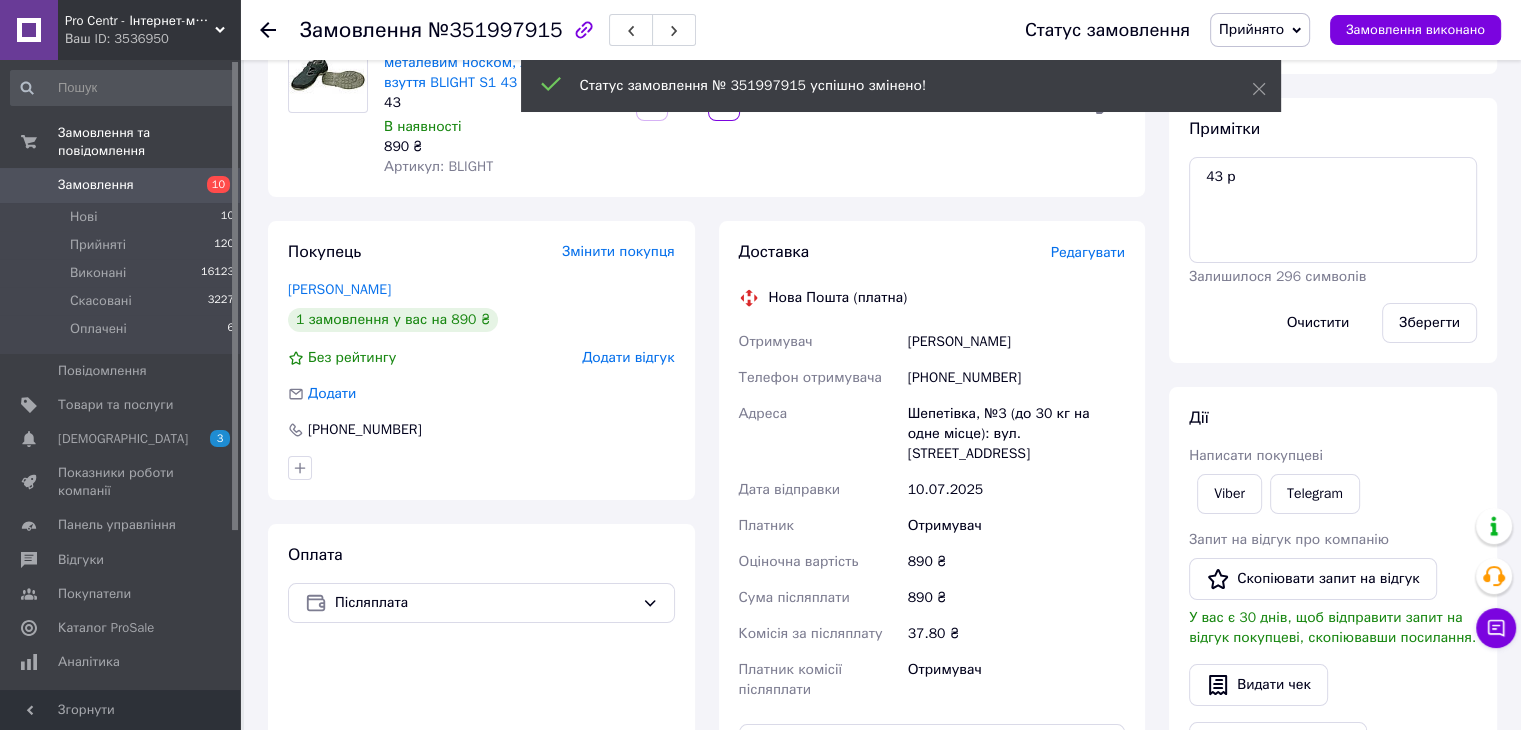 scroll, scrollTop: 200, scrollLeft: 0, axis: vertical 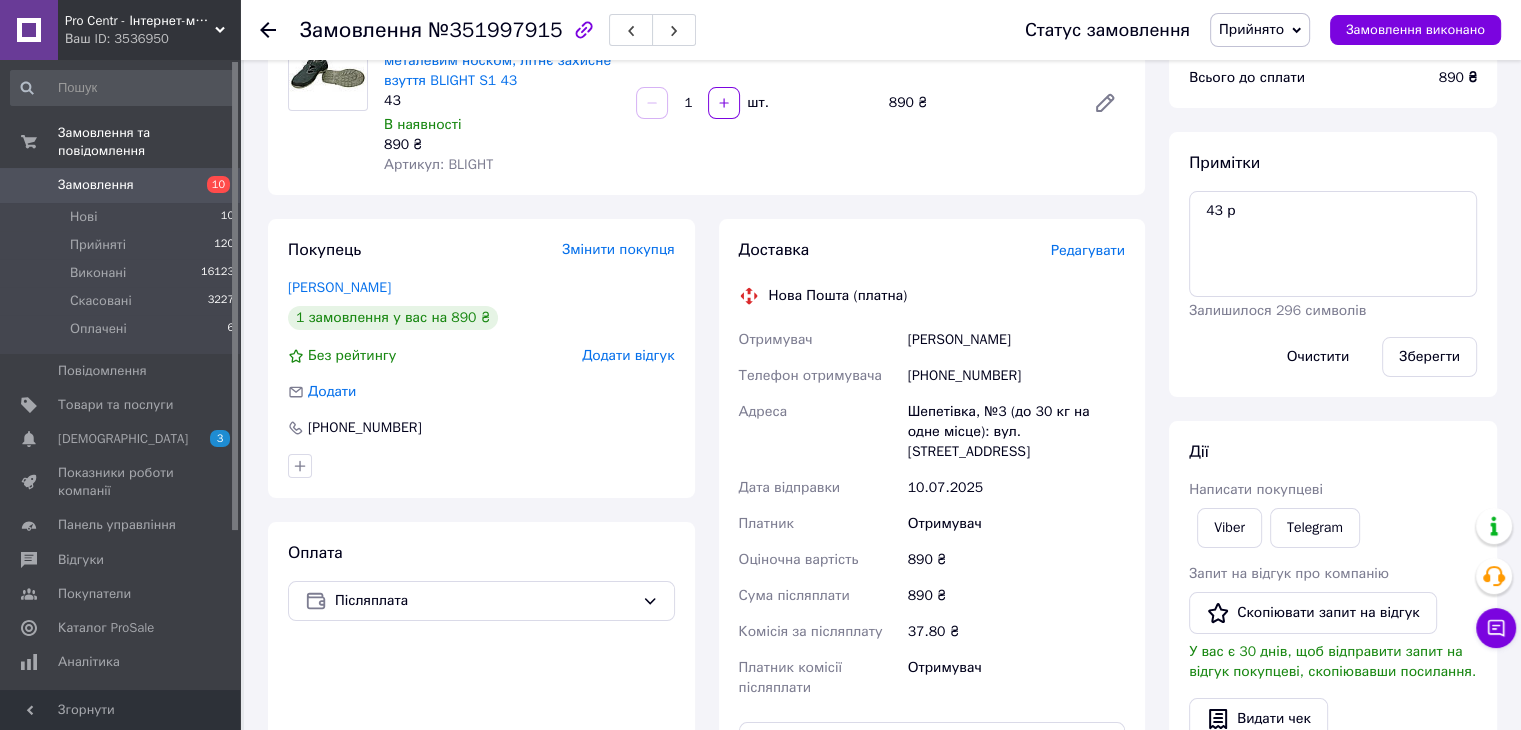 drag, startPoint x: 910, startPoint y: 340, endPoint x: 1042, endPoint y: 340, distance: 132 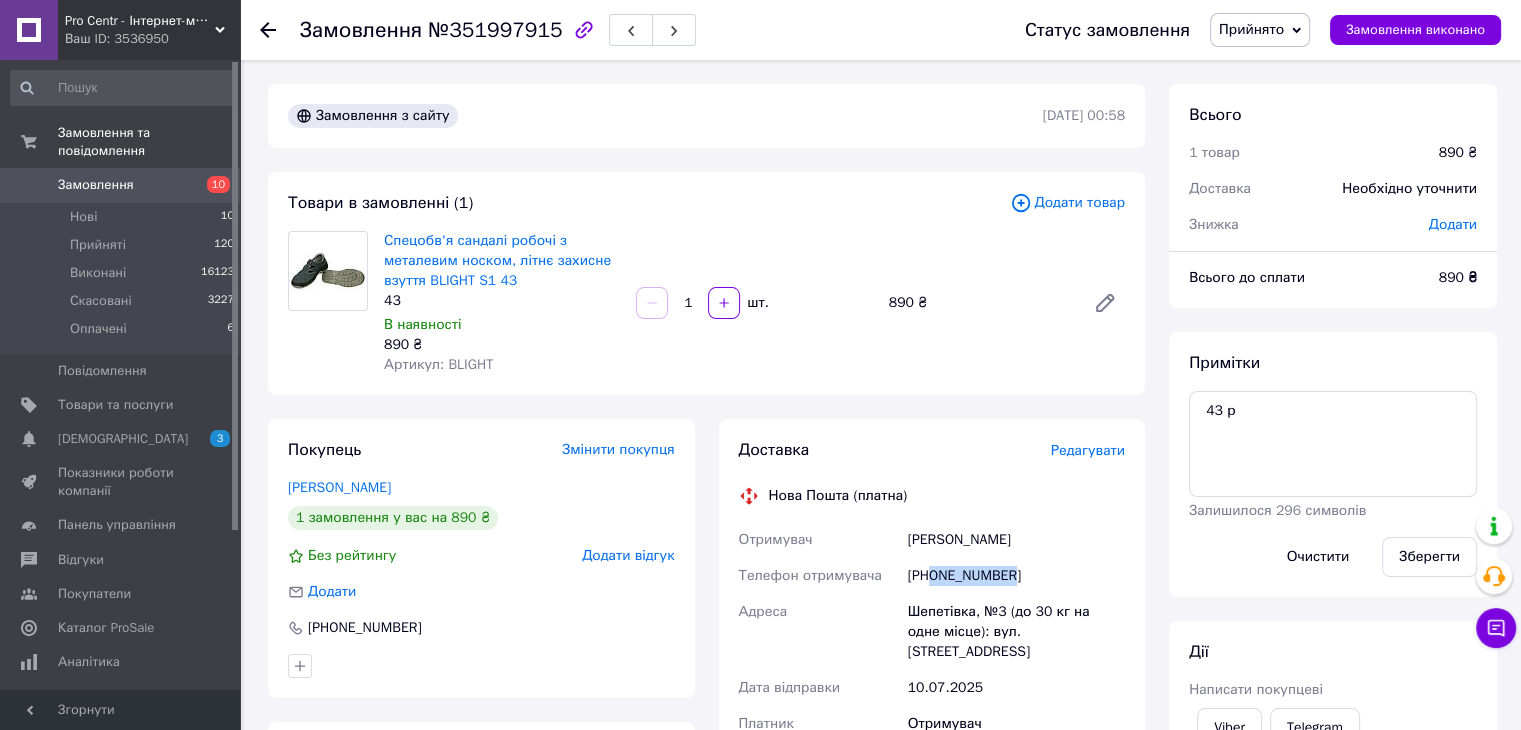 drag, startPoint x: 1032, startPoint y: 578, endPoint x: 933, endPoint y: 583, distance: 99.12618 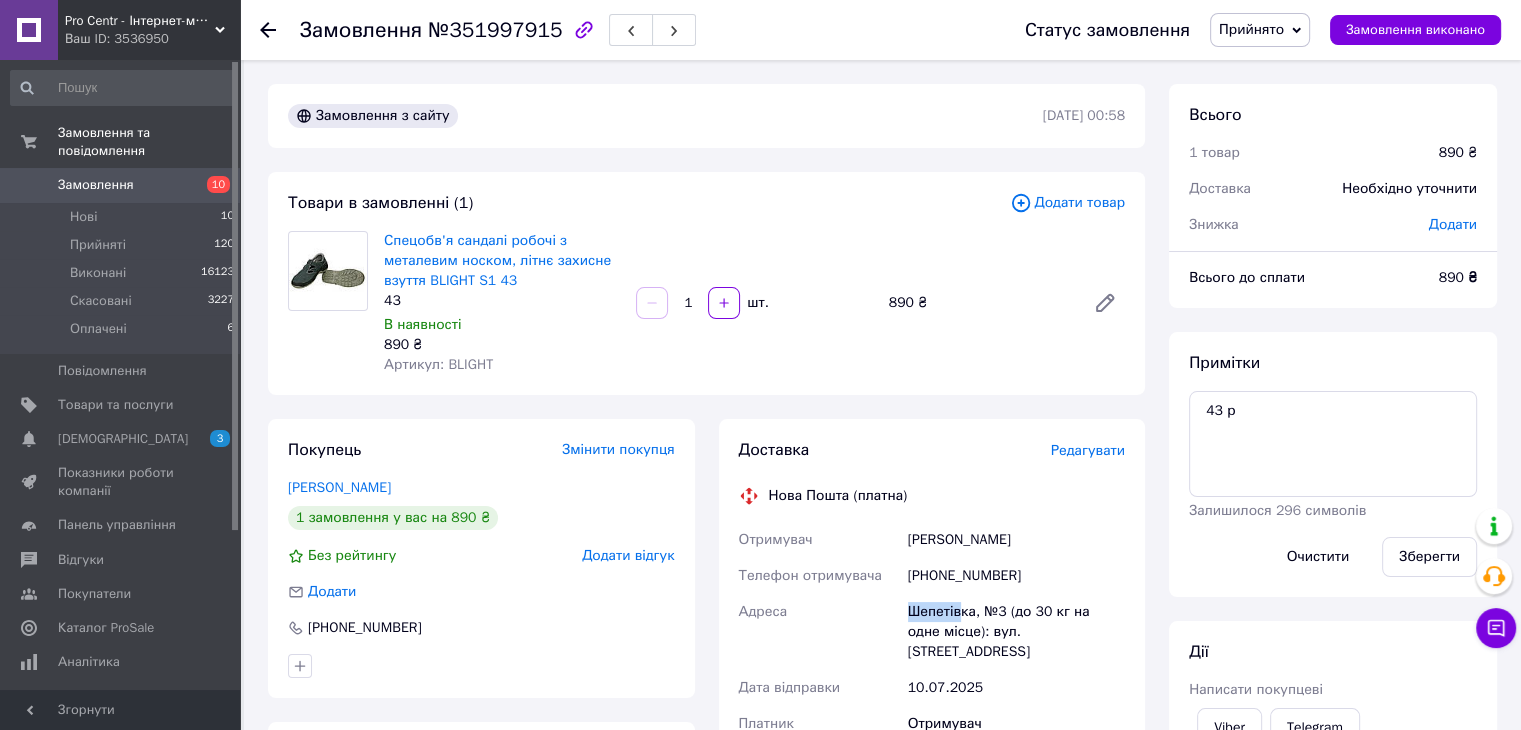 drag, startPoint x: 904, startPoint y: 609, endPoint x: 962, endPoint y: 609, distance: 58 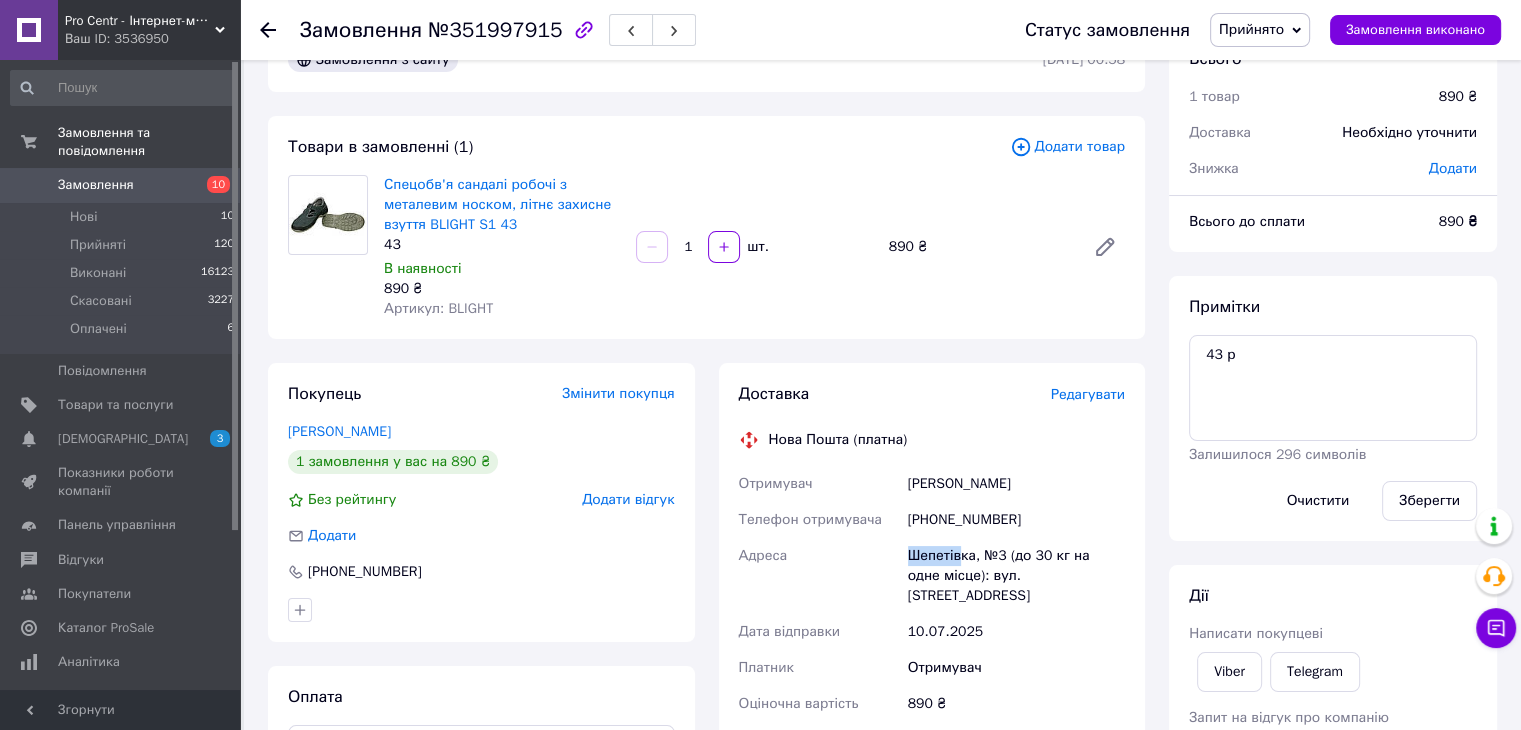 scroll, scrollTop: 0, scrollLeft: 0, axis: both 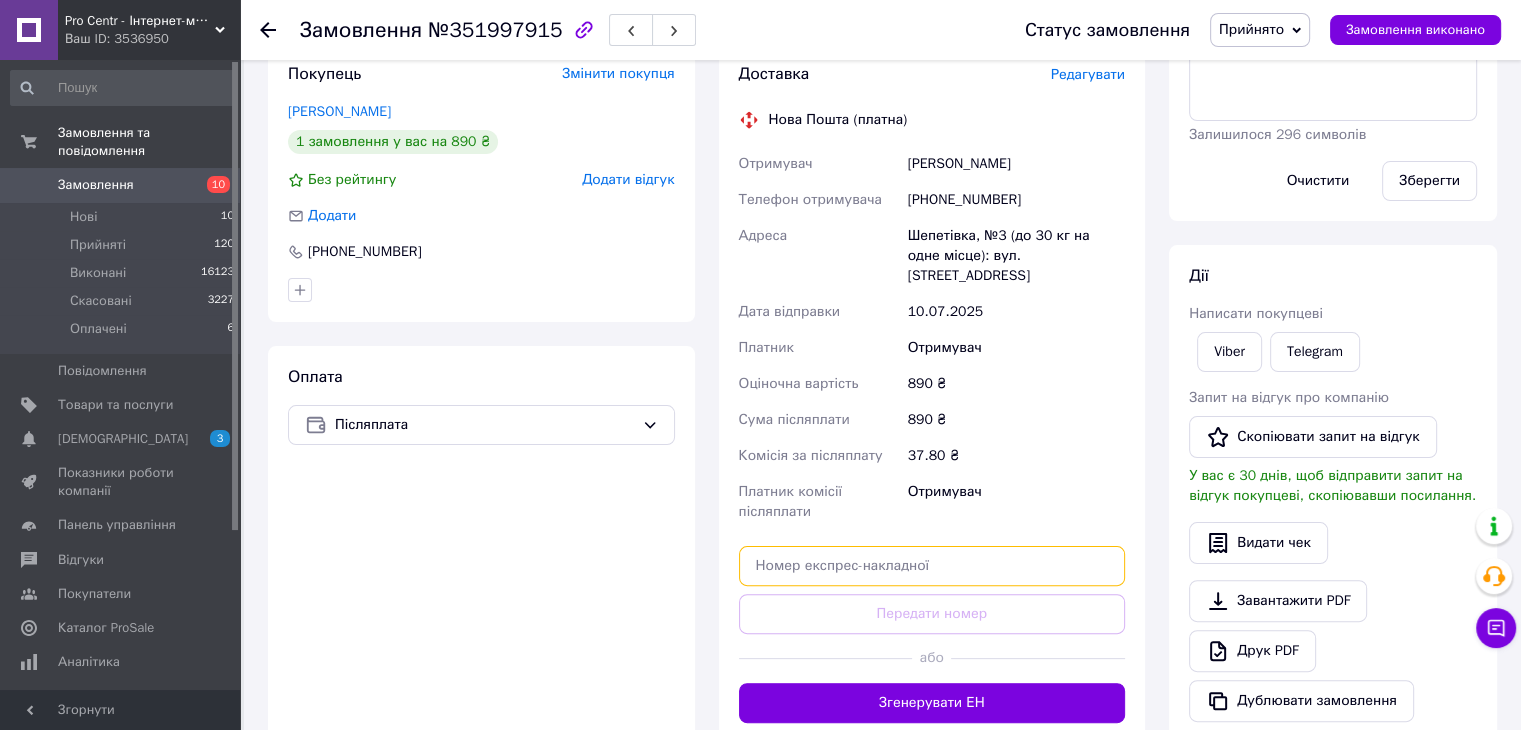 click at bounding box center [932, 566] 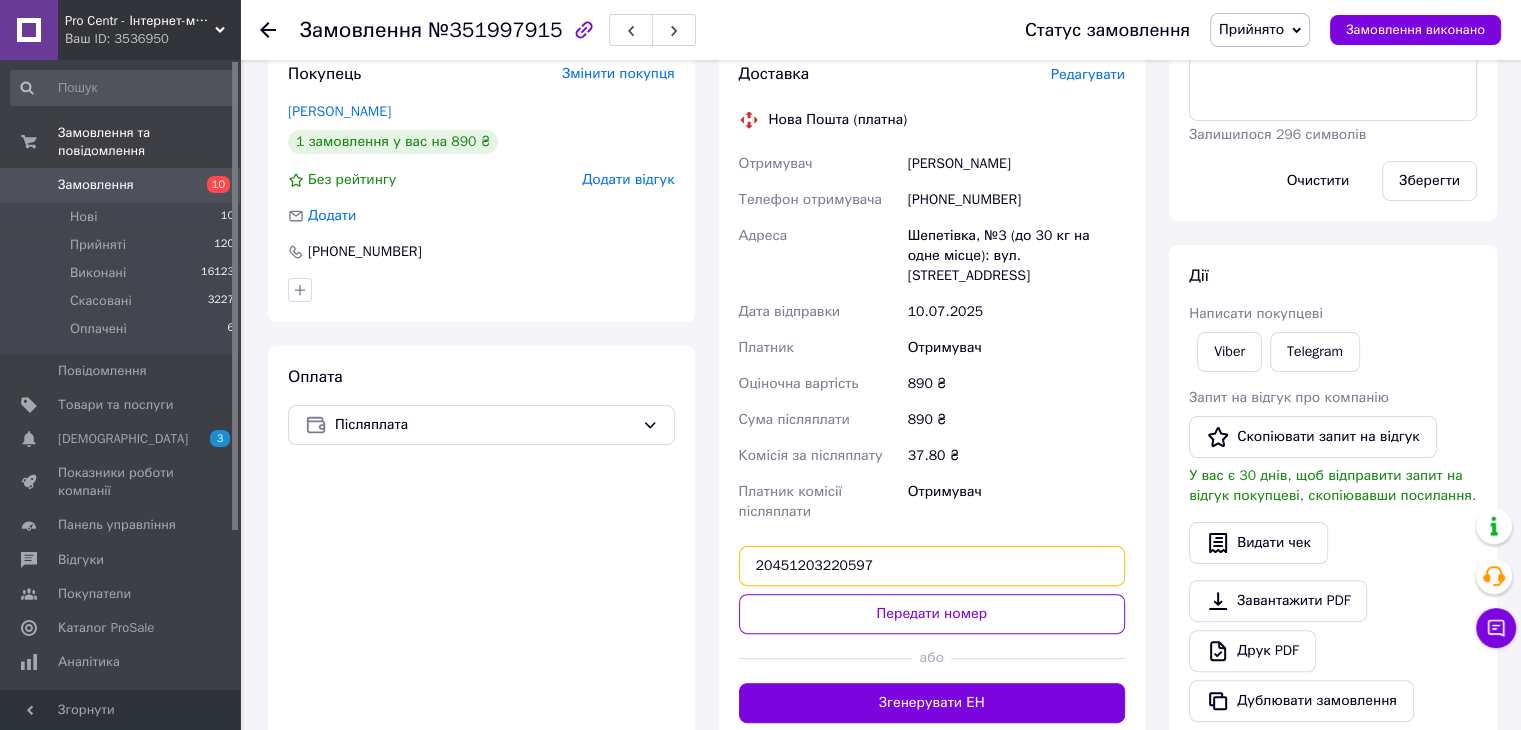 type on "20451203220597" 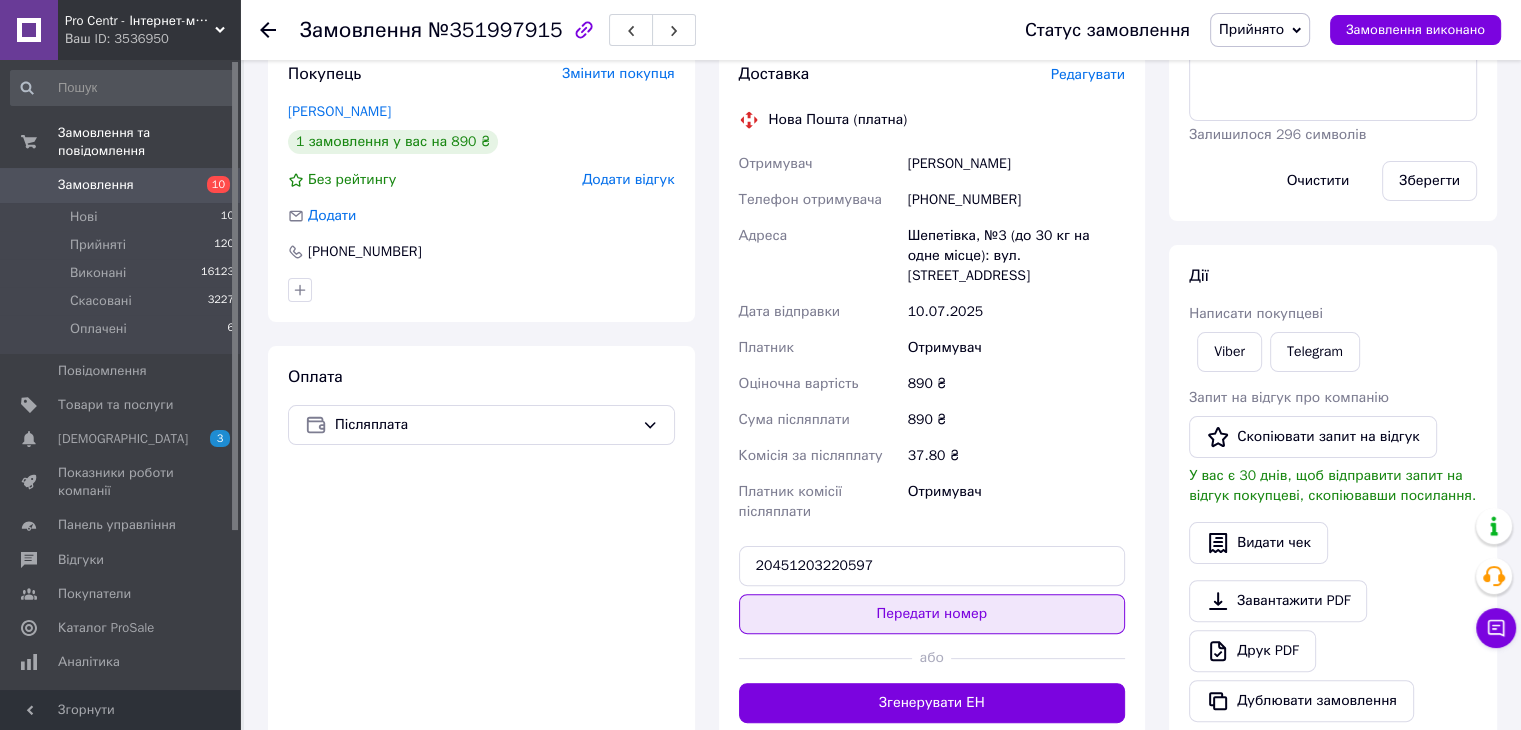 click on "Передати номер" at bounding box center (932, 614) 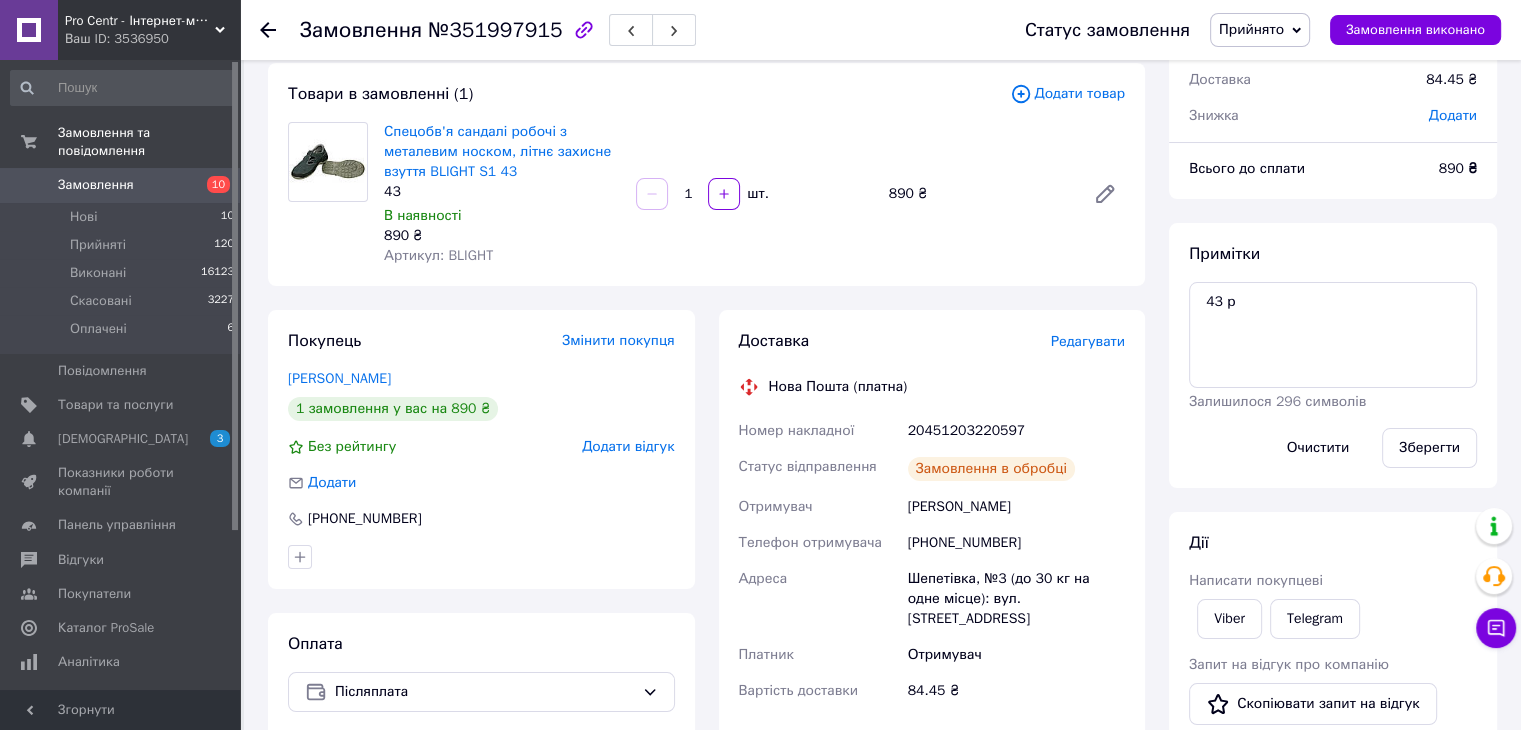 scroll, scrollTop: 76, scrollLeft: 0, axis: vertical 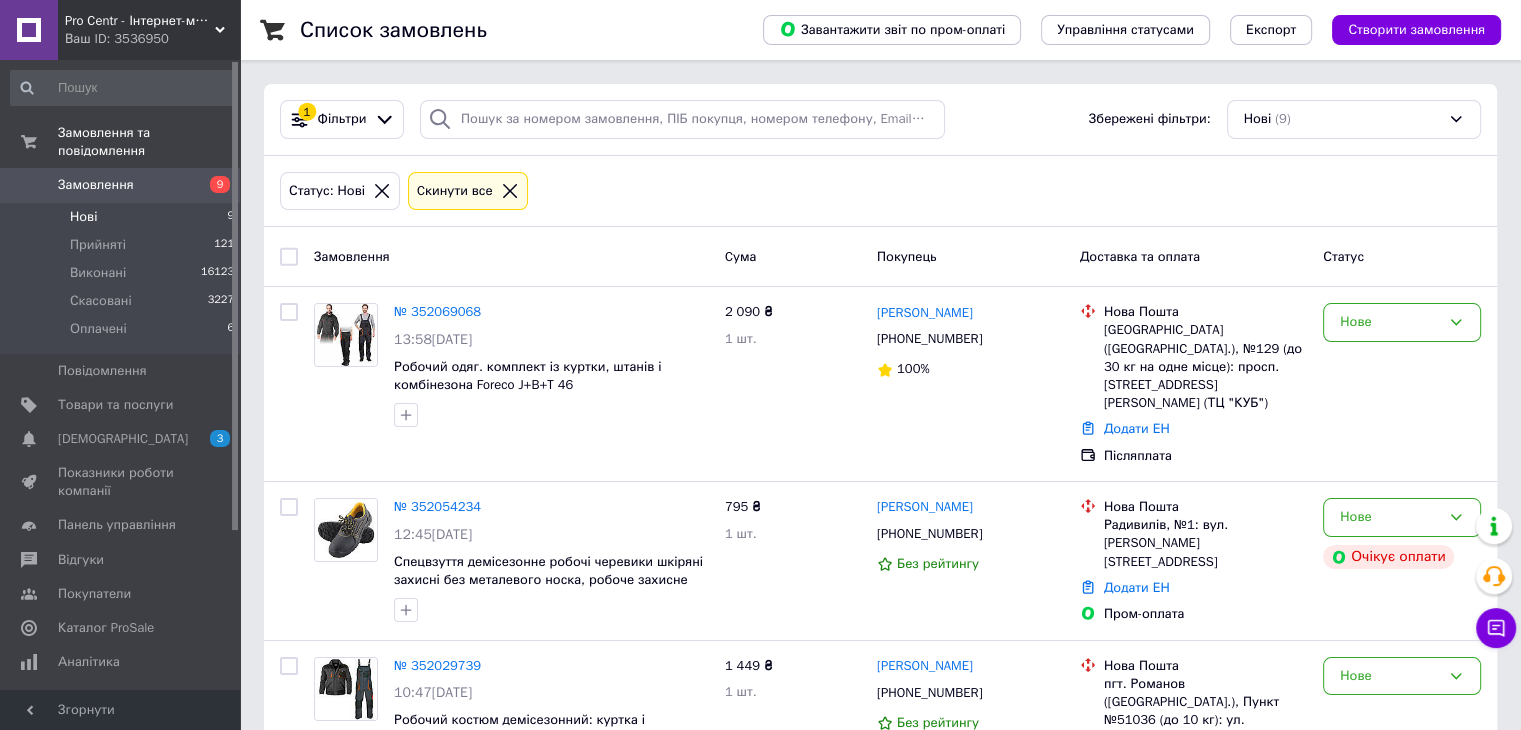 click on "Нові" at bounding box center (83, 217) 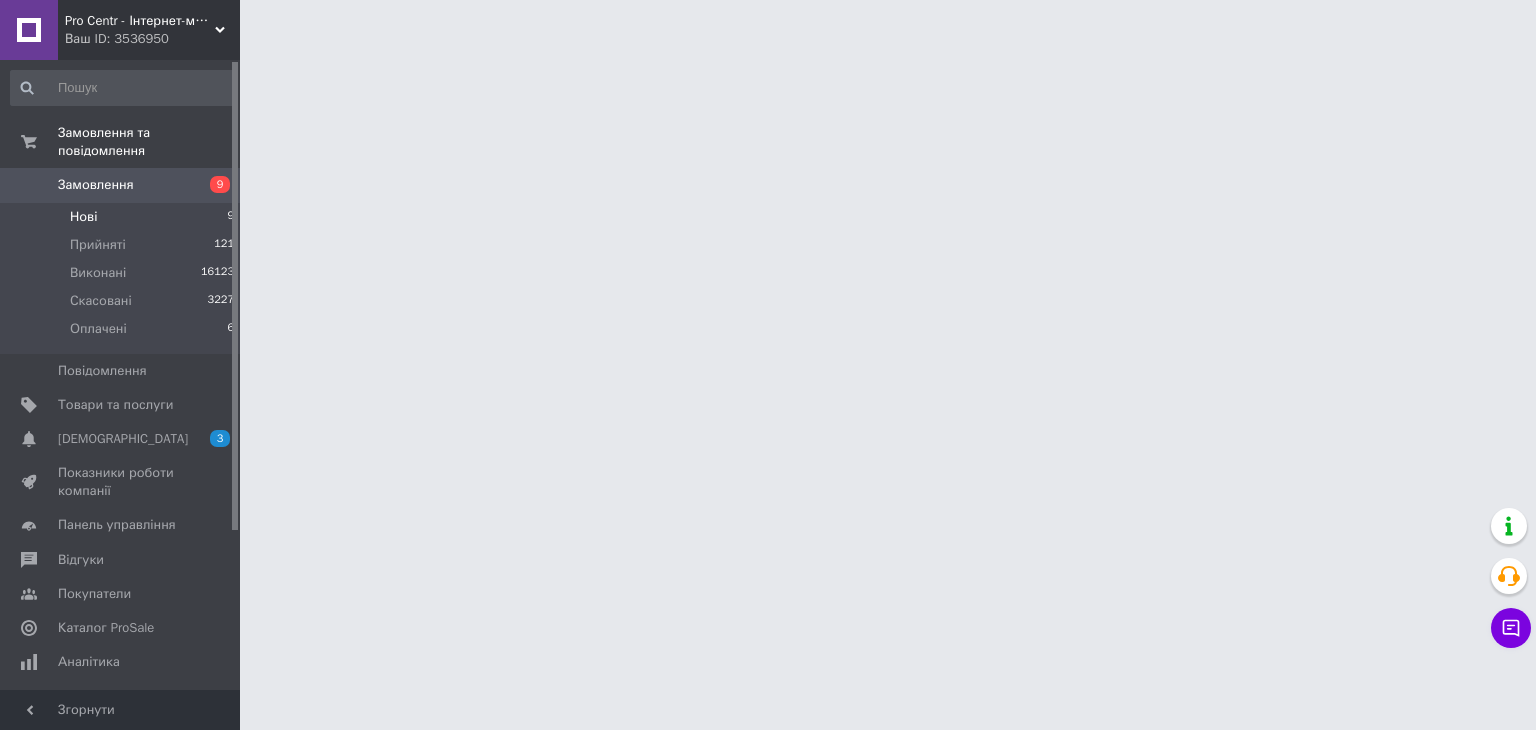 click on "Нові 9" at bounding box center (123, 217) 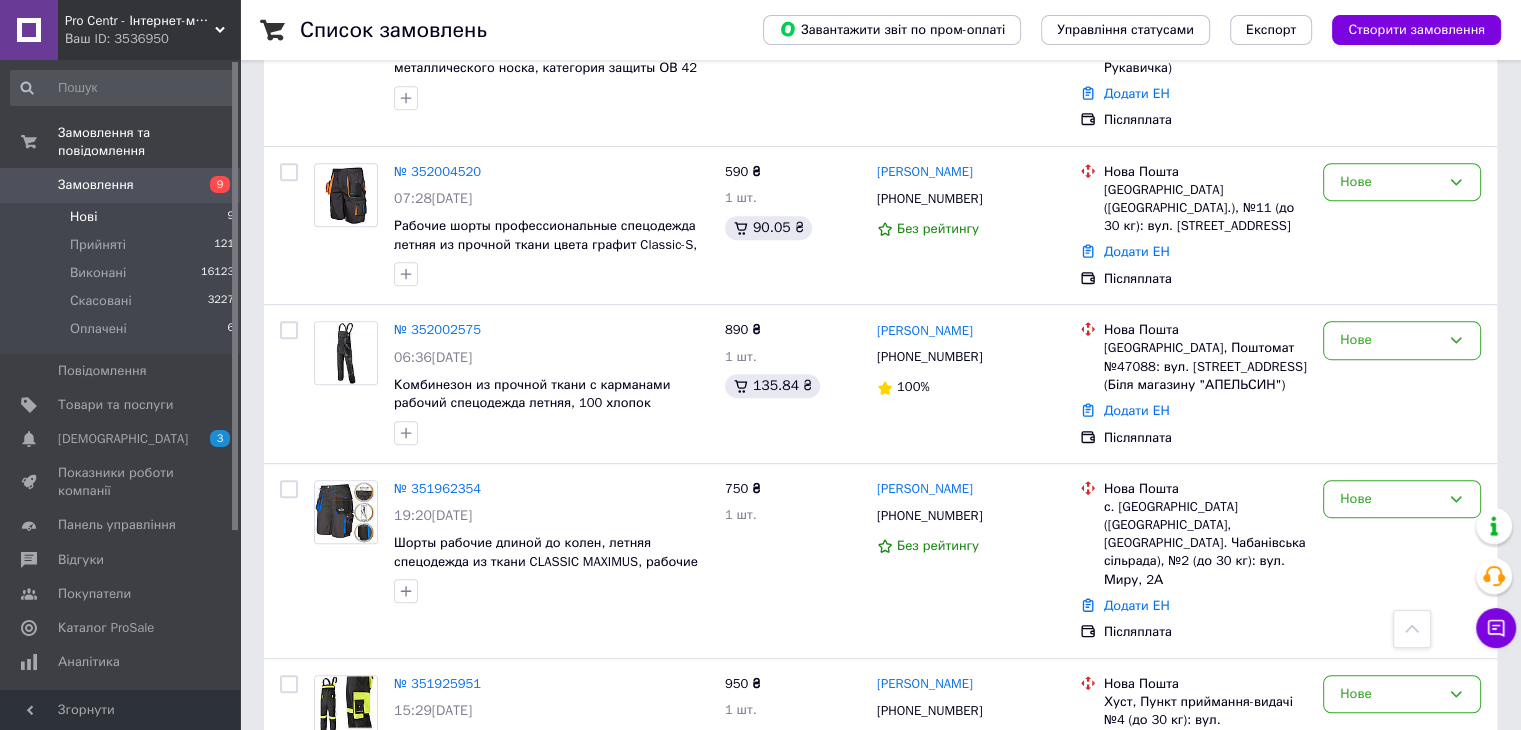 scroll, scrollTop: 1052, scrollLeft: 0, axis: vertical 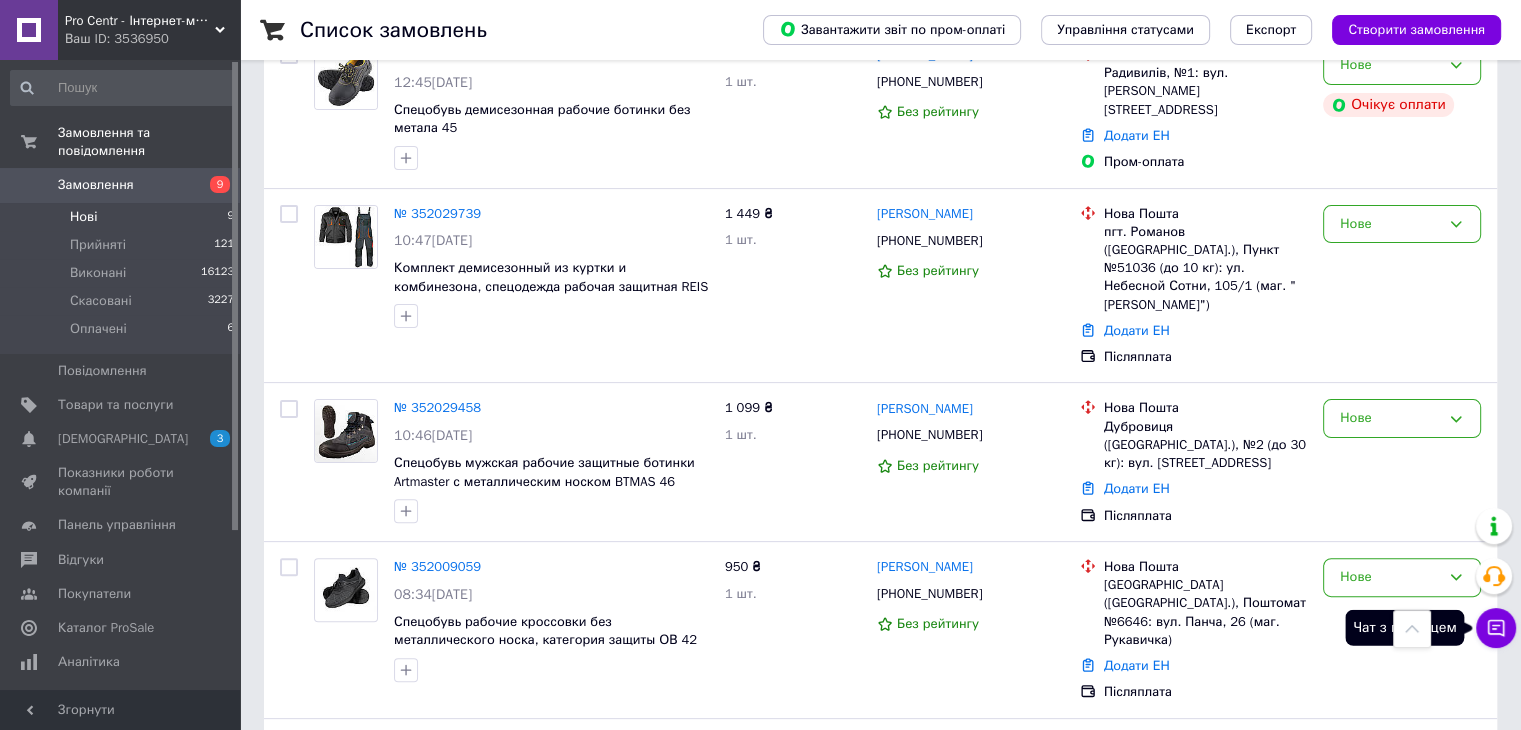 click 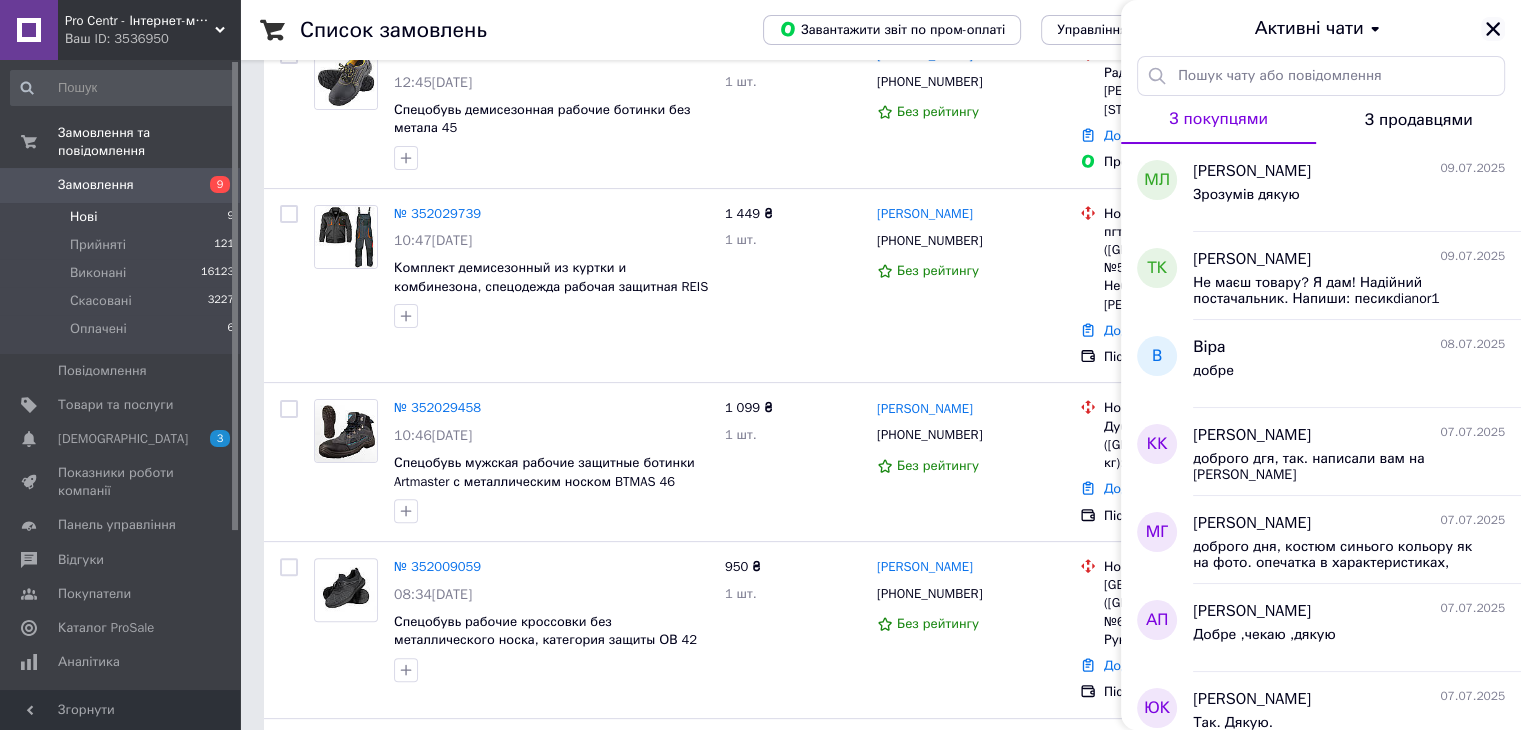 click 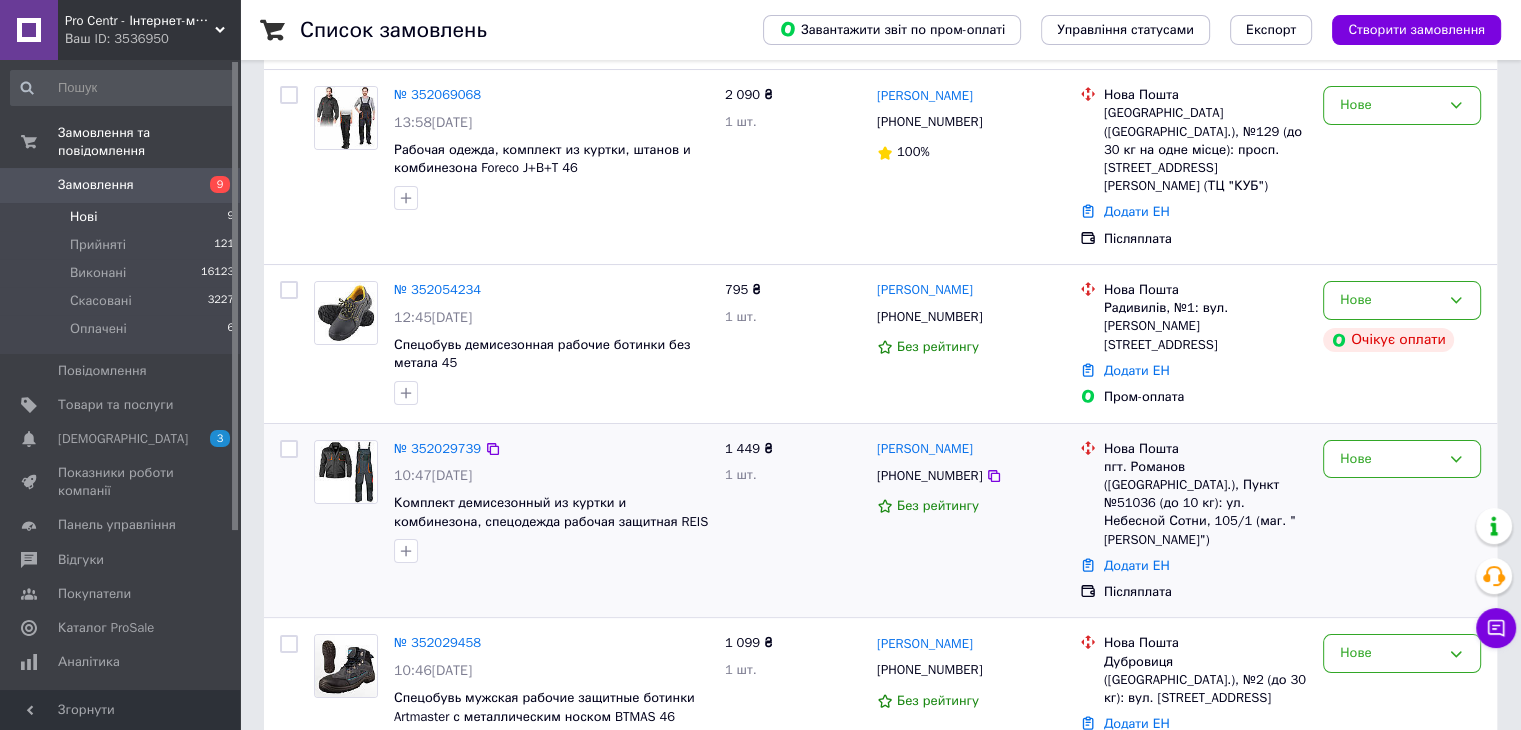 scroll, scrollTop: 252, scrollLeft: 0, axis: vertical 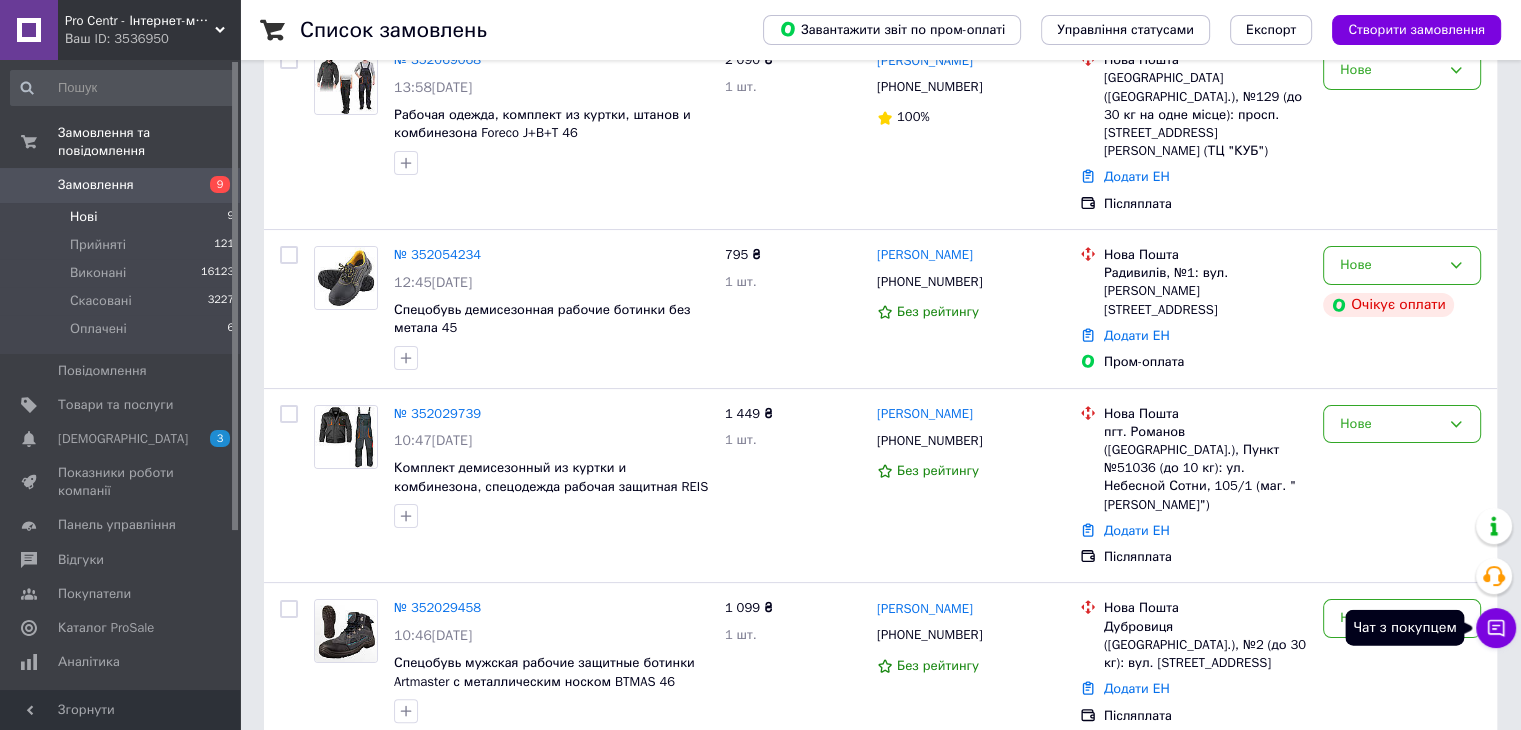 click 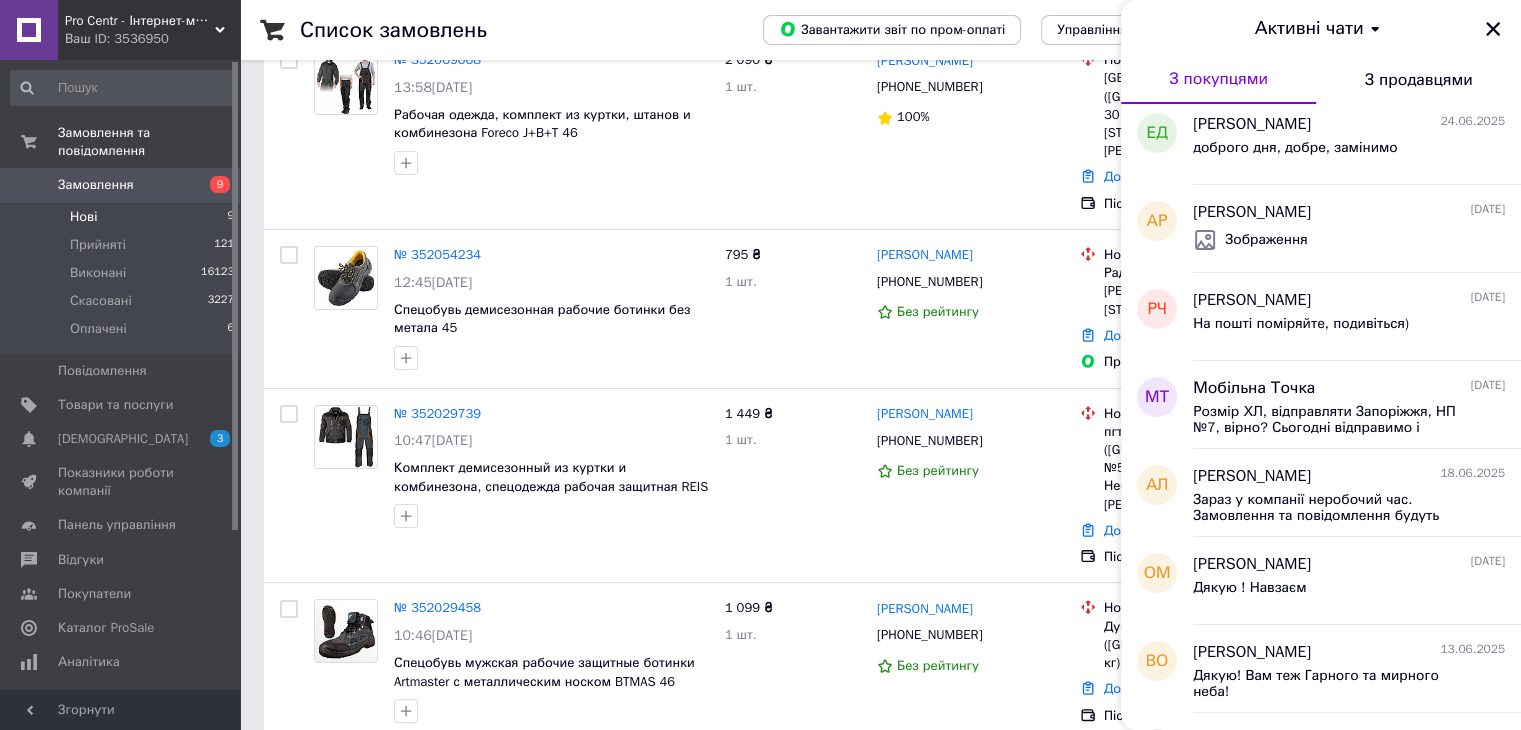 scroll, scrollTop: 1134, scrollLeft: 0, axis: vertical 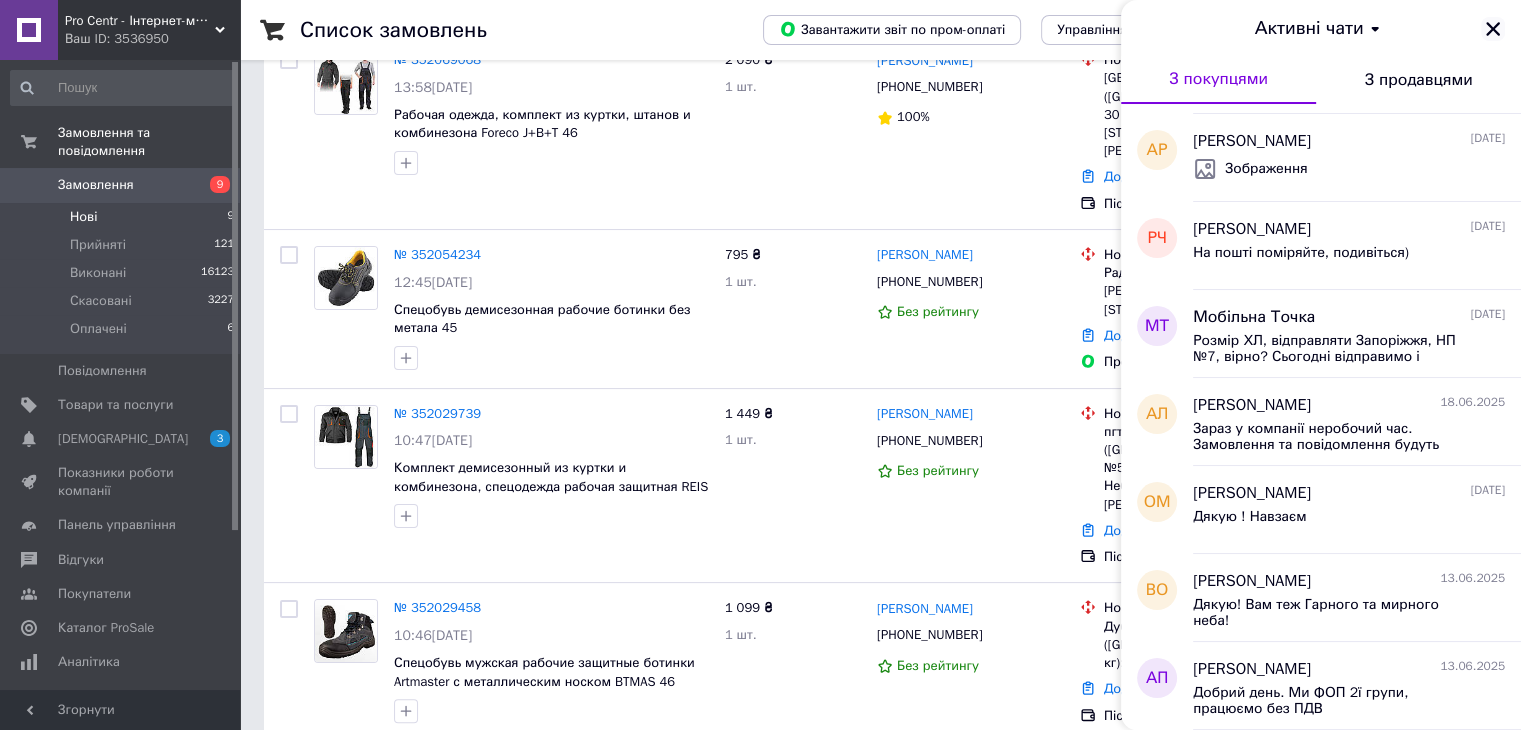 click 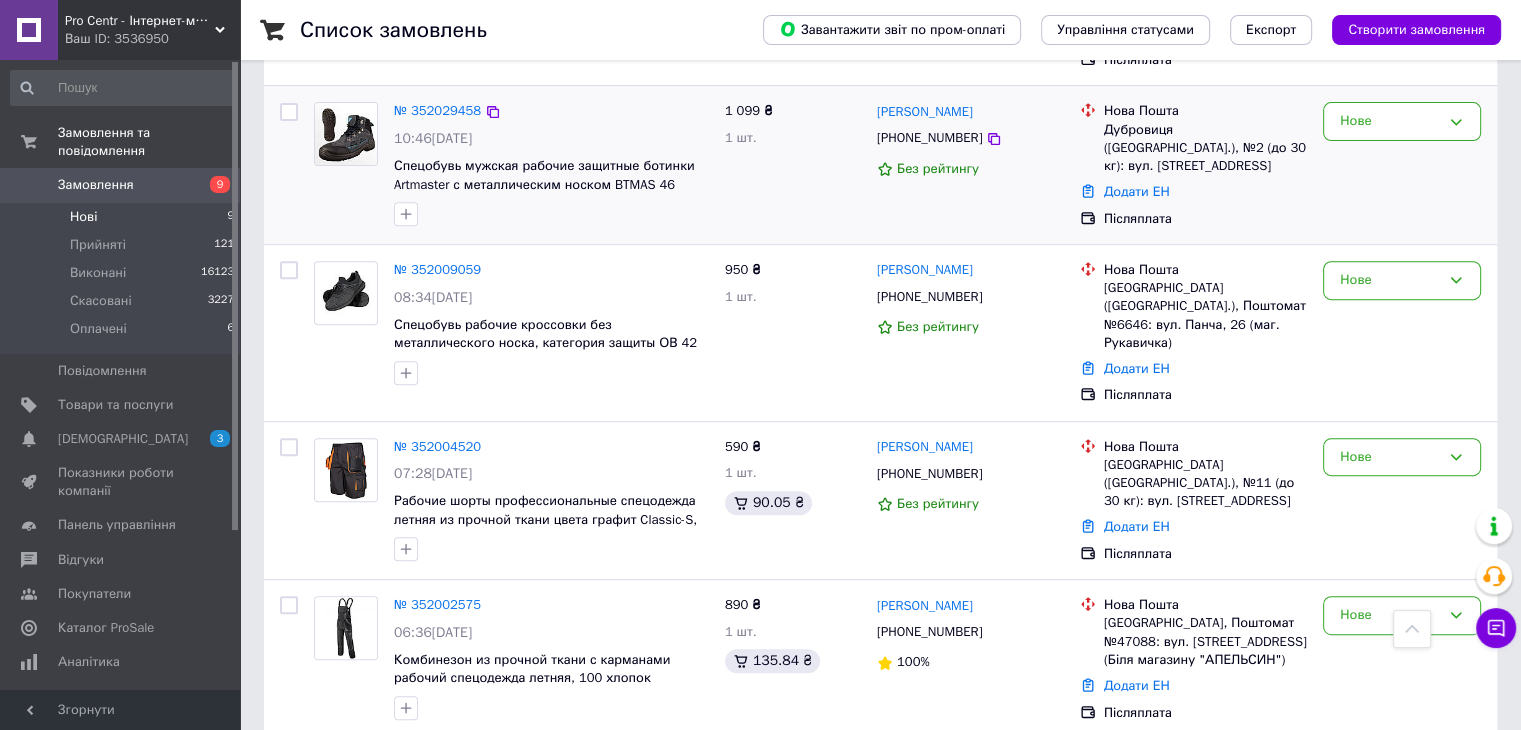 scroll, scrollTop: 952, scrollLeft: 0, axis: vertical 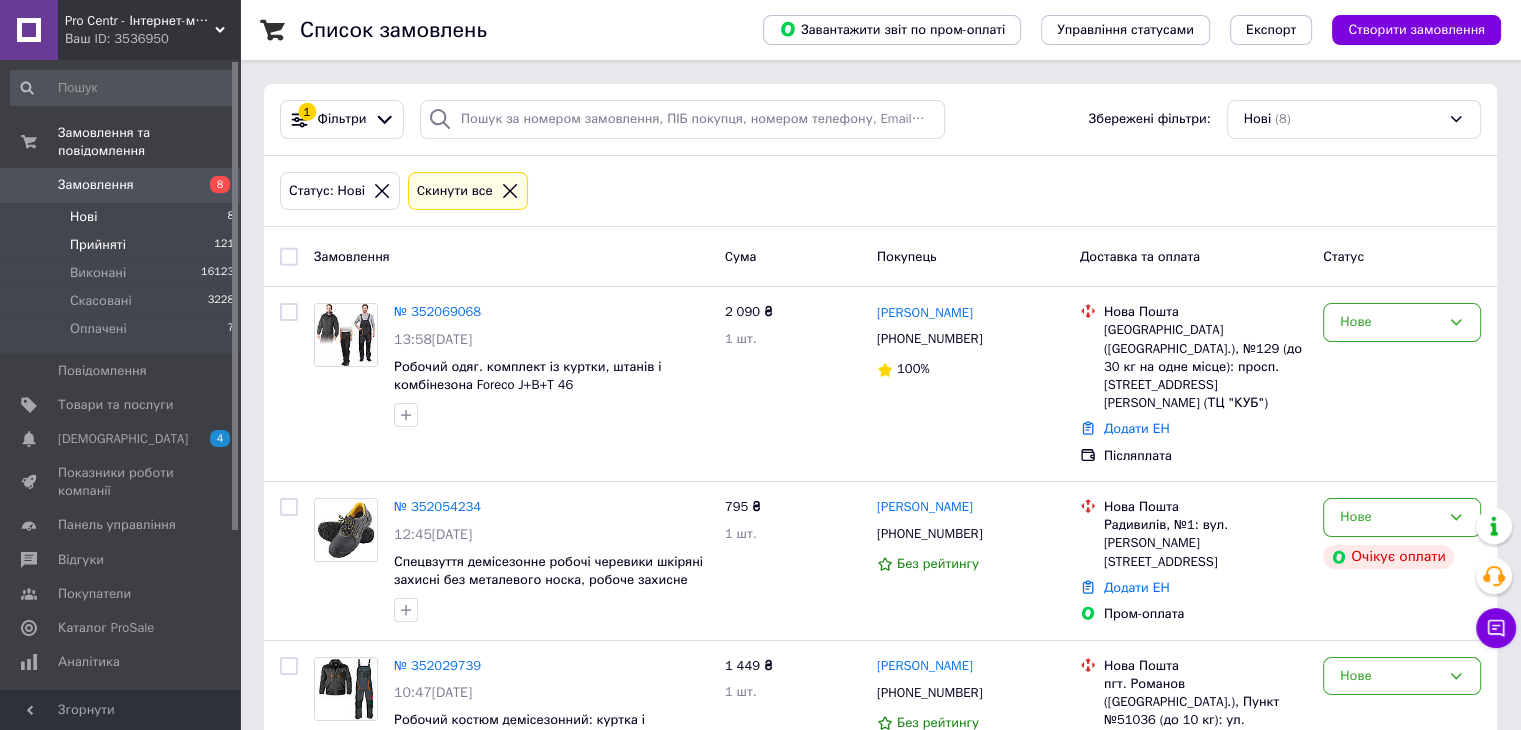 click on "Прийняті" at bounding box center [98, 245] 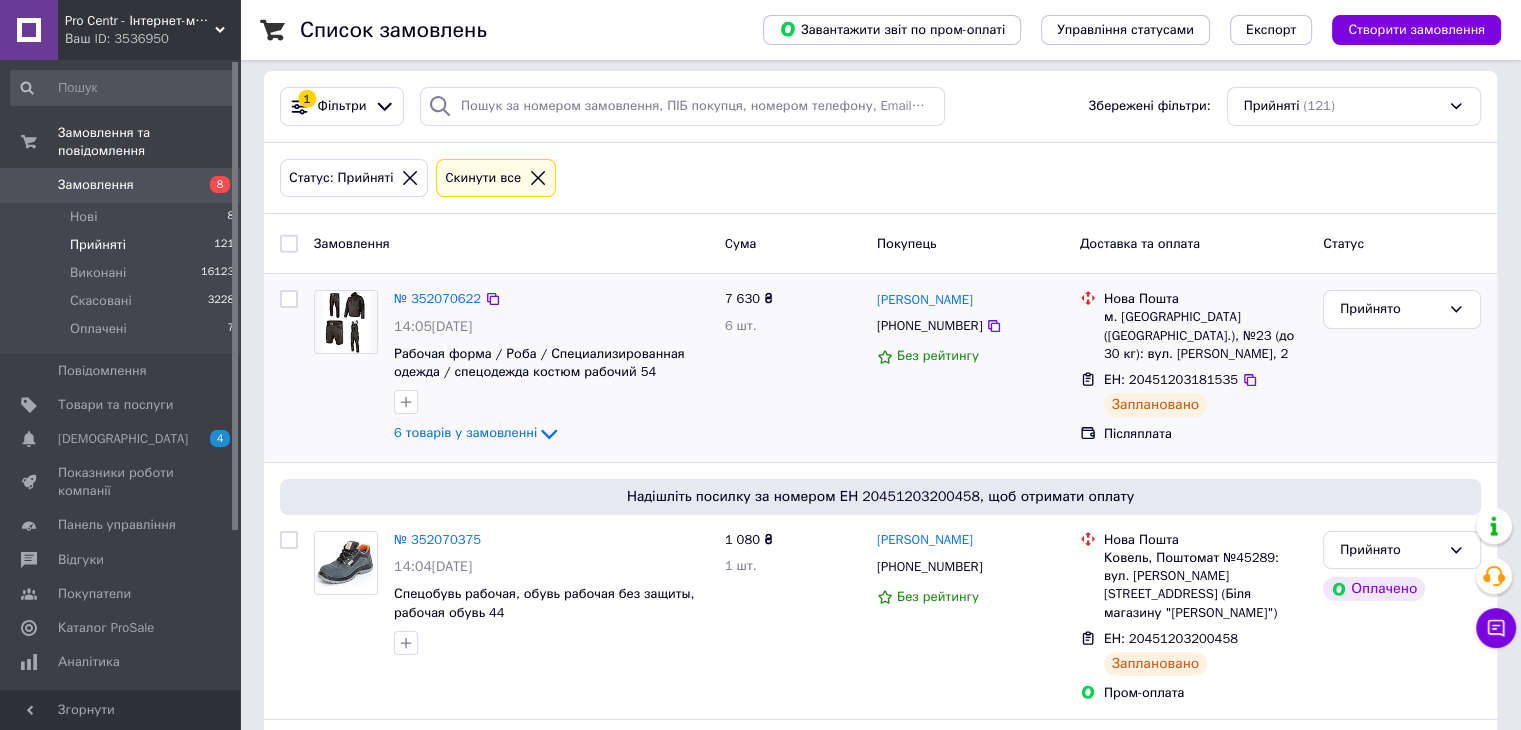 scroll, scrollTop: 0, scrollLeft: 0, axis: both 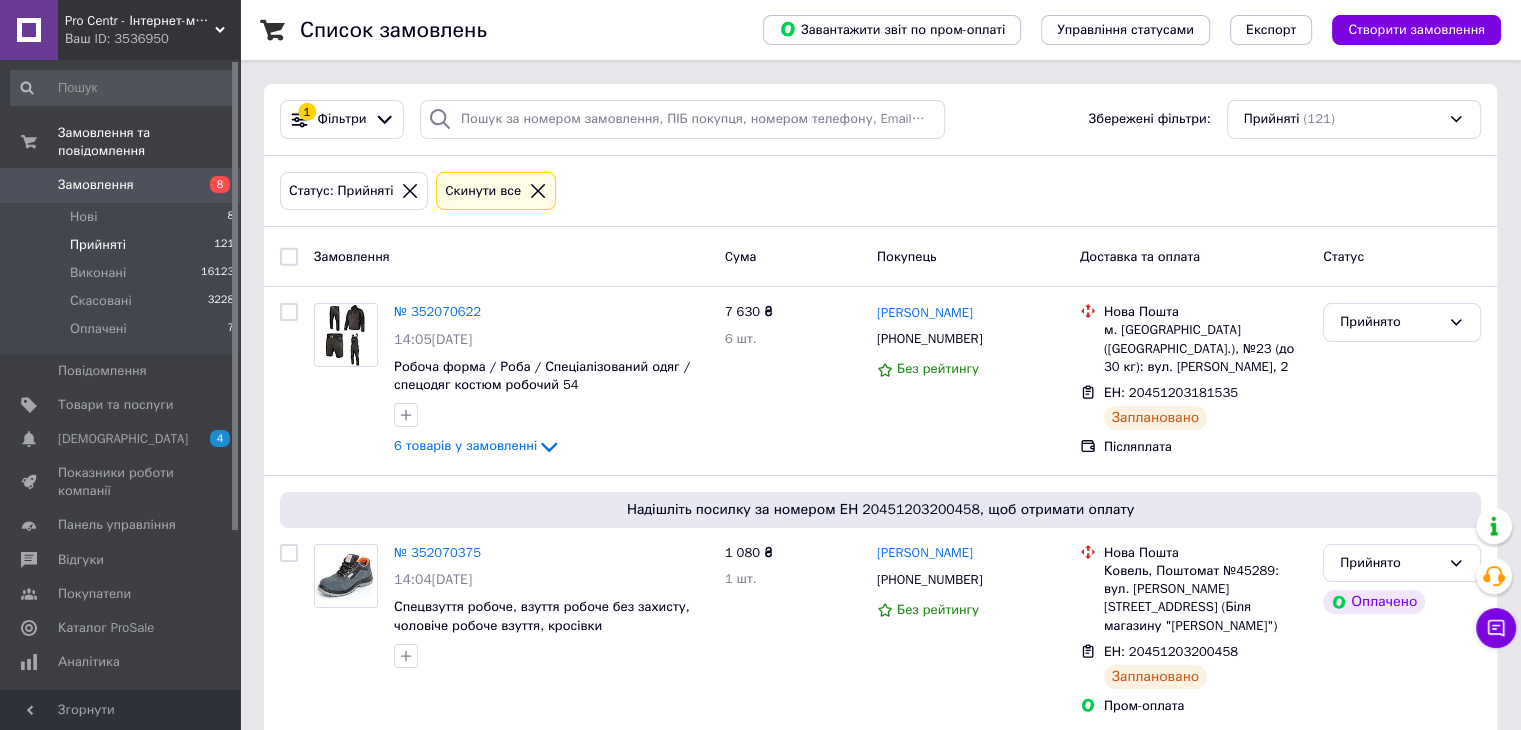 click at bounding box center (123, 88) 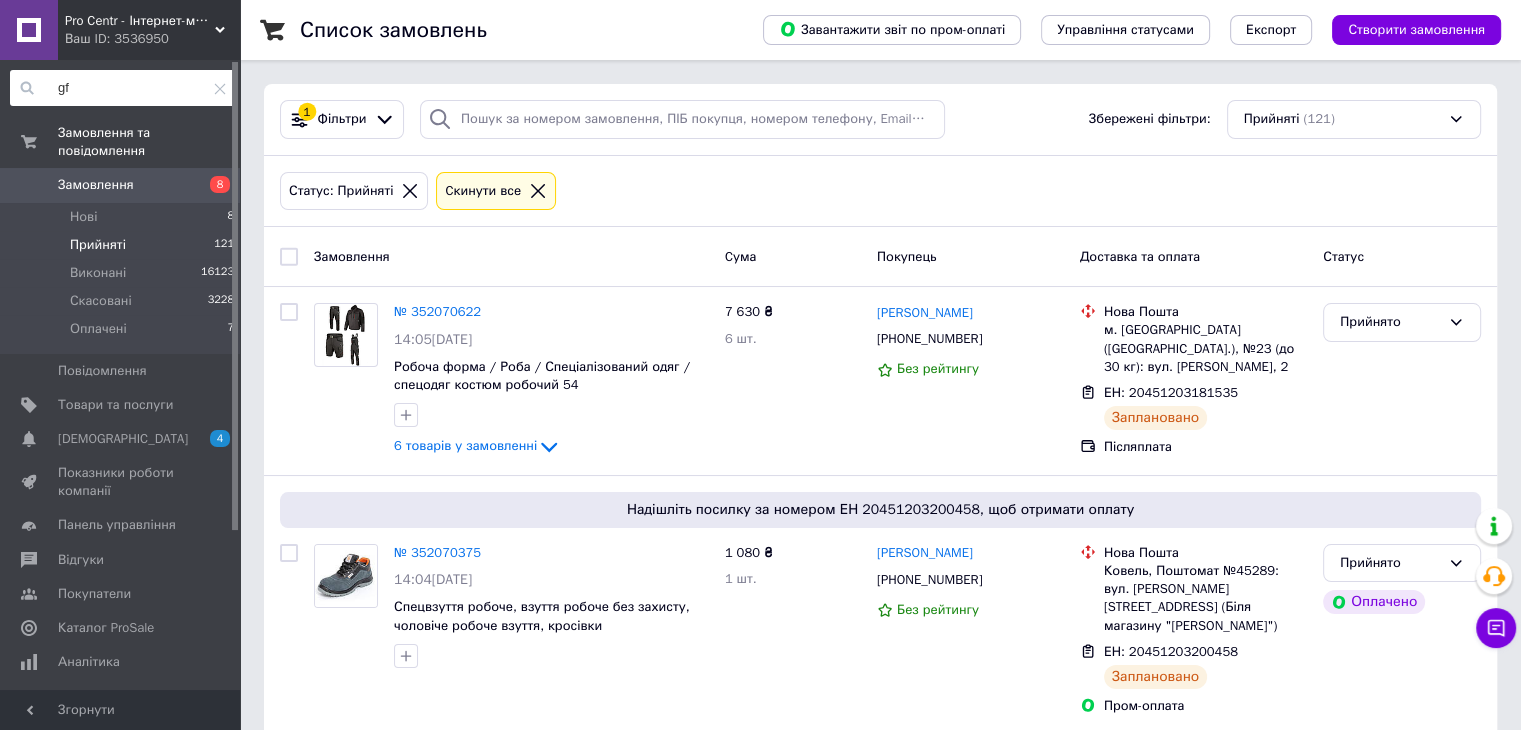 type on "g" 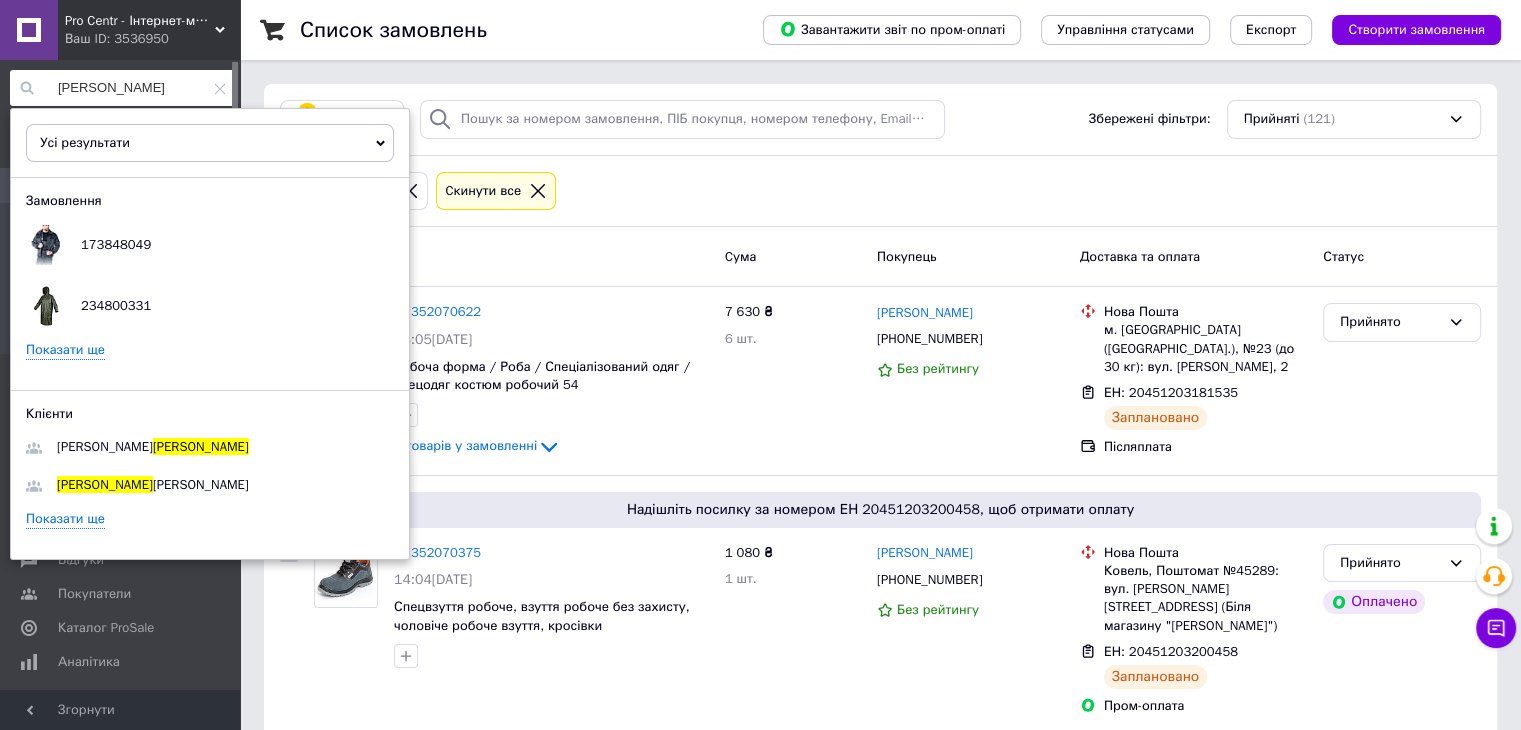 type on "[PERSON_NAME]" 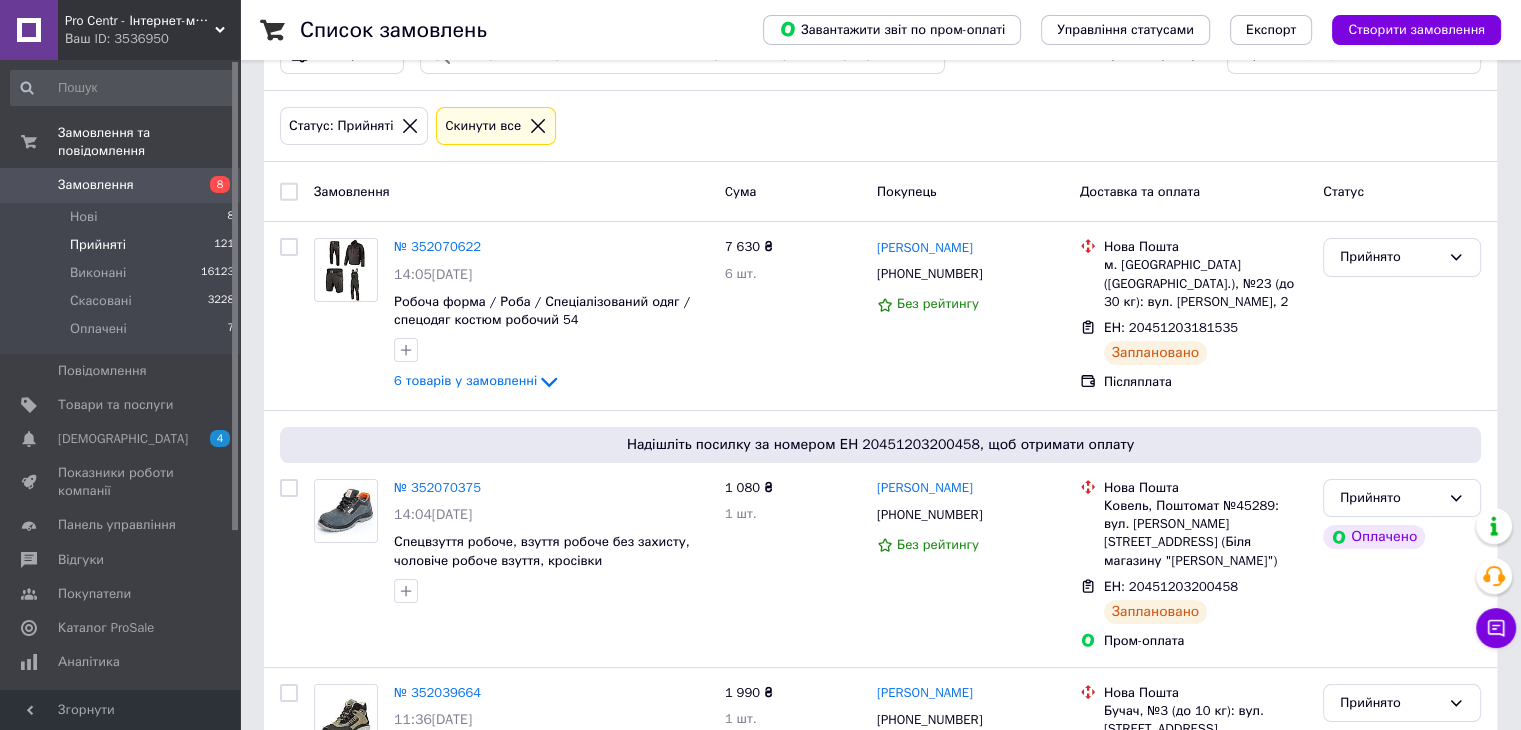 scroll, scrollTop: 27, scrollLeft: 0, axis: vertical 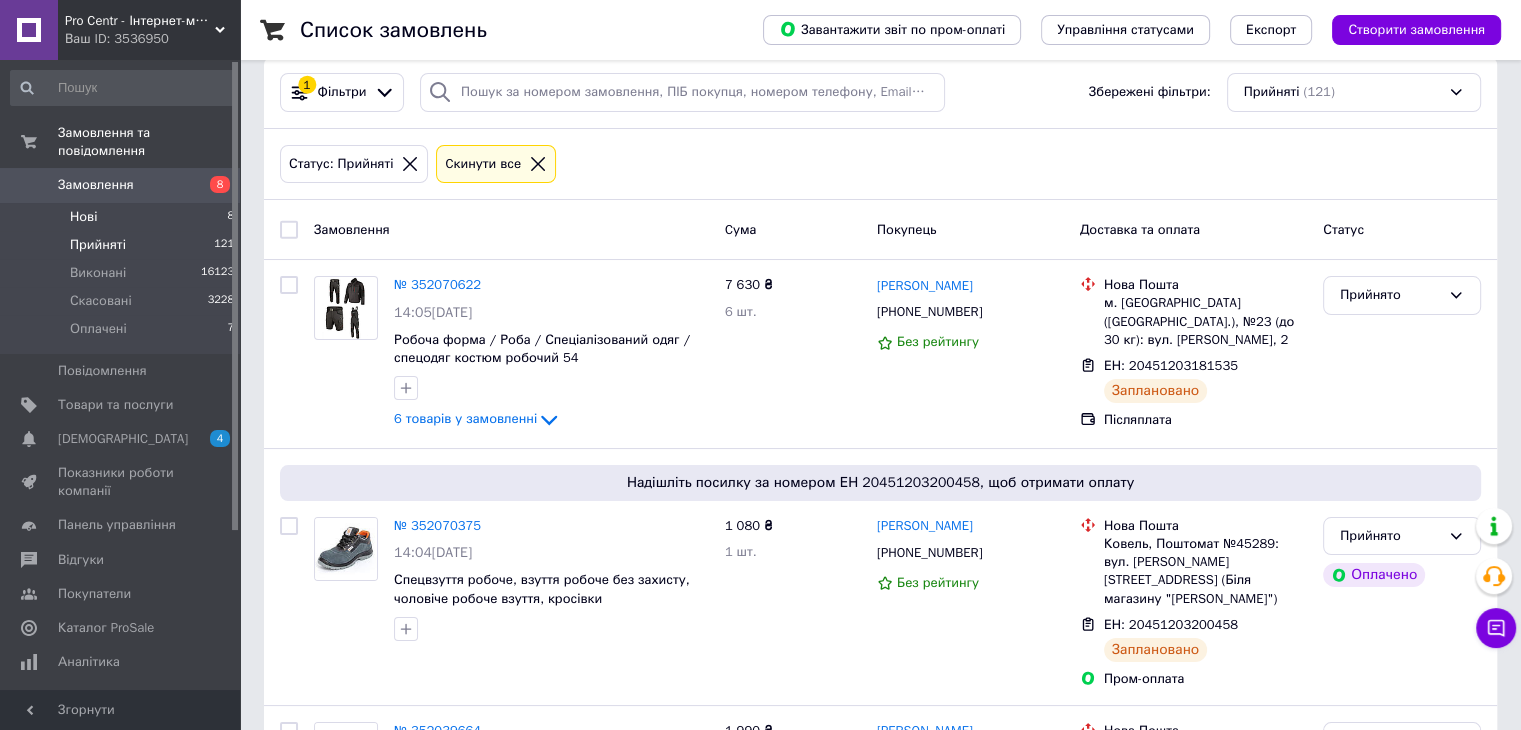 click on "Нові 8" at bounding box center (123, 217) 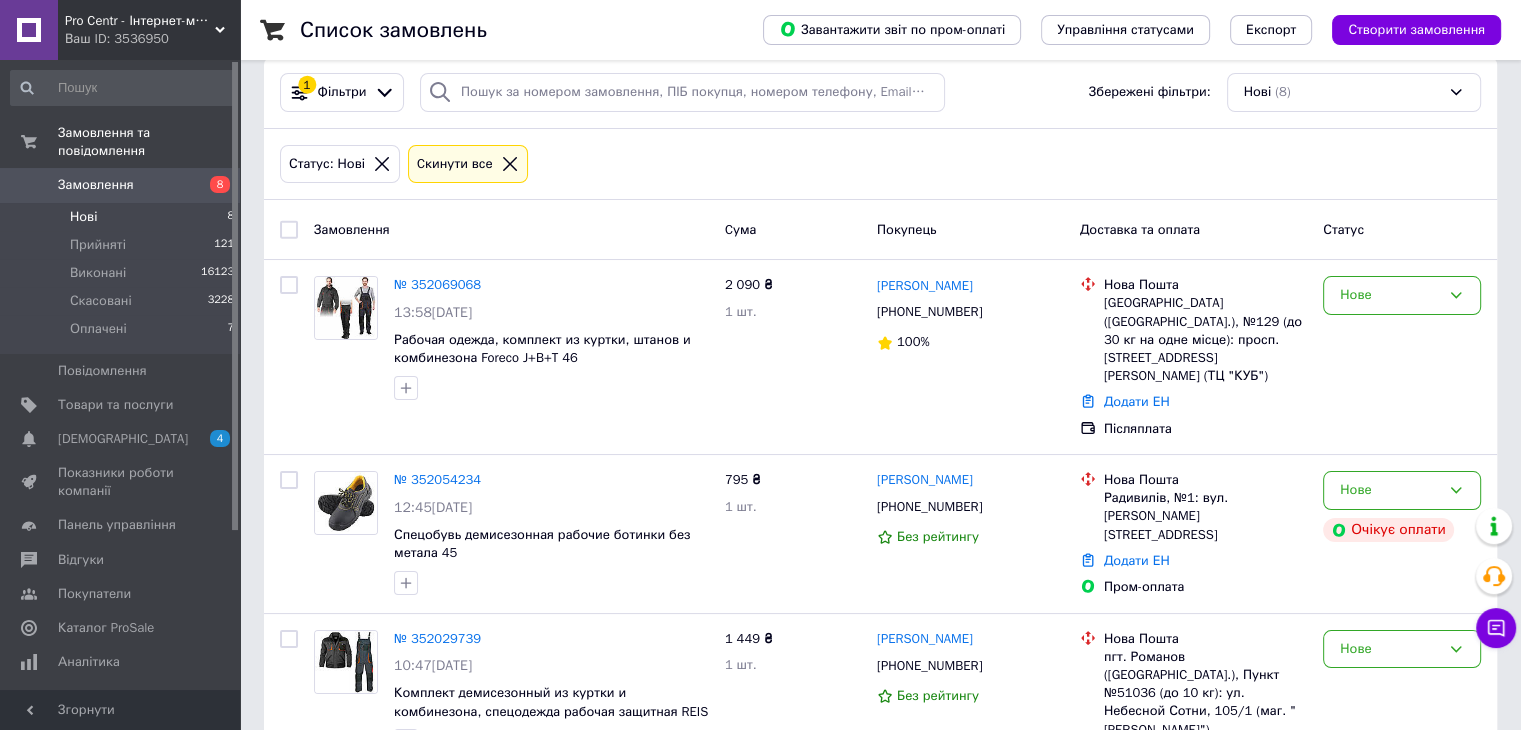 scroll, scrollTop: 0, scrollLeft: 0, axis: both 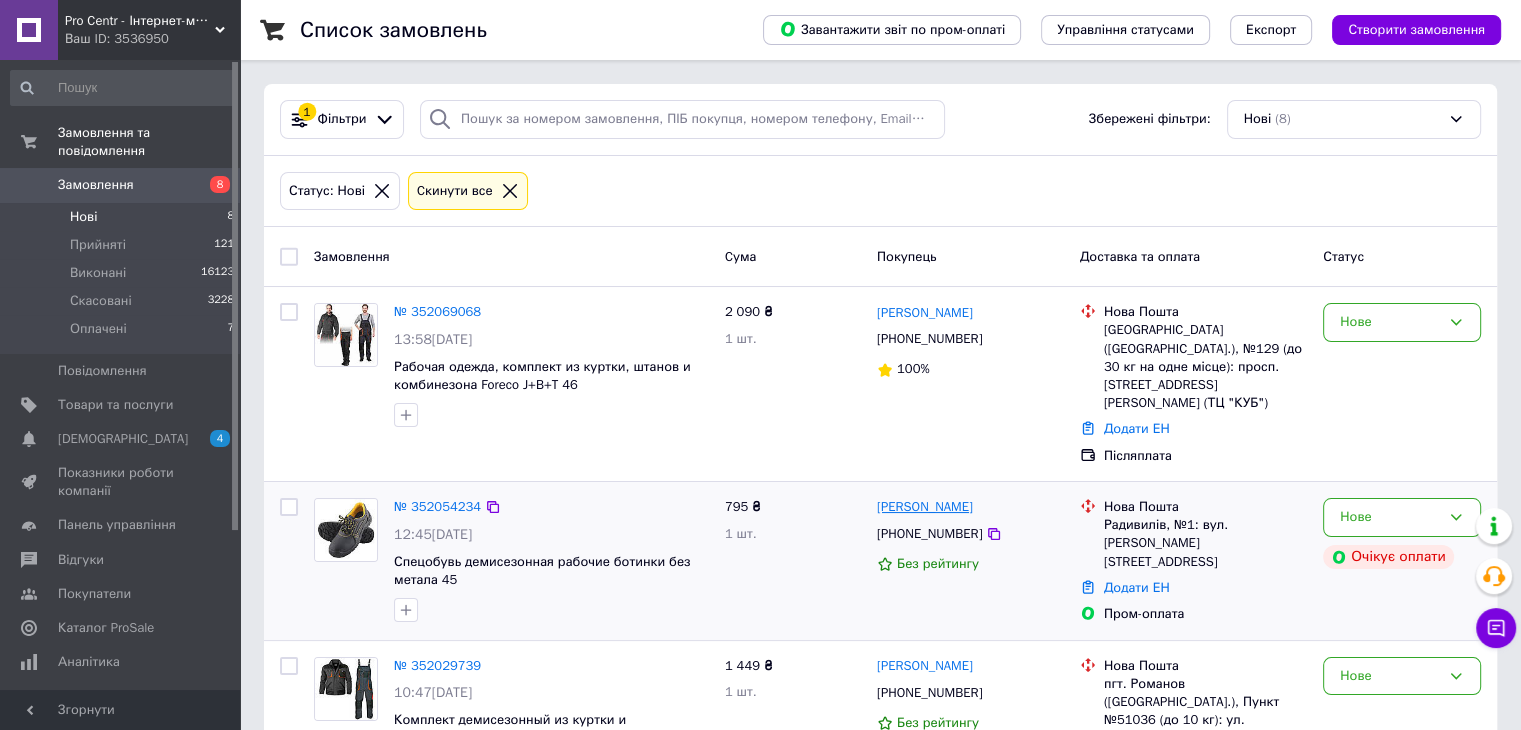 click on "[PERSON_NAME]" at bounding box center (925, 507) 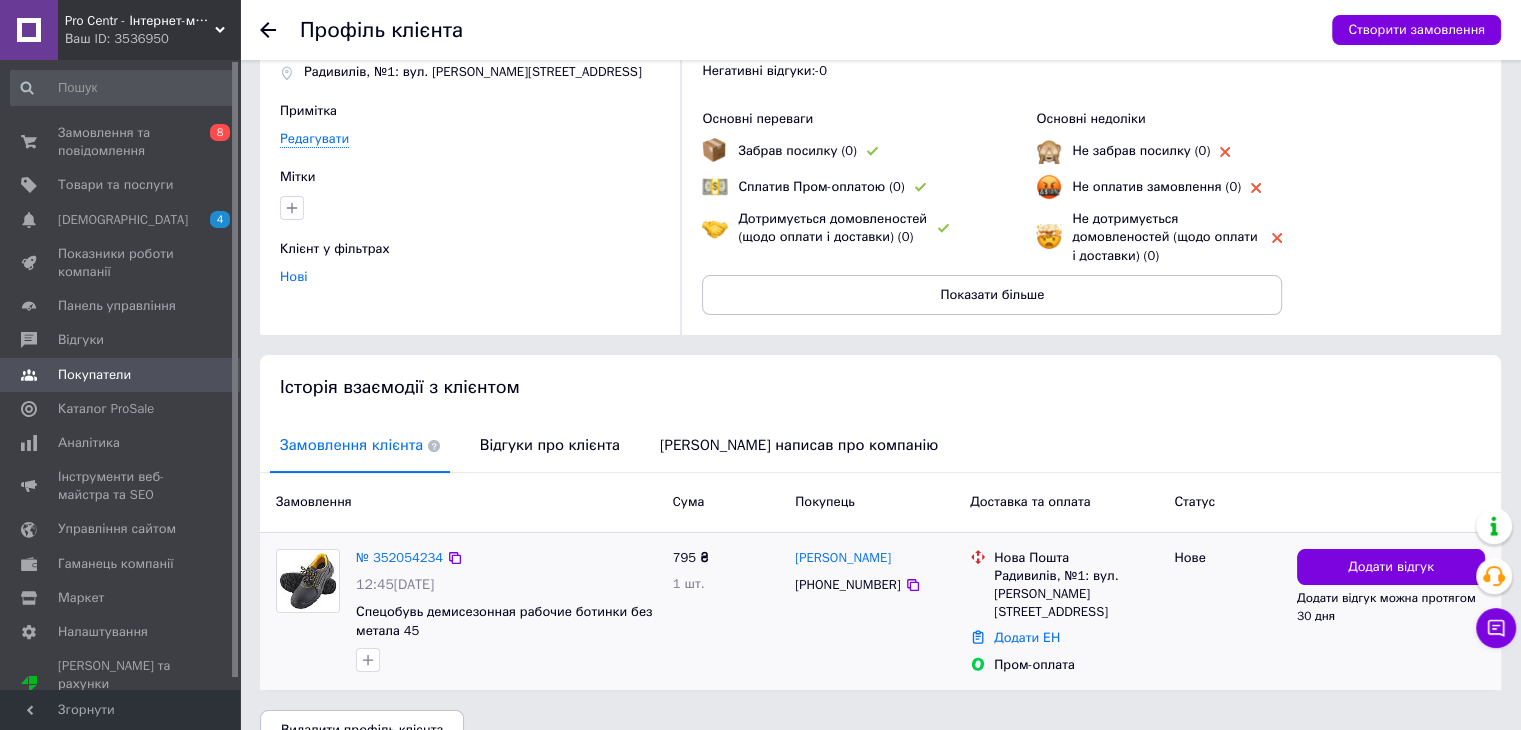 scroll, scrollTop: 137, scrollLeft: 0, axis: vertical 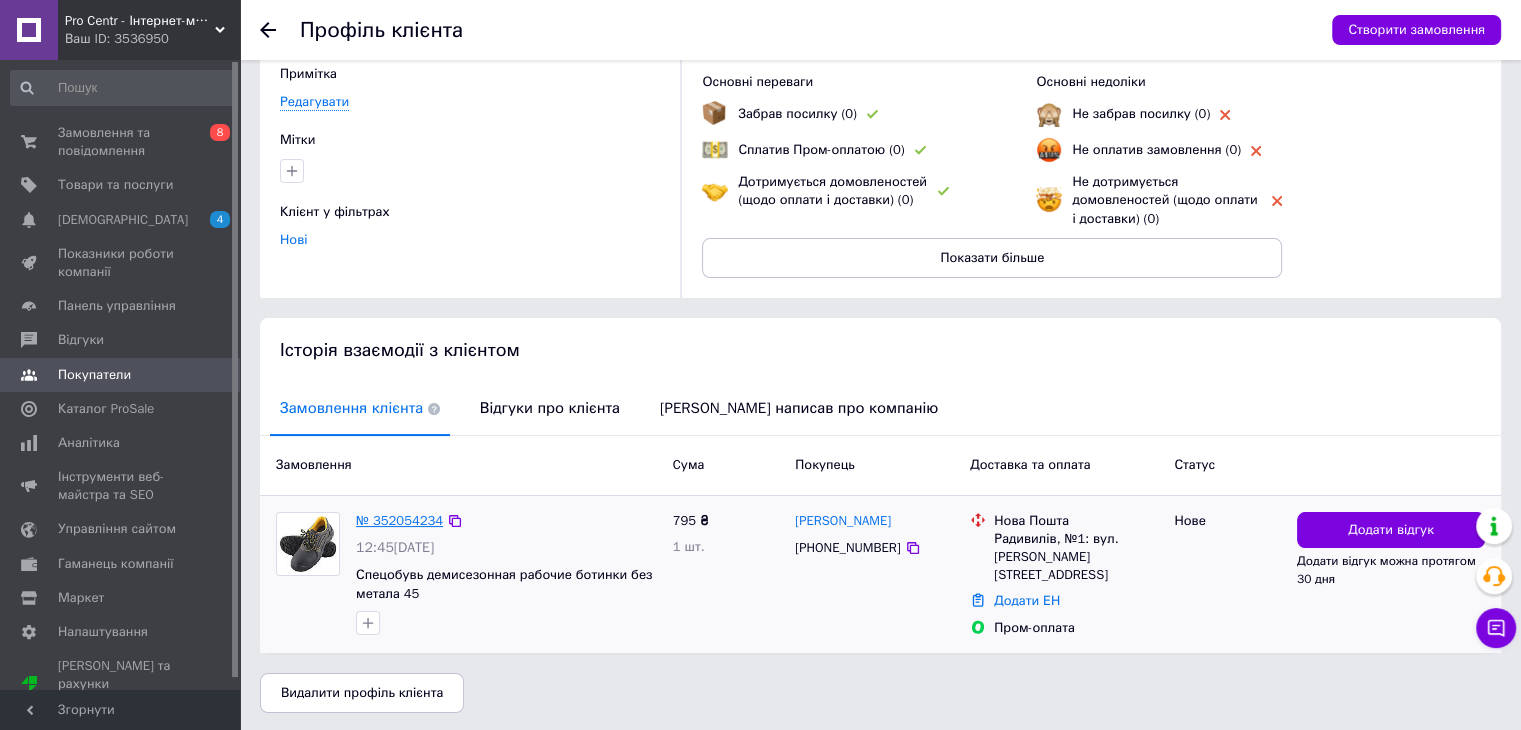 click on "№ 352054234" at bounding box center [399, 520] 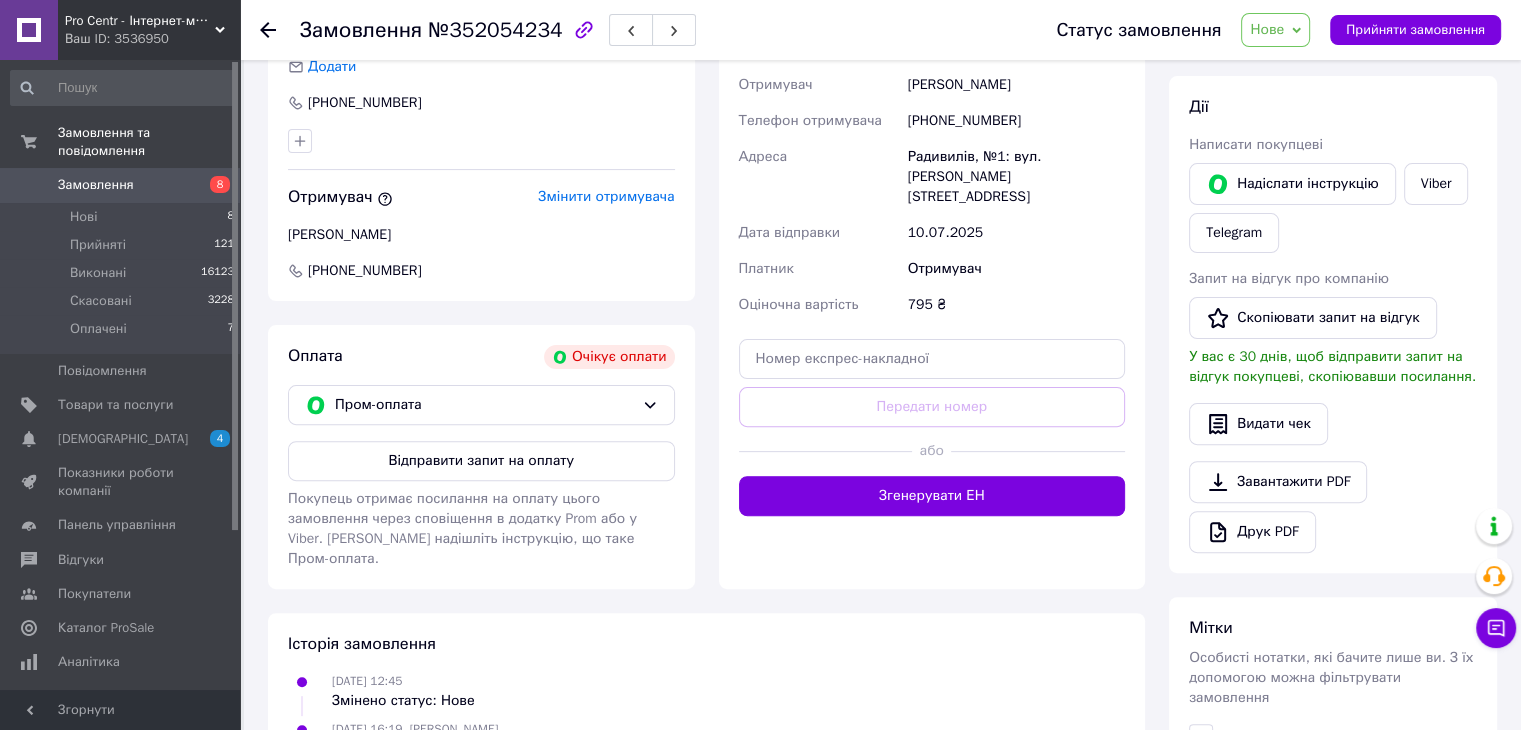 scroll, scrollTop: 500, scrollLeft: 0, axis: vertical 